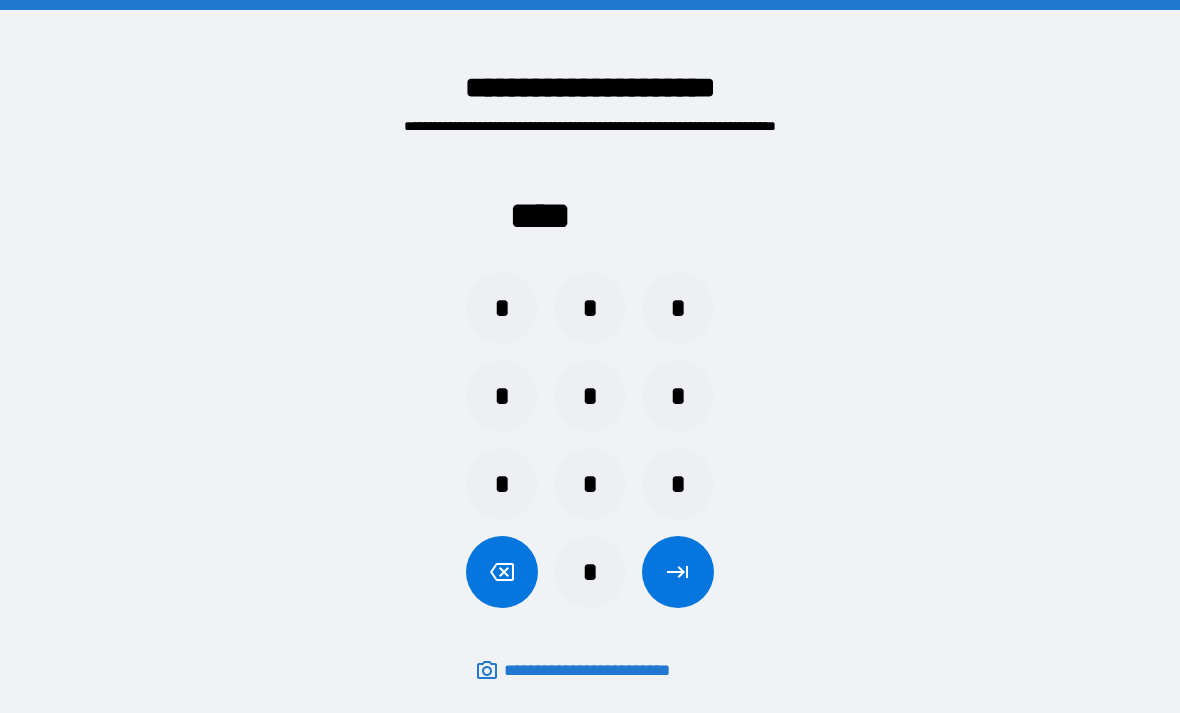 scroll, scrollTop: 64, scrollLeft: 0, axis: vertical 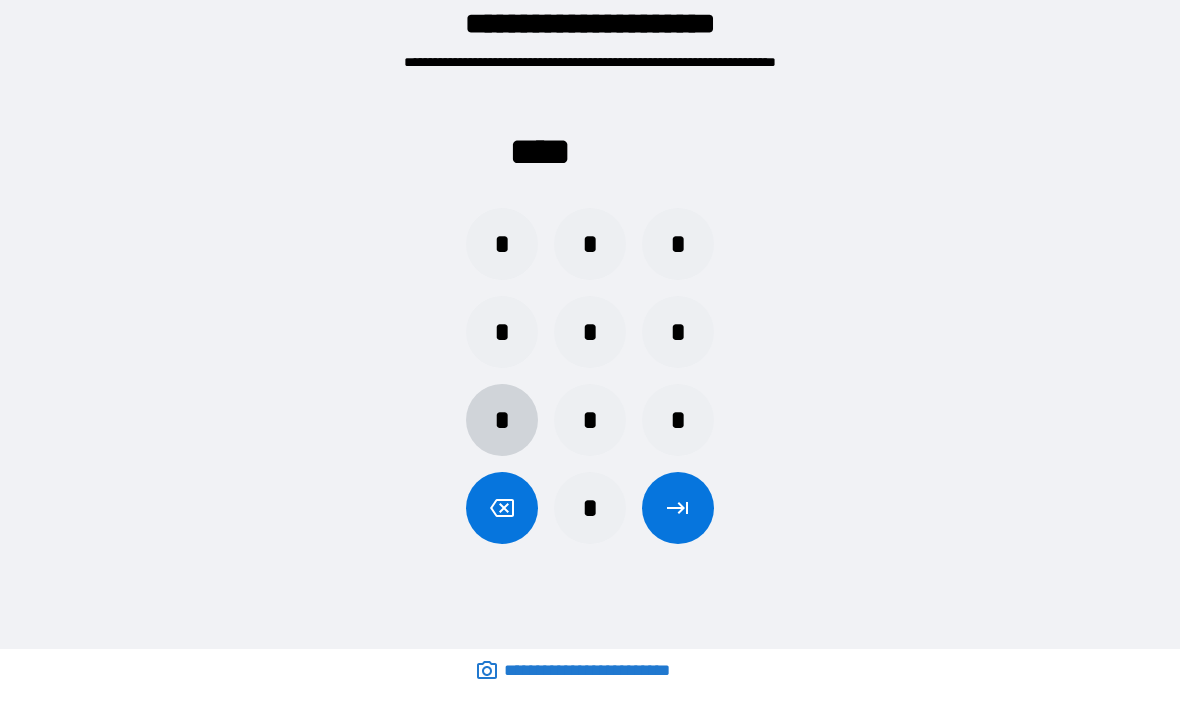 click on "*" at bounding box center [502, 420] 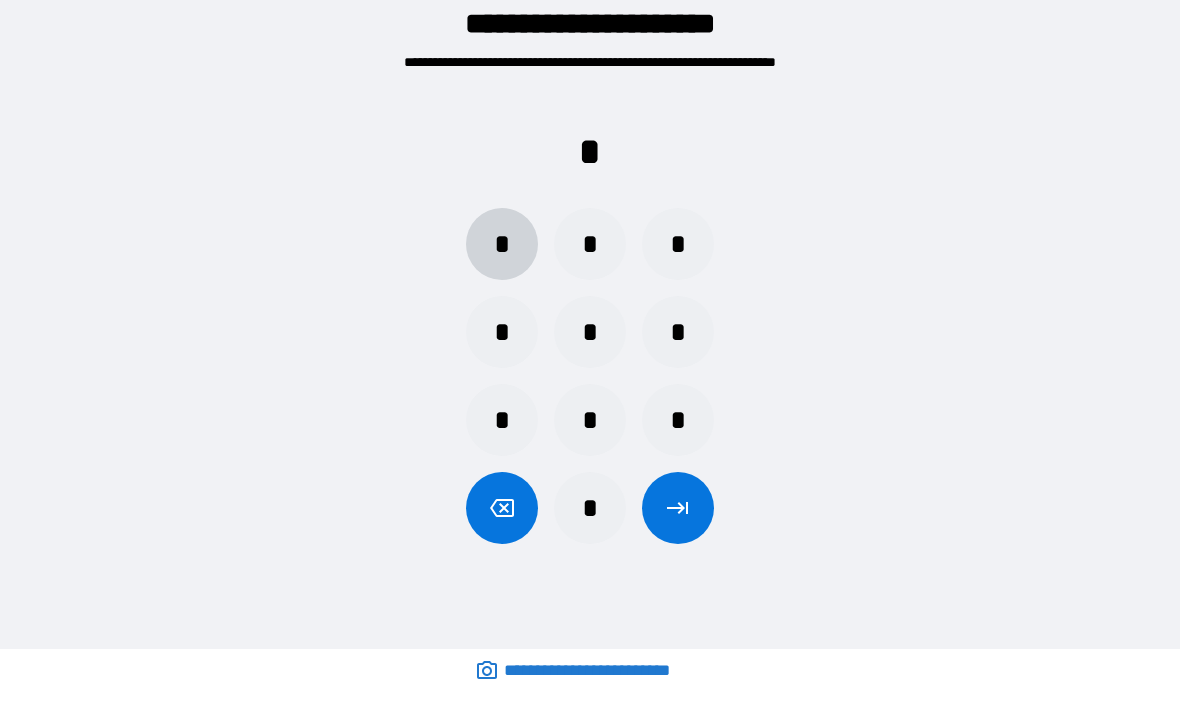 click on "*" at bounding box center [502, 244] 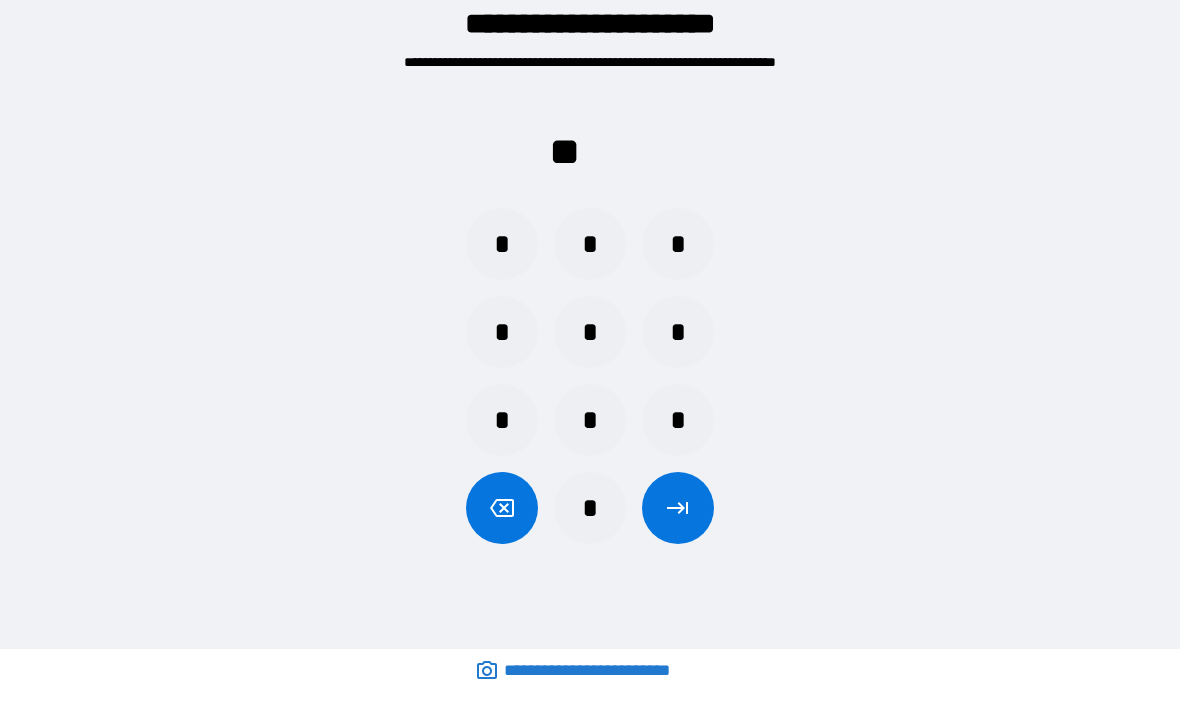 click on "* * *" at bounding box center [590, 420] 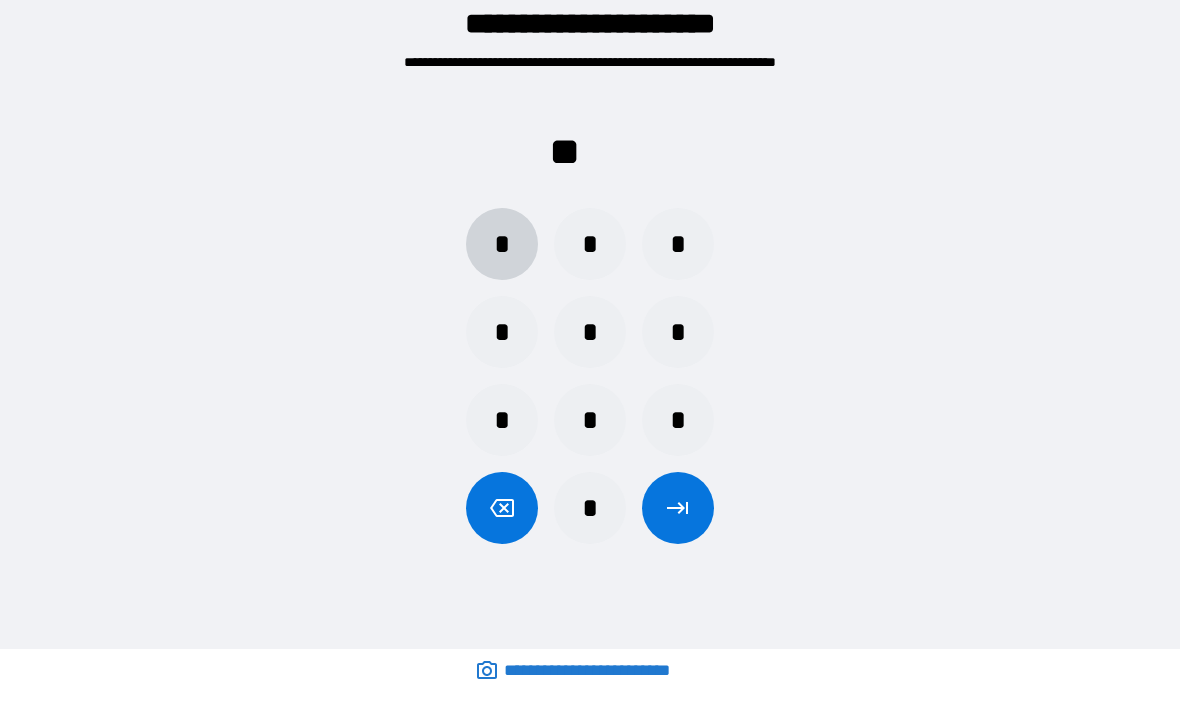 click on "*" at bounding box center [502, 244] 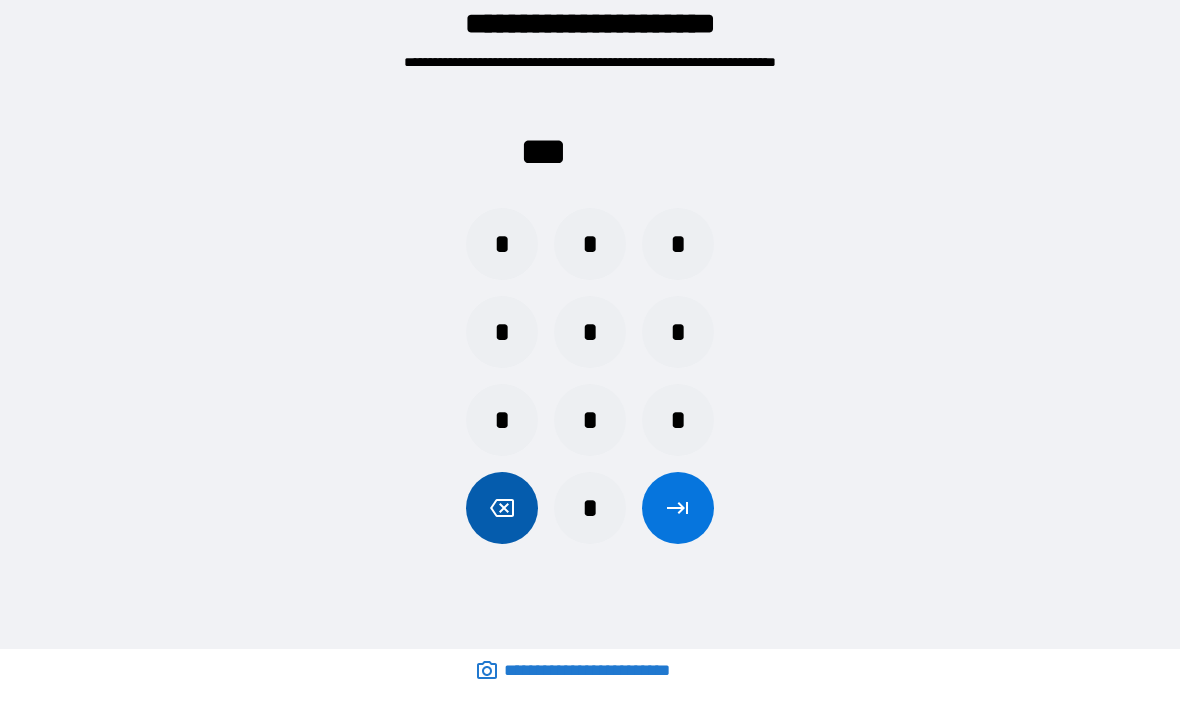 click at bounding box center (502, 508) 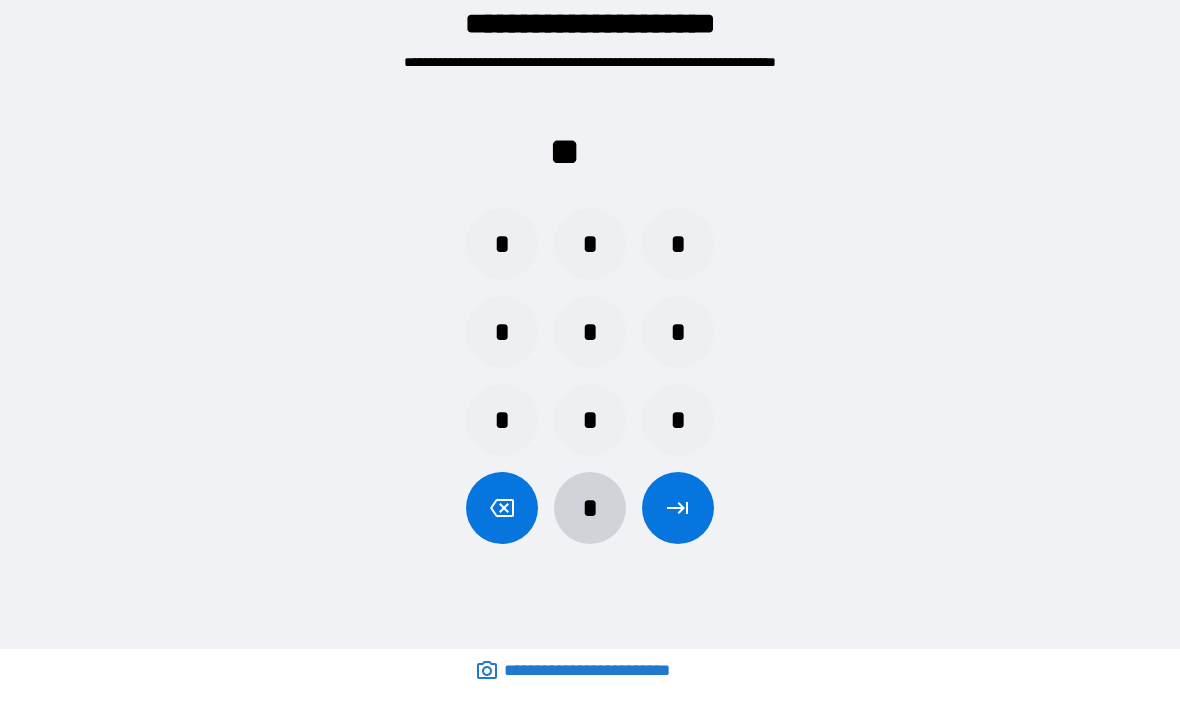 click on "*" at bounding box center [590, 508] 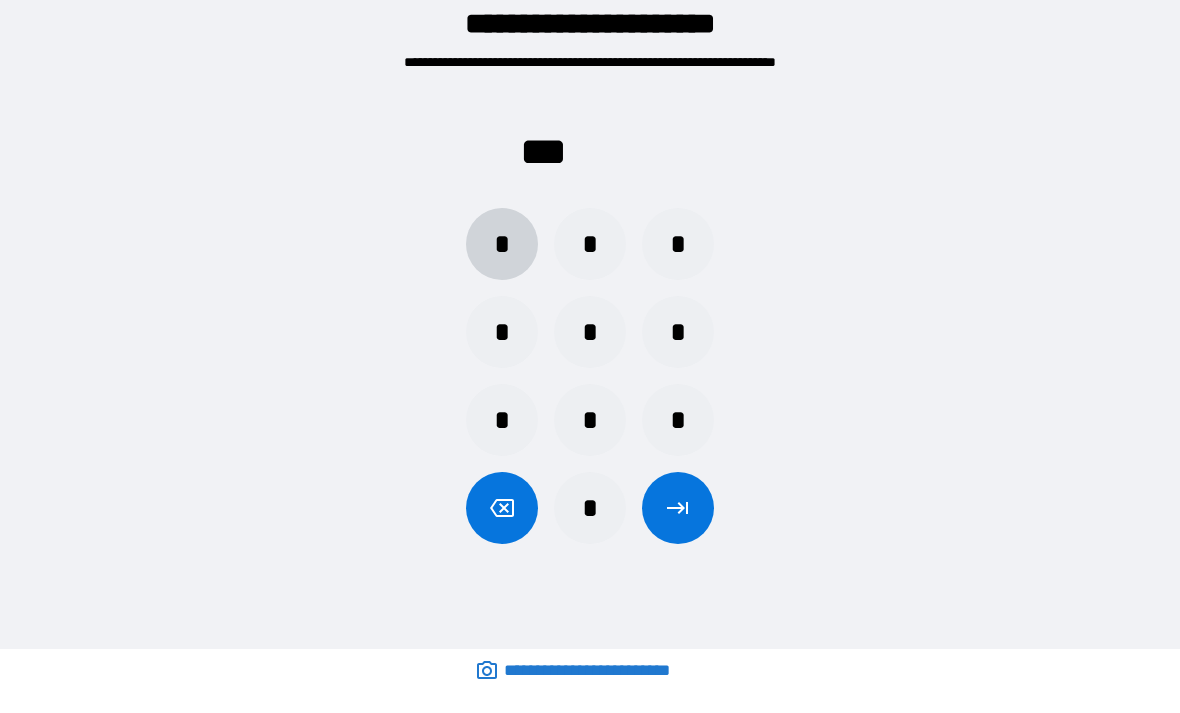 click on "*" at bounding box center [502, 244] 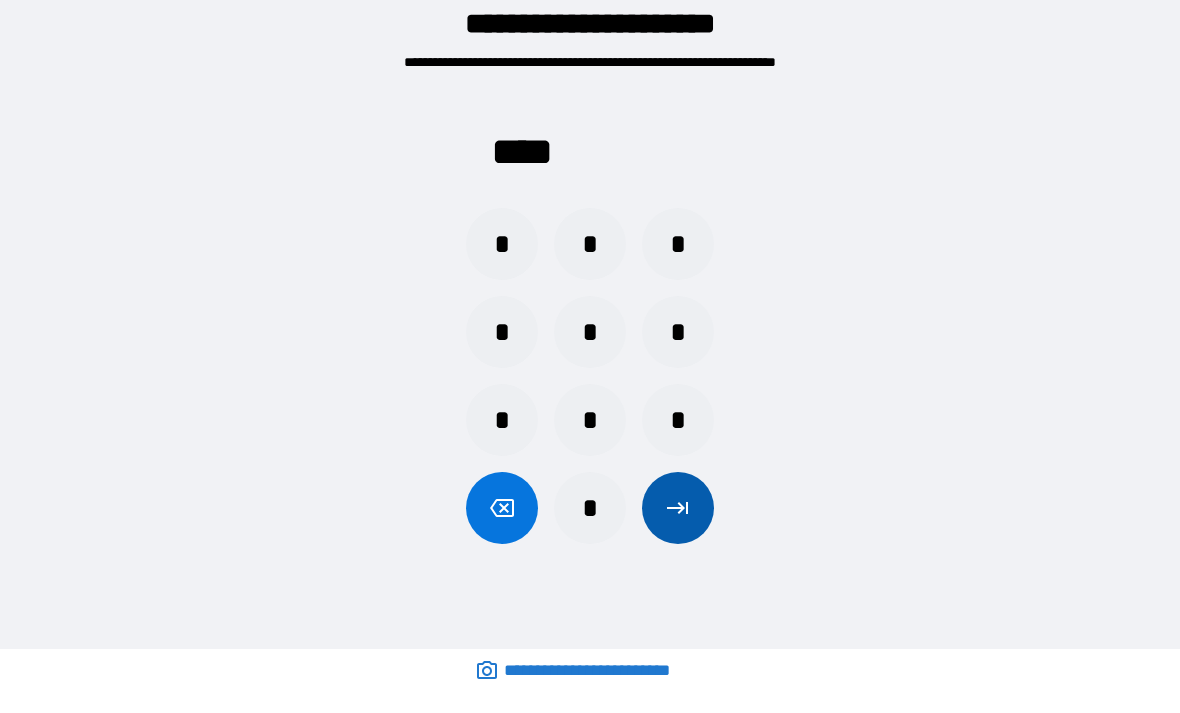 click at bounding box center [678, 508] 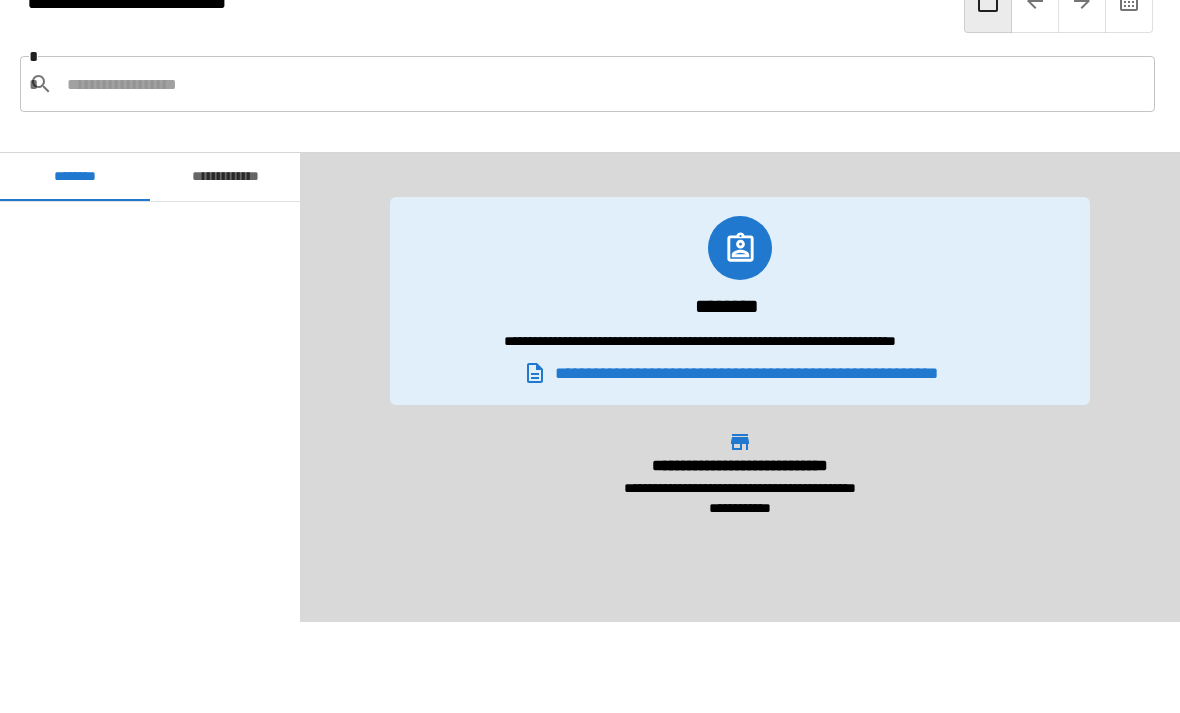 scroll, scrollTop: 1200, scrollLeft: 0, axis: vertical 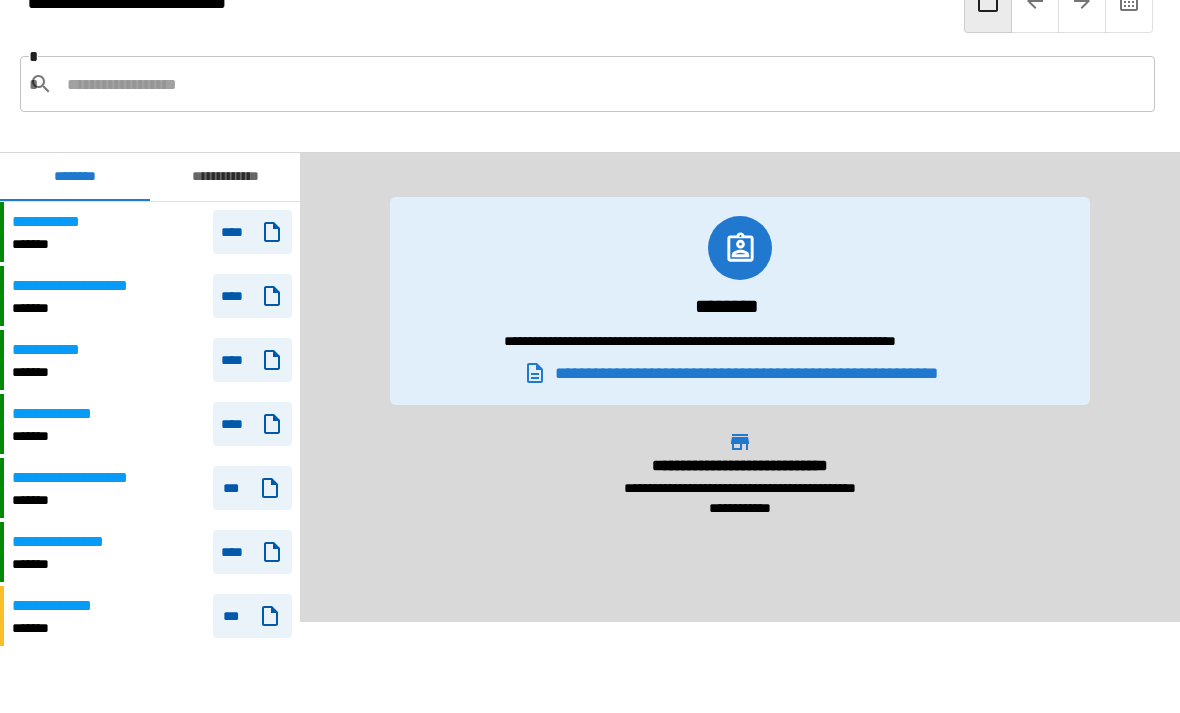 click on "**********" at bounding box center [152, 424] 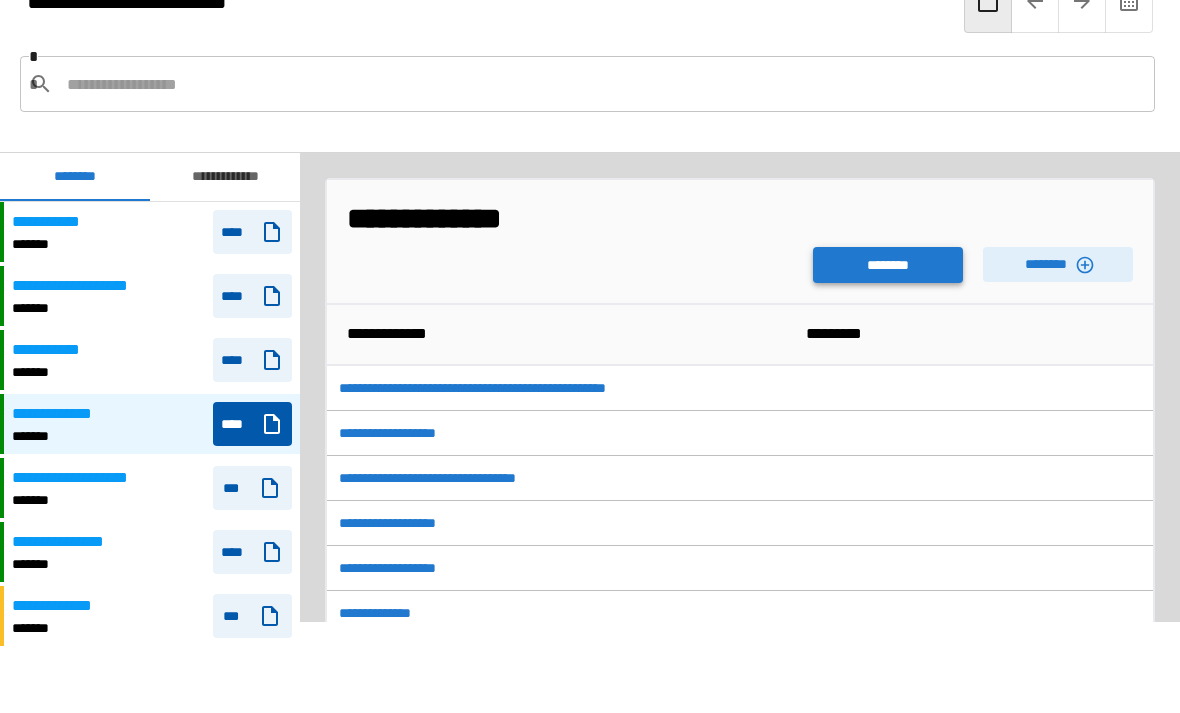 click on "********" at bounding box center (888, 265) 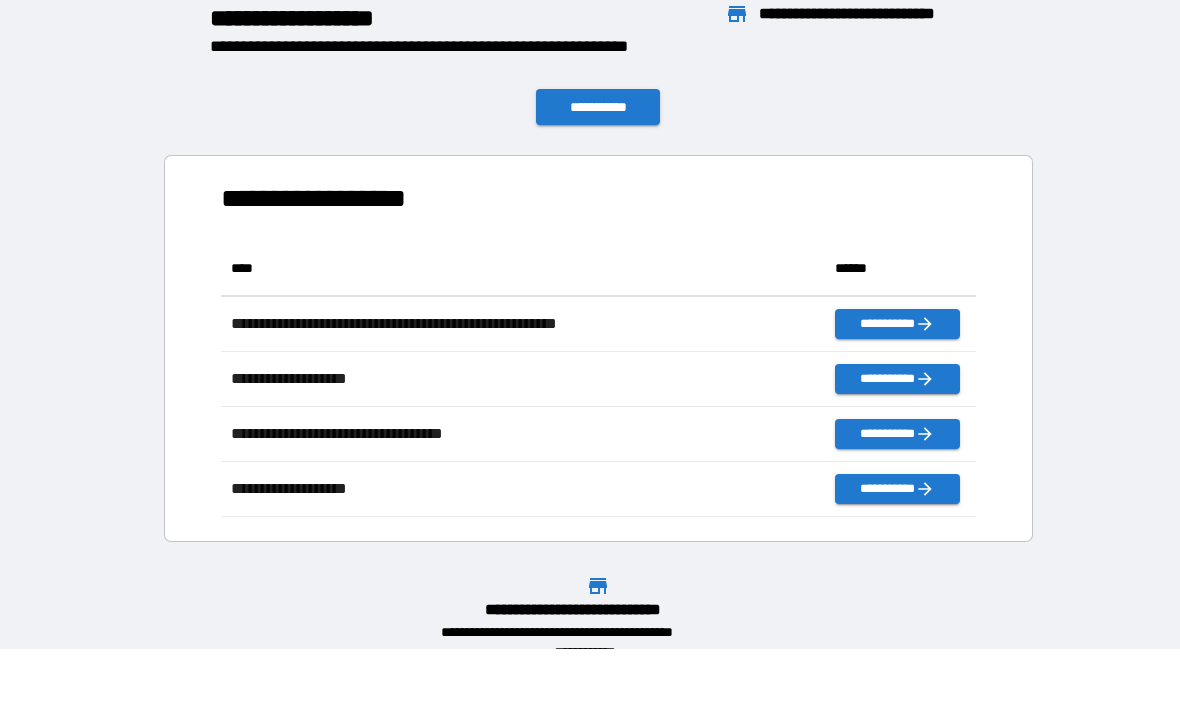 scroll, scrollTop: 1, scrollLeft: 1, axis: both 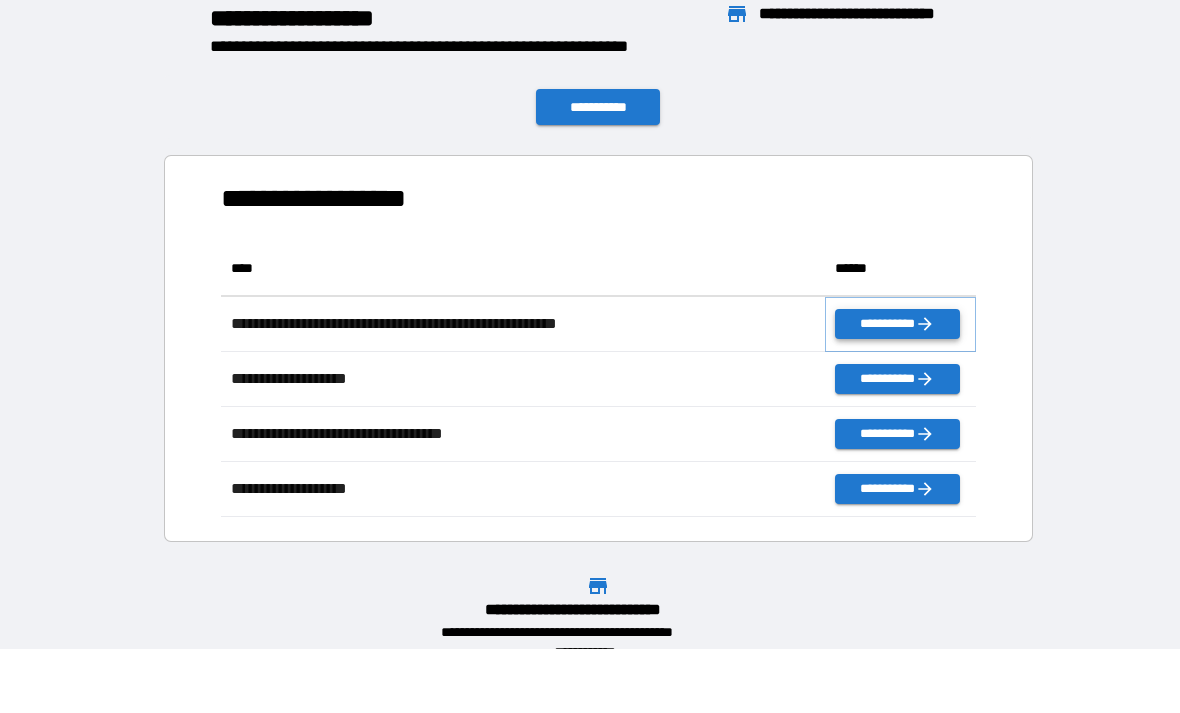 click on "**********" at bounding box center [897, 324] 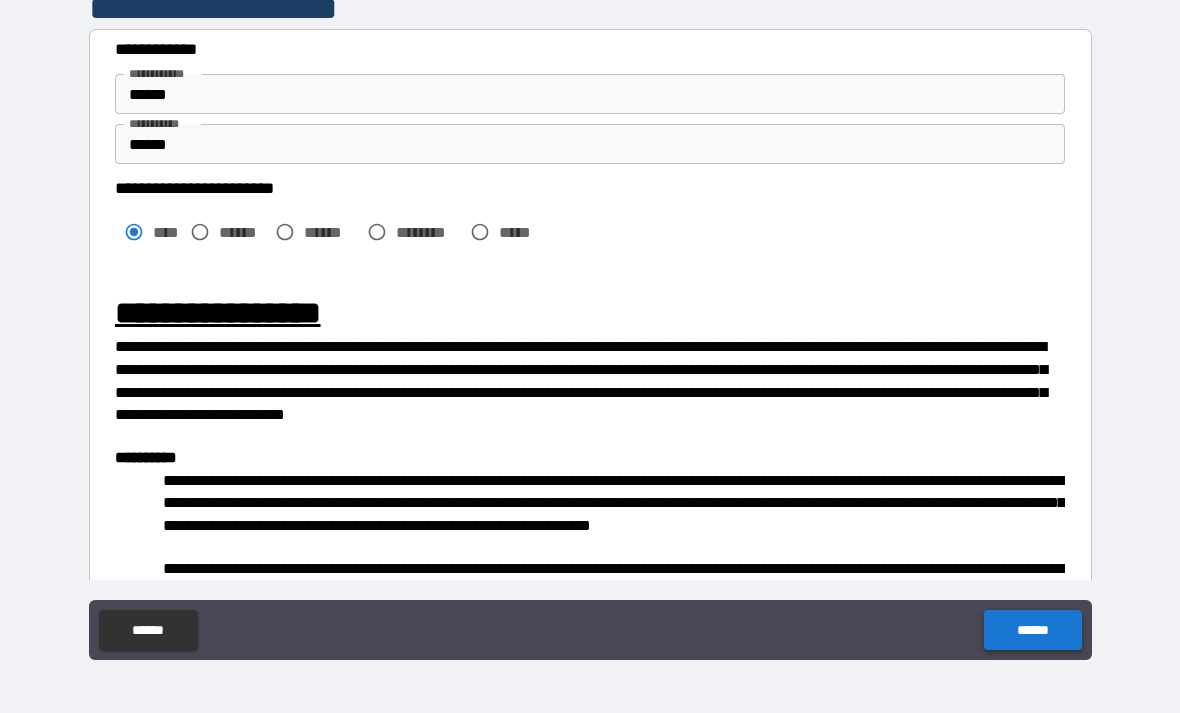 click on "******" at bounding box center [1032, 630] 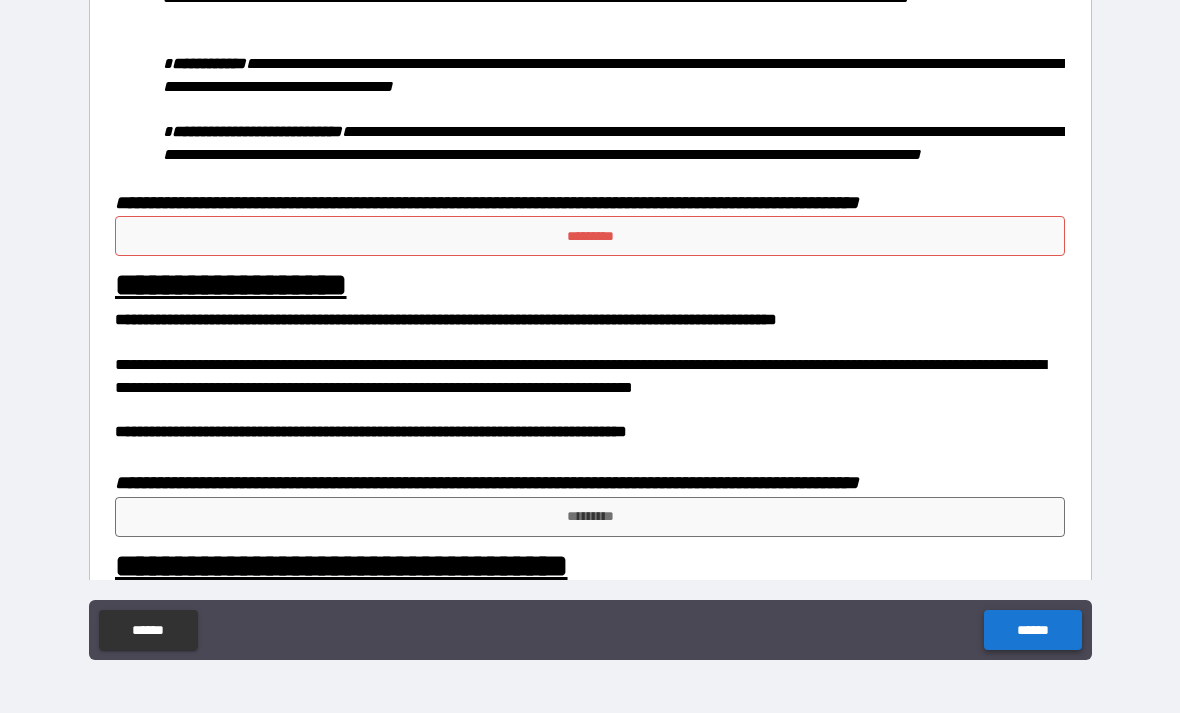 scroll, scrollTop: 907, scrollLeft: 0, axis: vertical 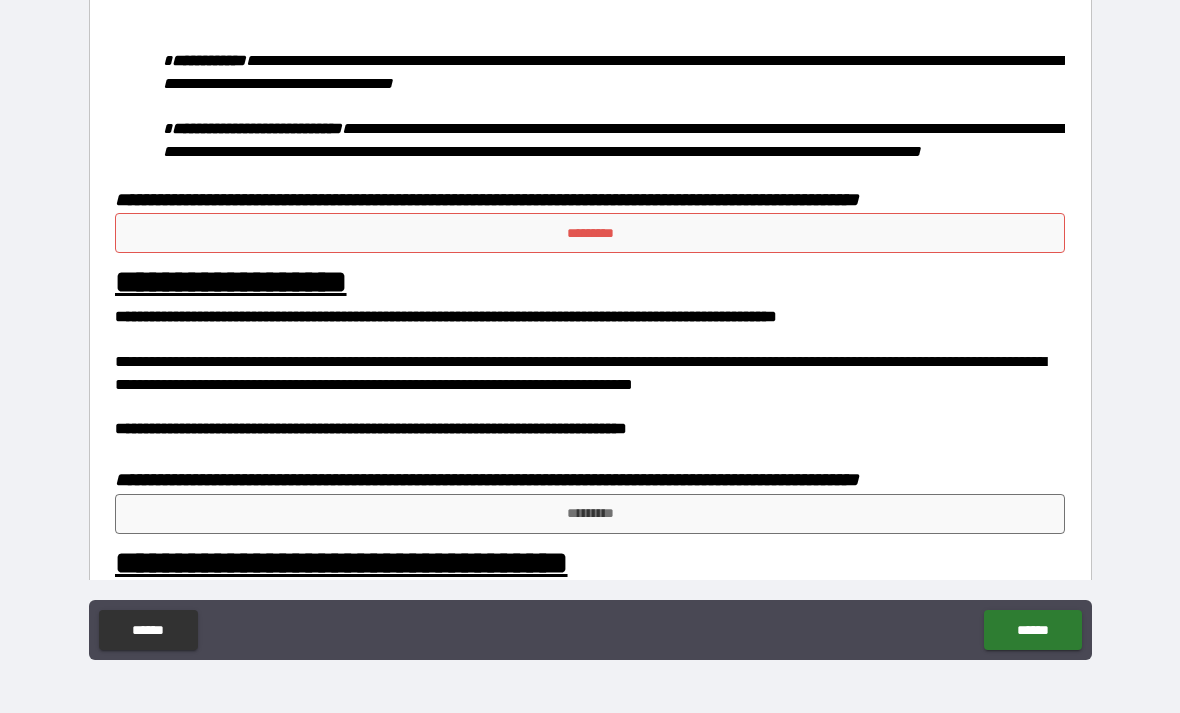 click on "*********" at bounding box center [590, 233] 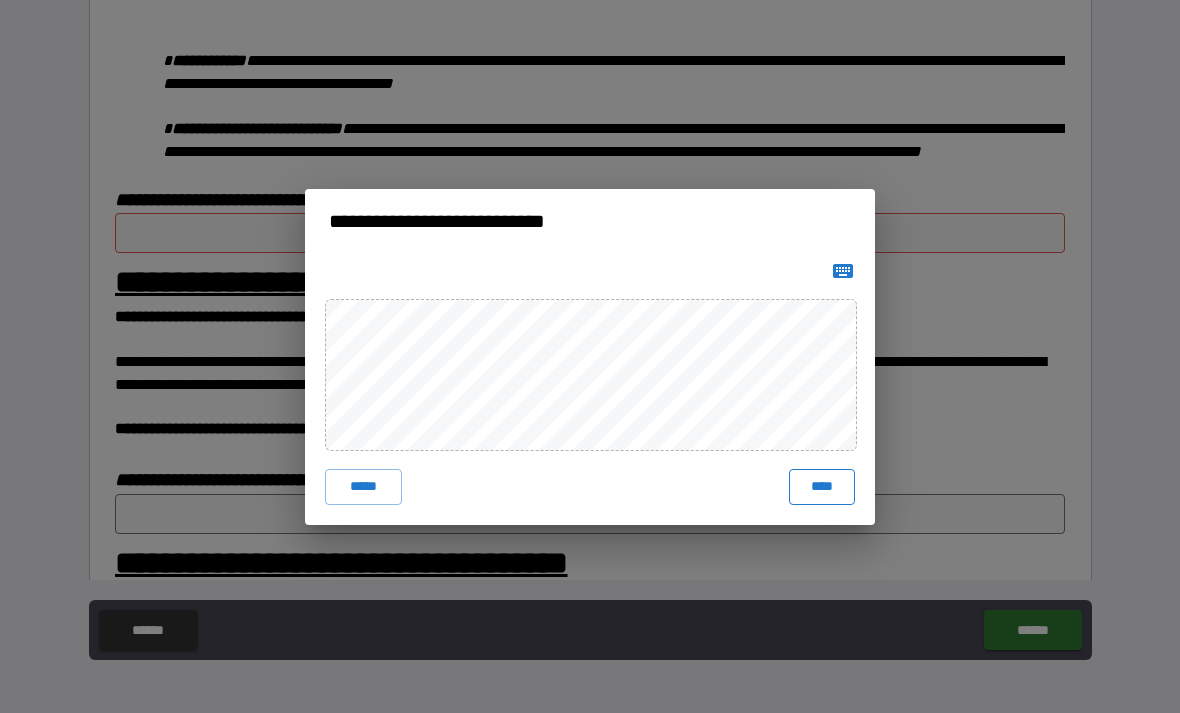 click on "****" at bounding box center [822, 487] 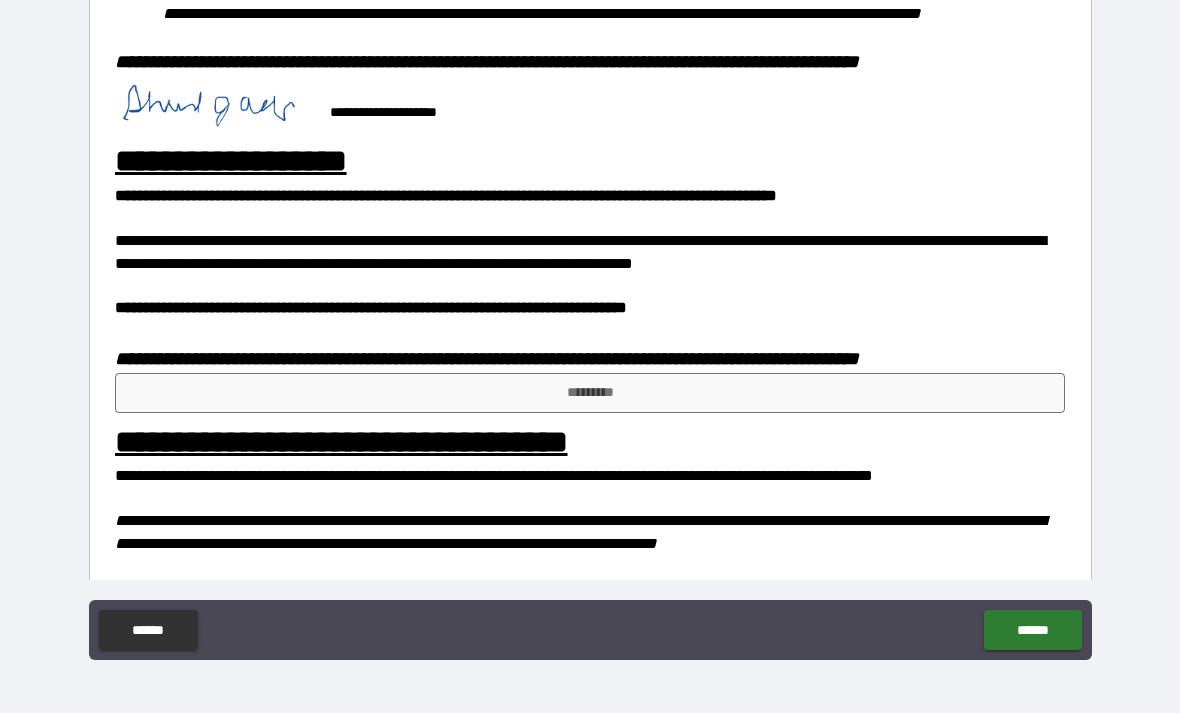 scroll, scrollTop: 1049, scrollLeft: 0, axis: vertical 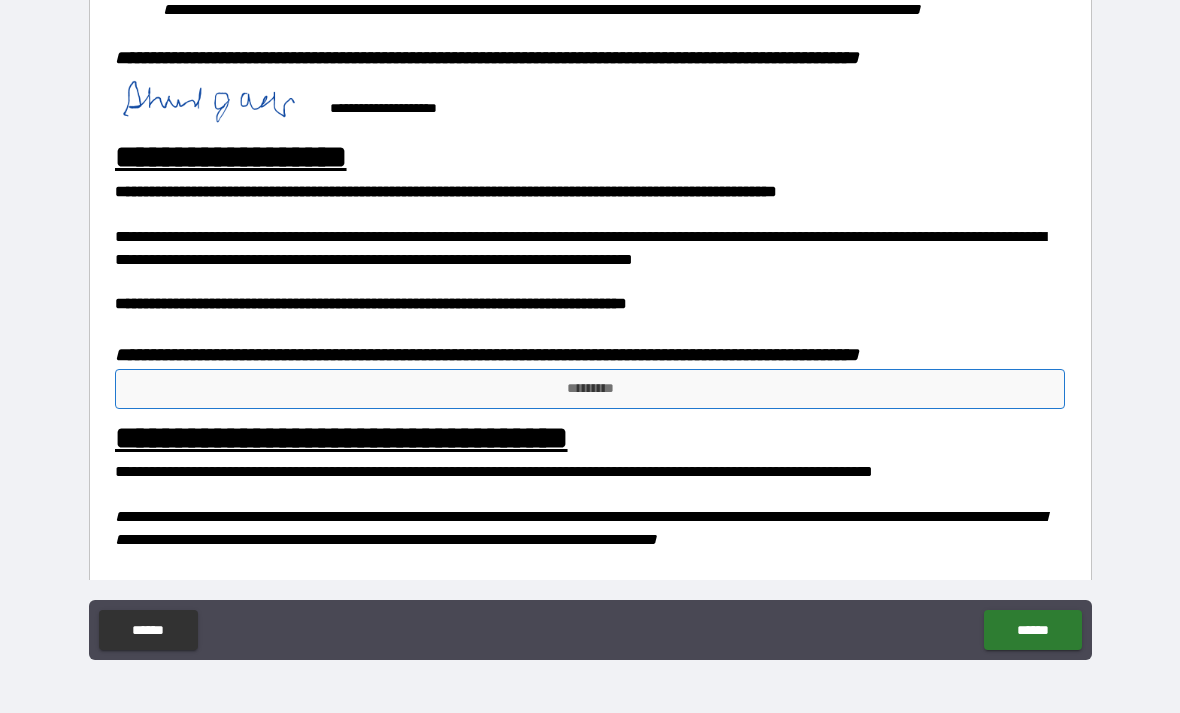 click on "*********" at bounding box center [590, 389] 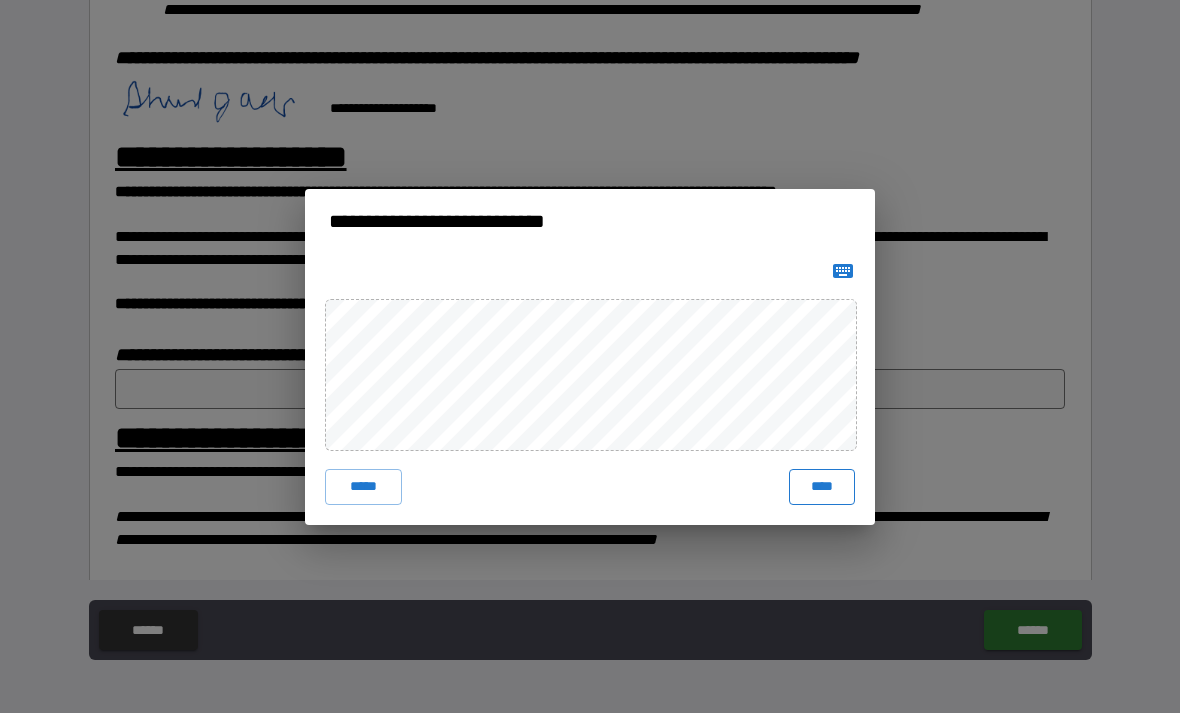 click on "****" at bounding box center (822, 487) 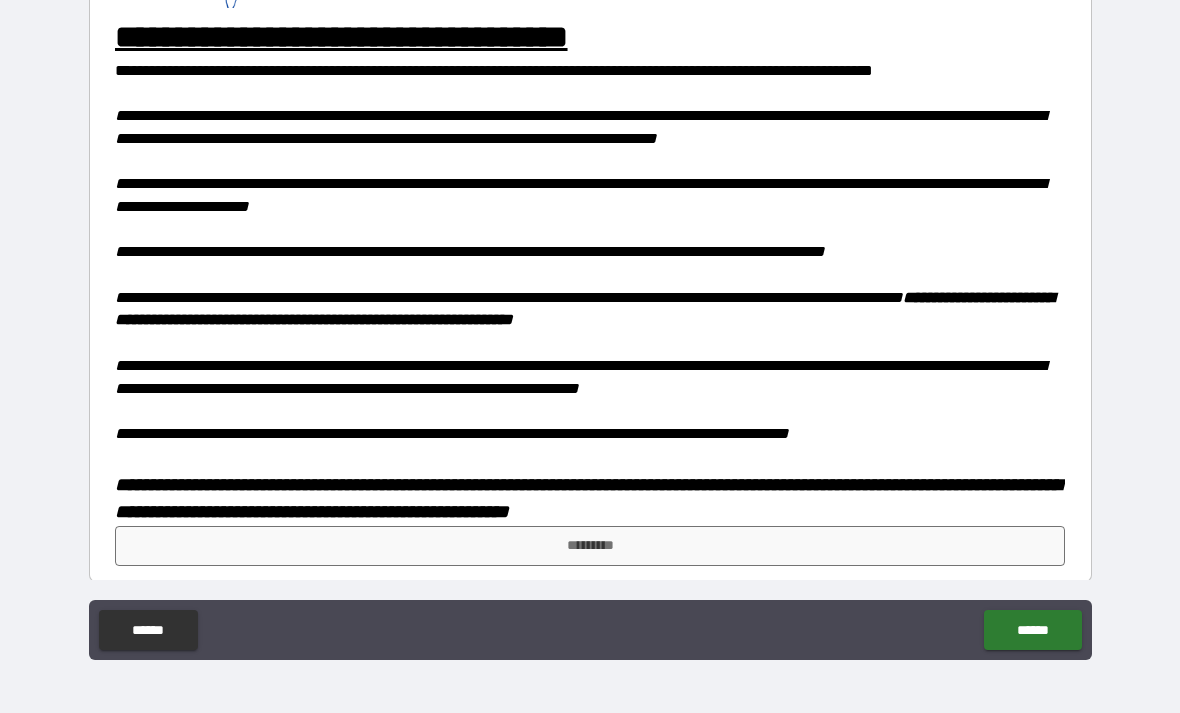 scroll, scrollTop: 1466, scrollLeft: 0, axis: vertical 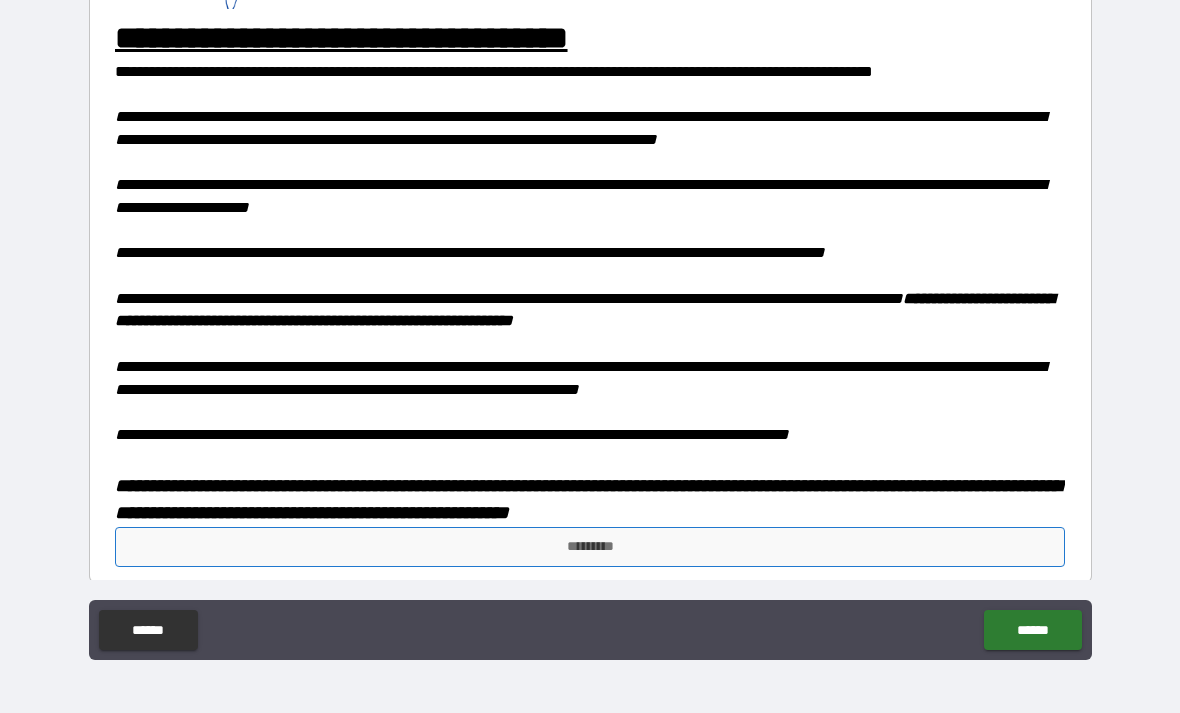 click on "*********" at bounding box center [590, 547] 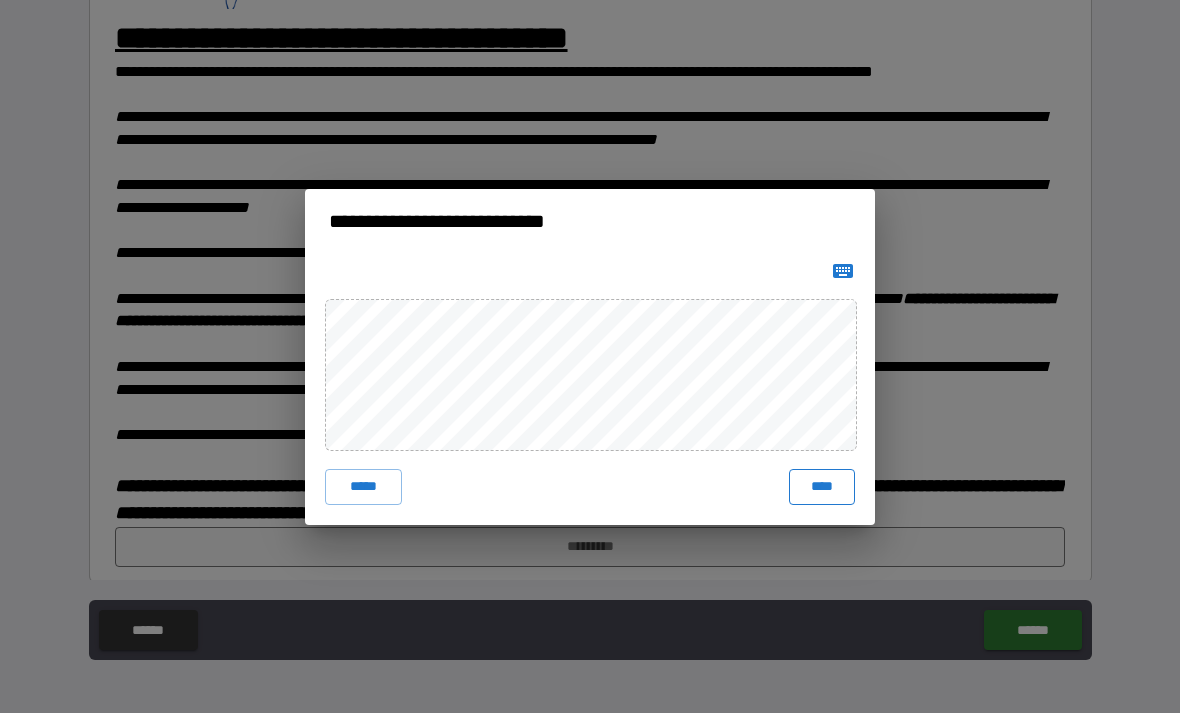 click on "****" at bounding box center [822, 487] 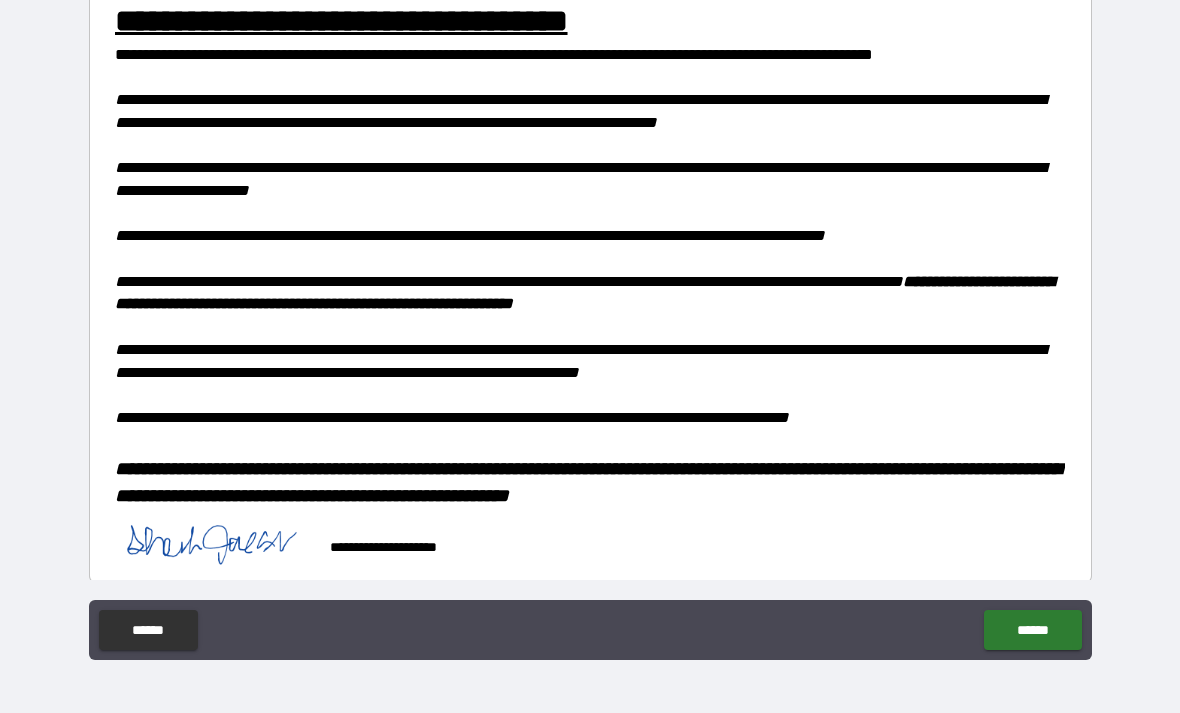 scroll, scrollTop: 1483, scrollLeft: 0, axis: vertical 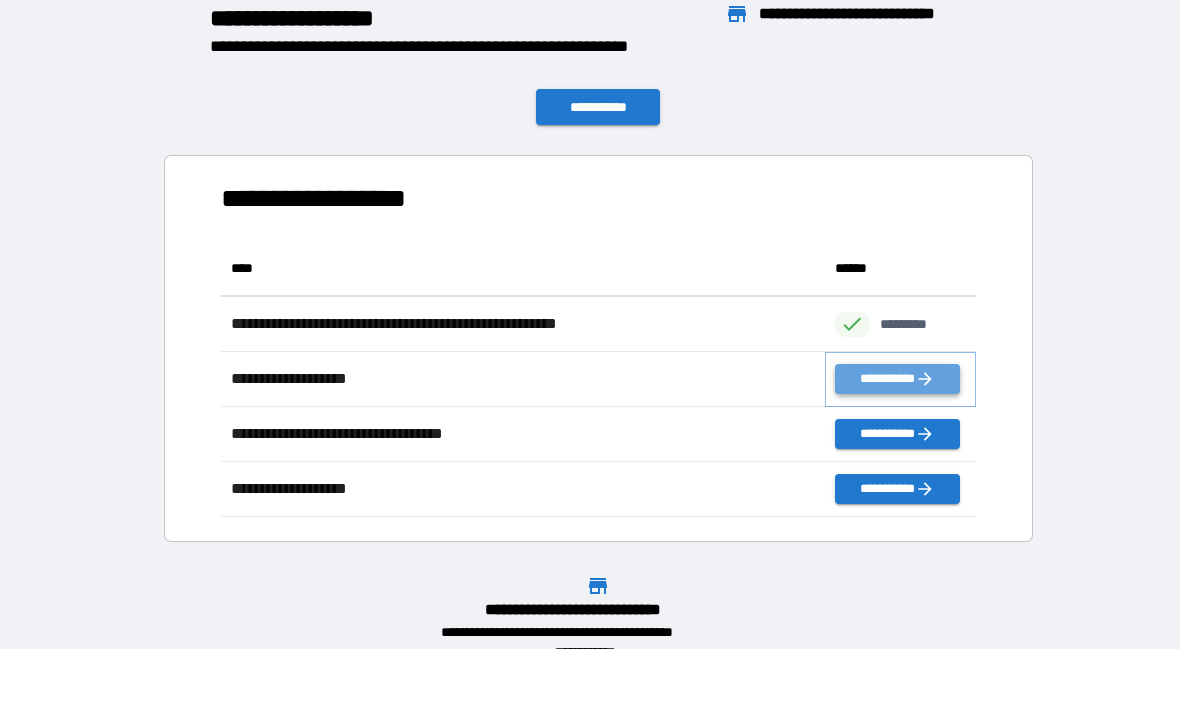 click on "**********" at bounding box center [897, 379] 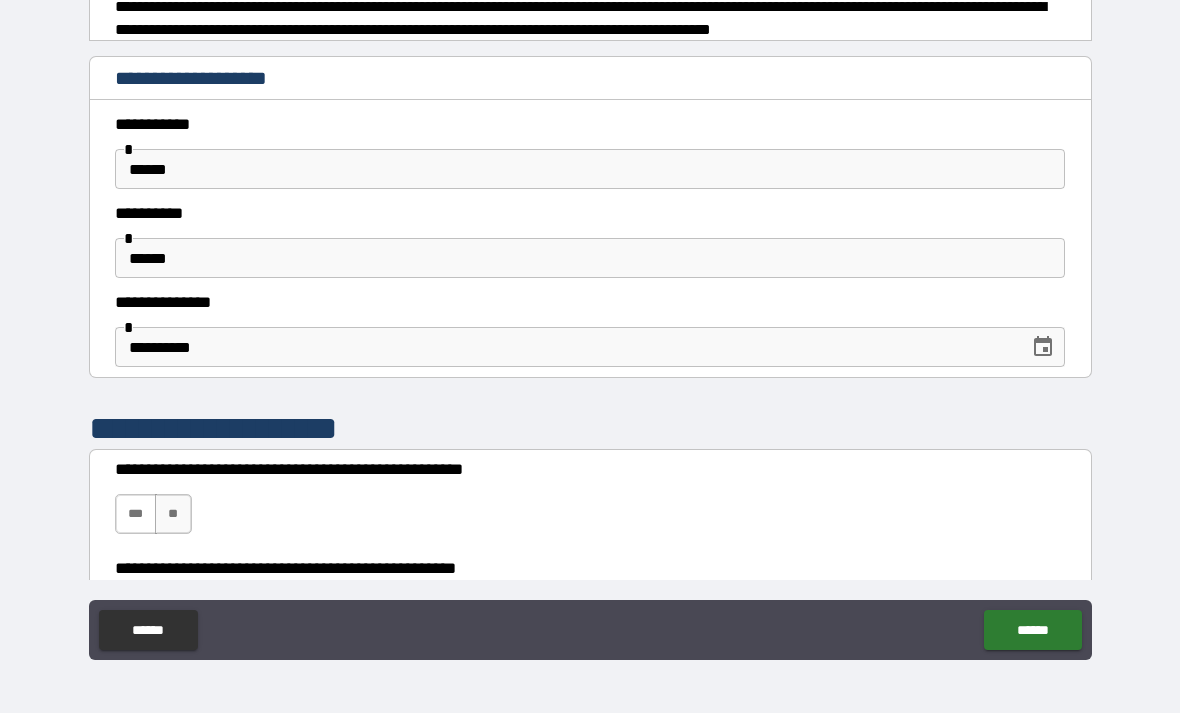 click on "***" at bounding box center (136, 514) 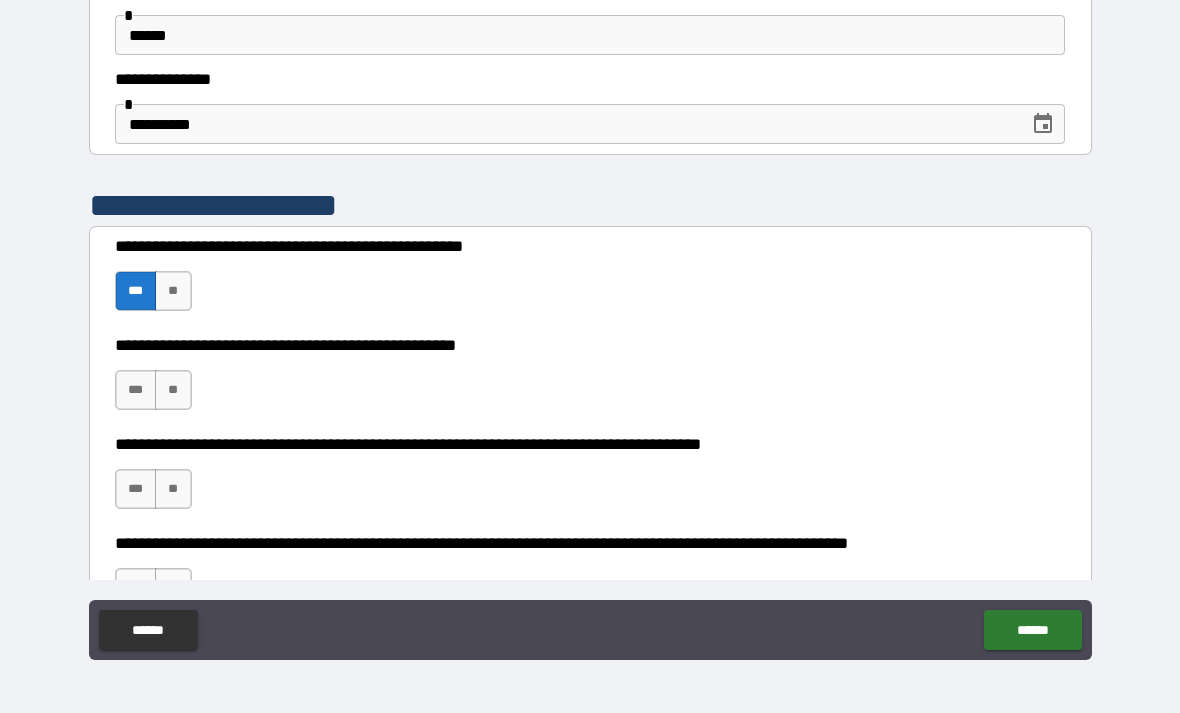 scroll, scrollTop: 224, scrollLeft: 0, axis: vertical 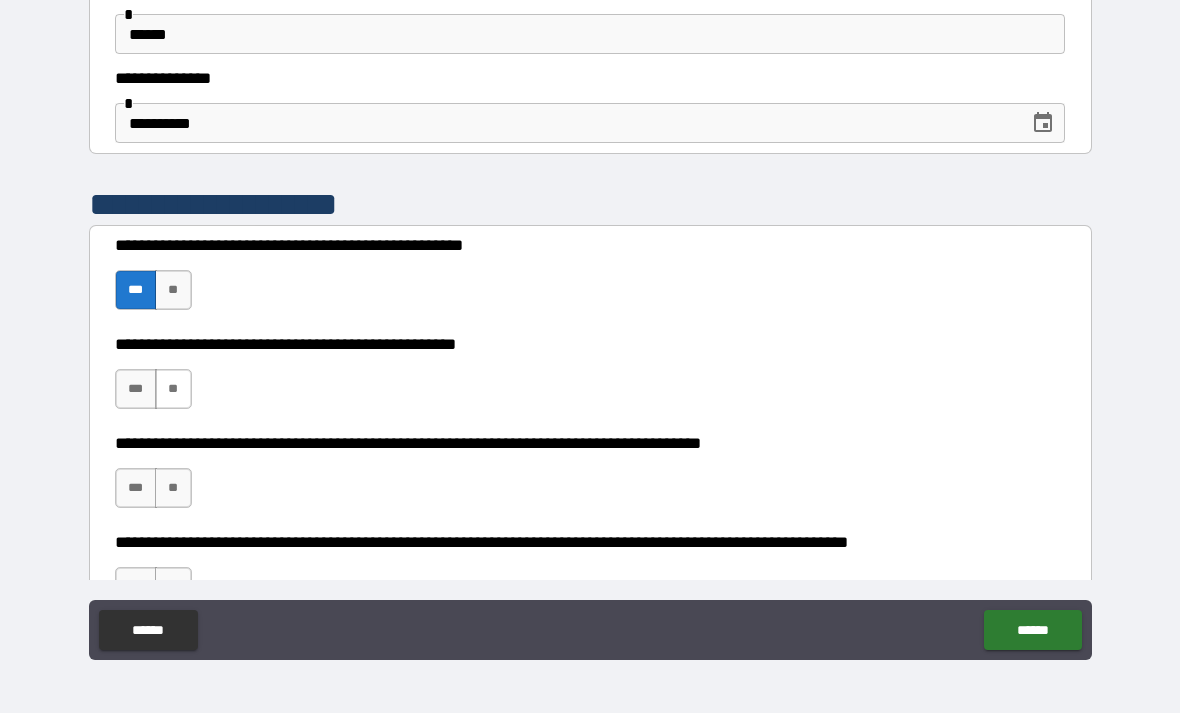 click on "**" at bounding box center (173, 389) 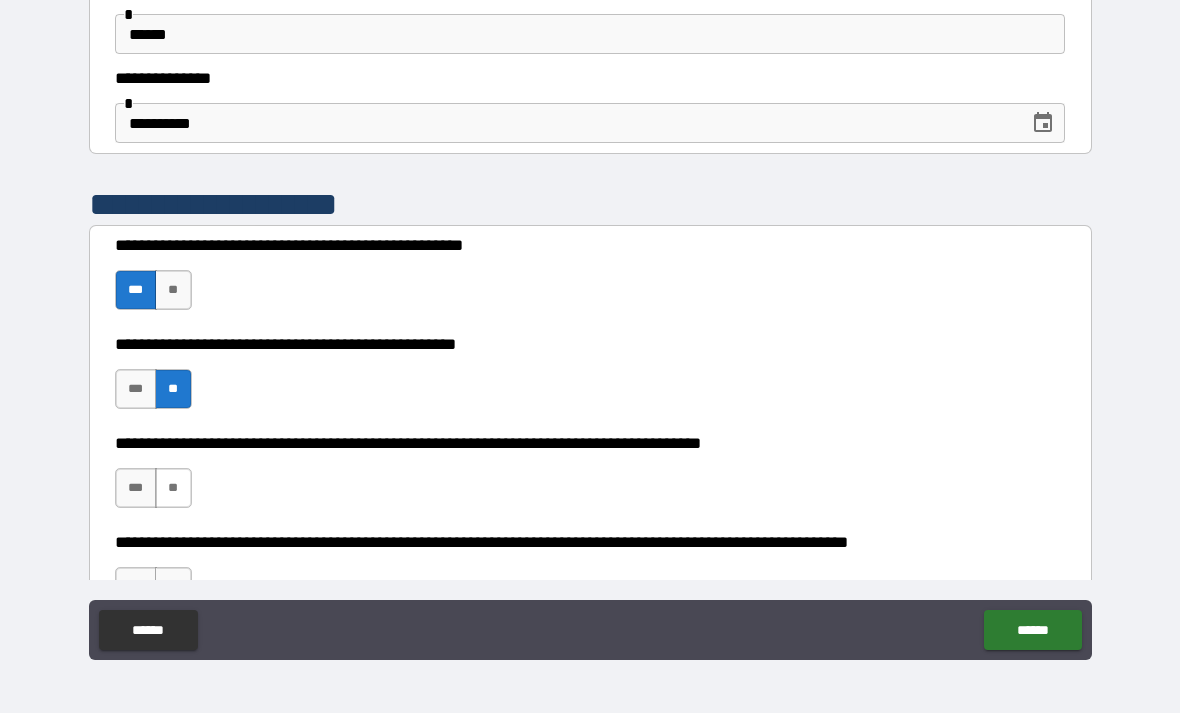 click on "**" at bounding box center [173, 488] 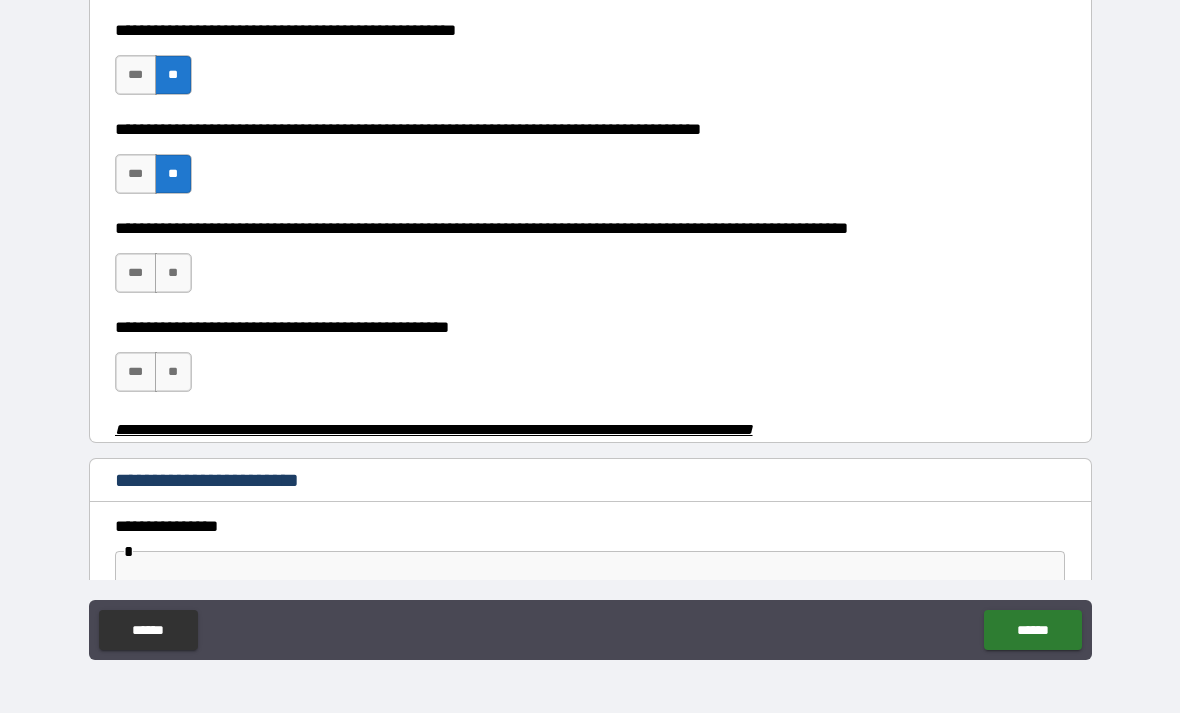 scroll, scrollTop: 539, scrollLeft: 0, axis: vertical 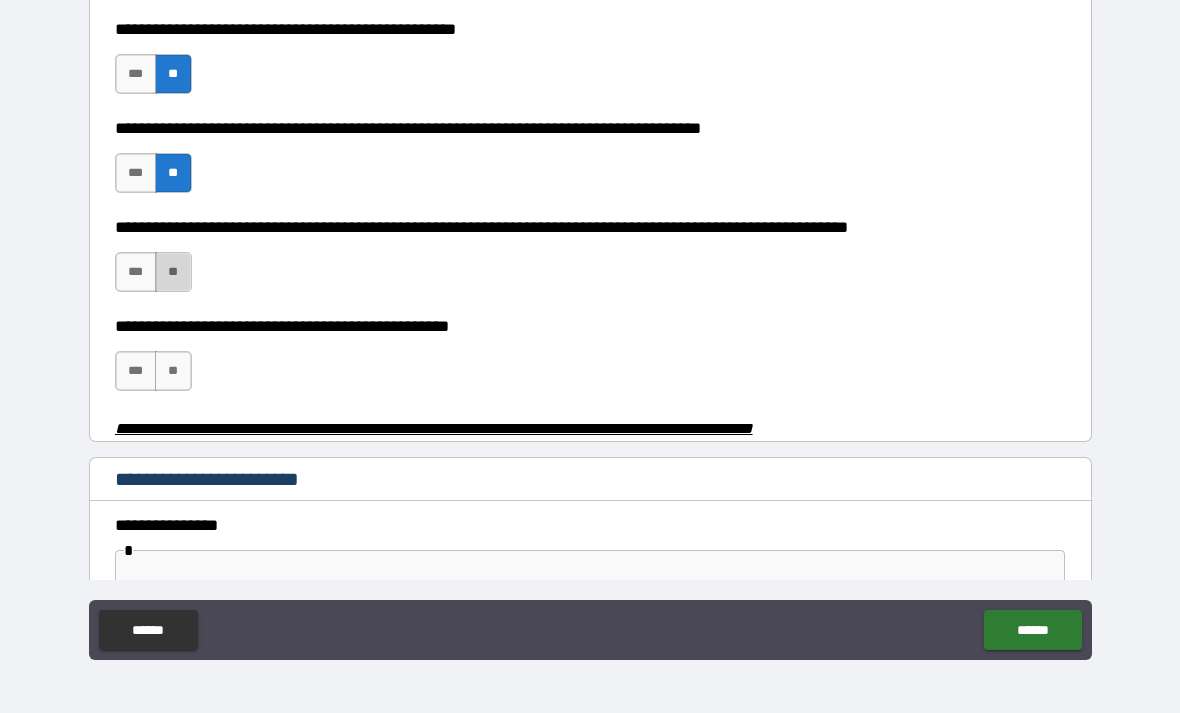 click on "**" at bounding box center [173, 272] 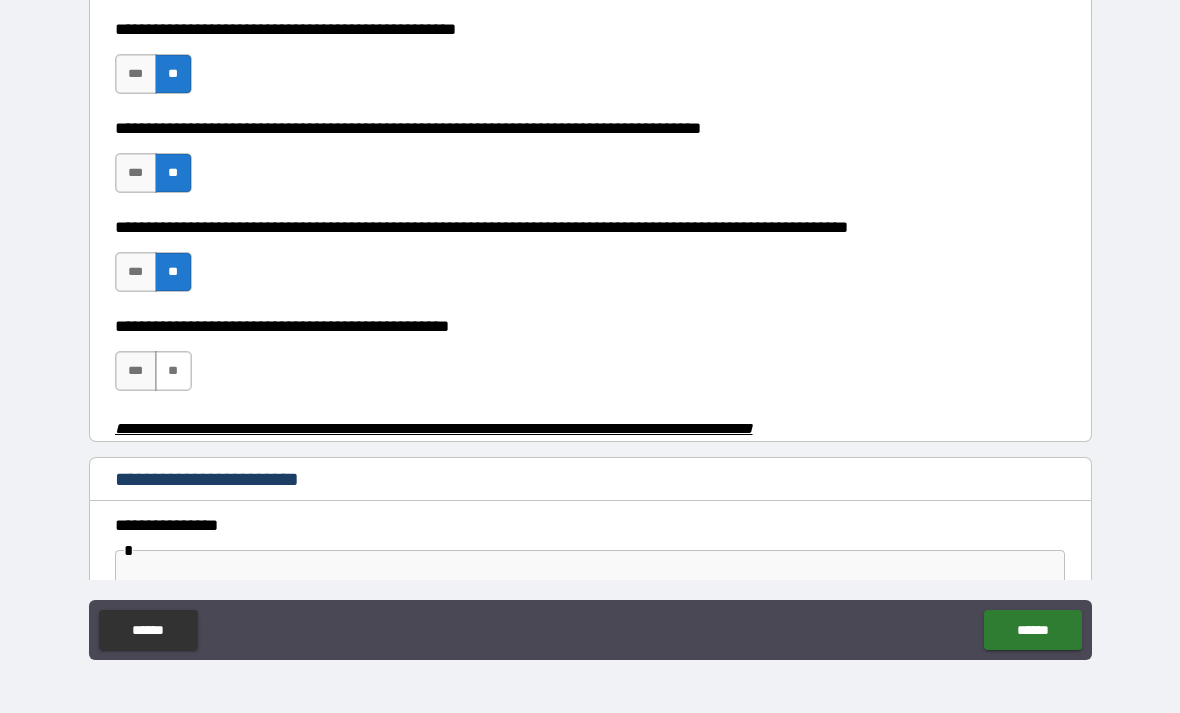click on "**" at bounding box center [173, 371] 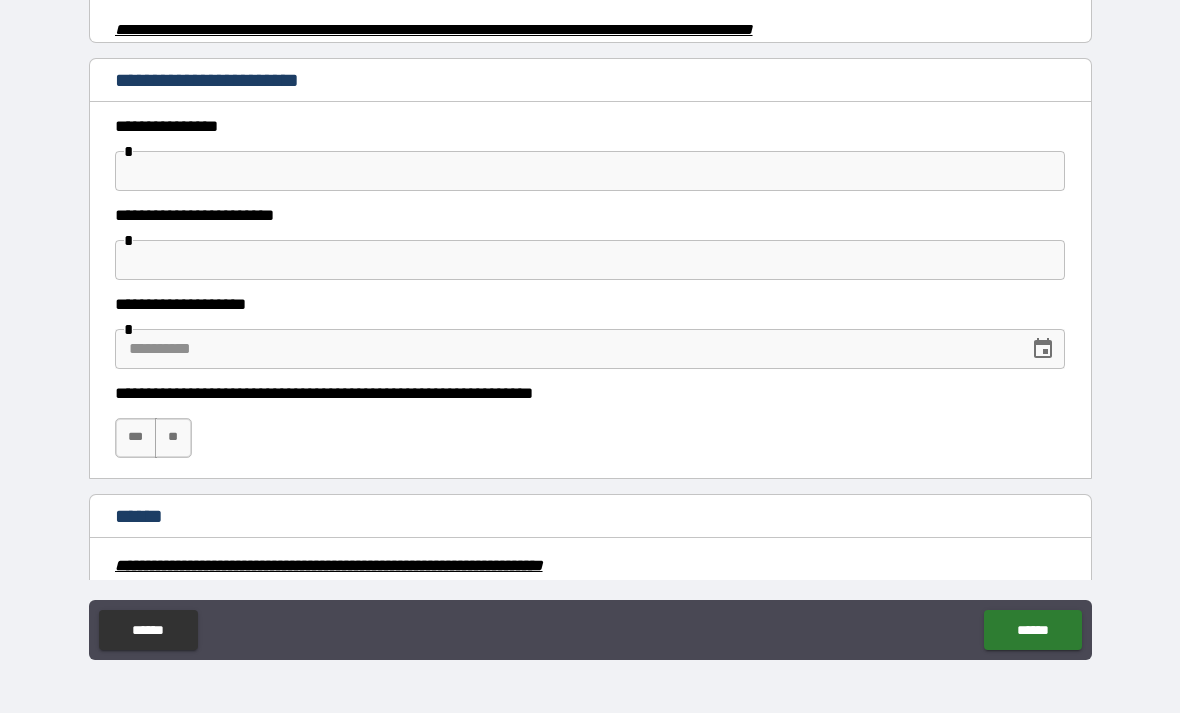 scroll, scrollTop: 940, scrollLeft: 0, axis: vertical 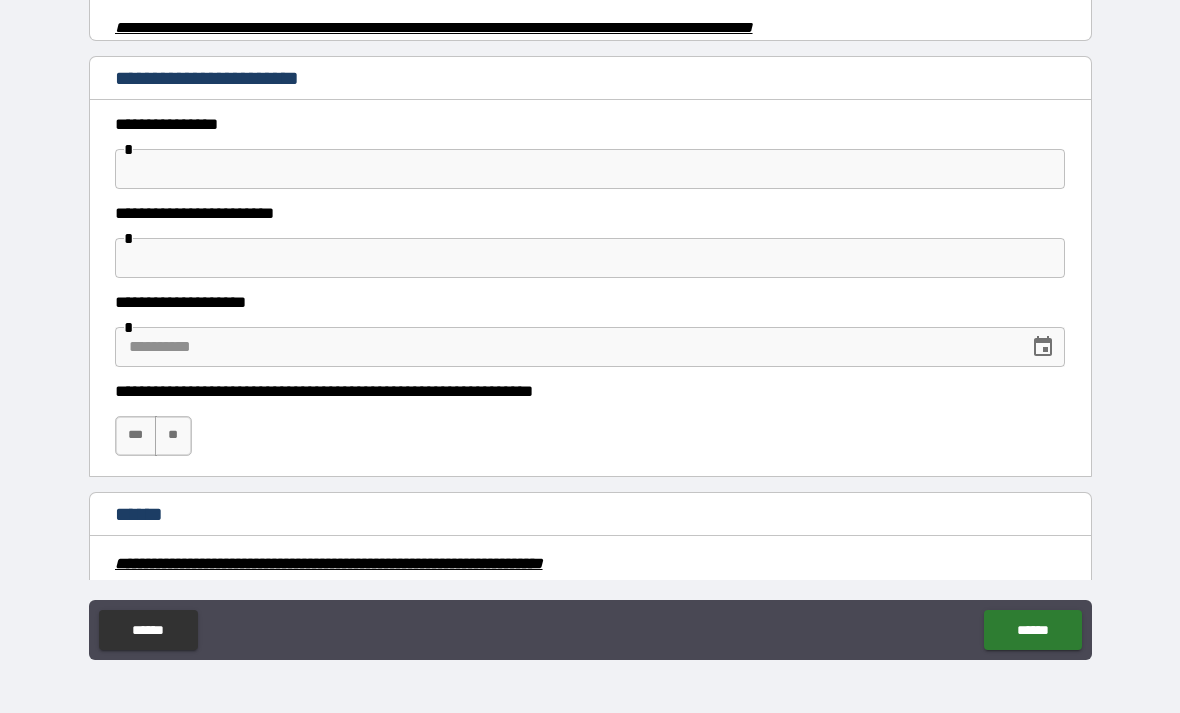 click on "**" at bounding box center (173, 436) 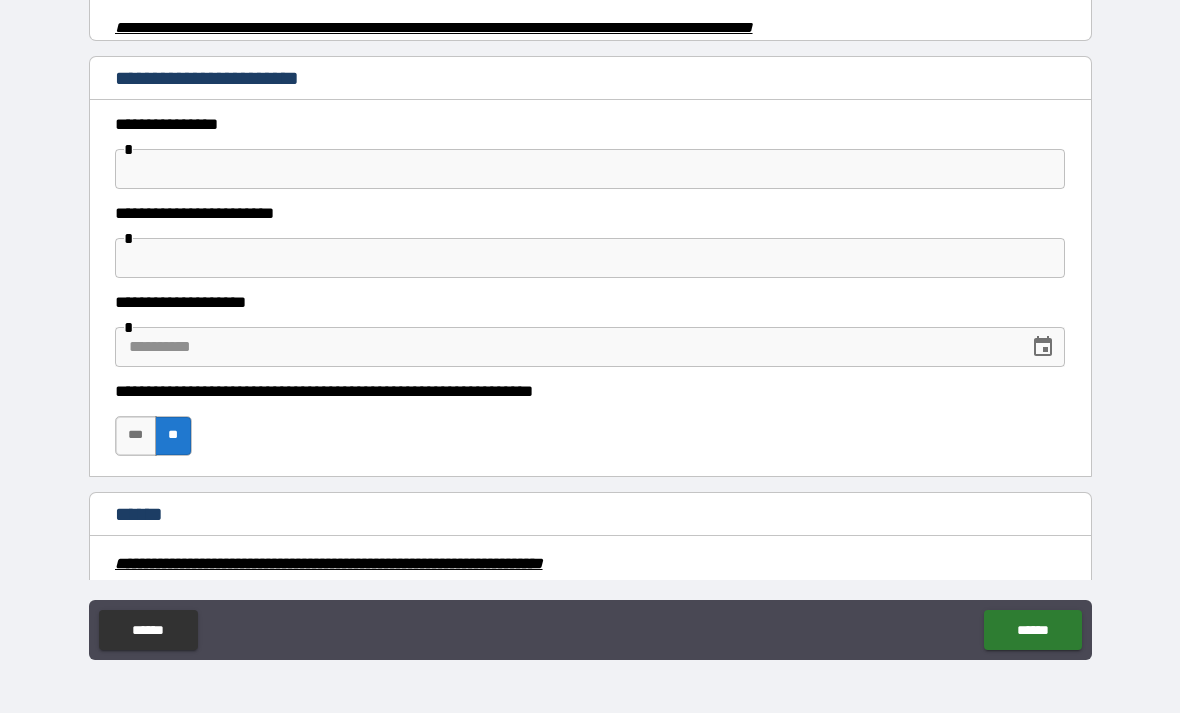 click at bounding box center [565, 347] 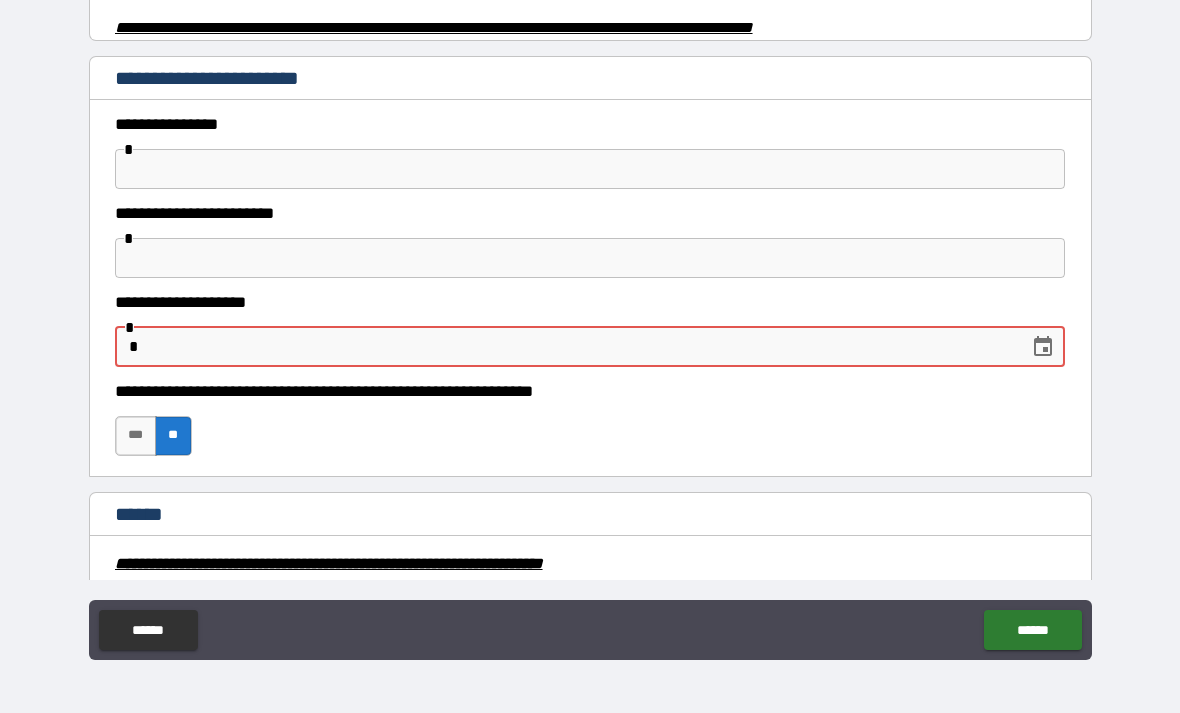 click on "**********" at bounding box center (590, 589) 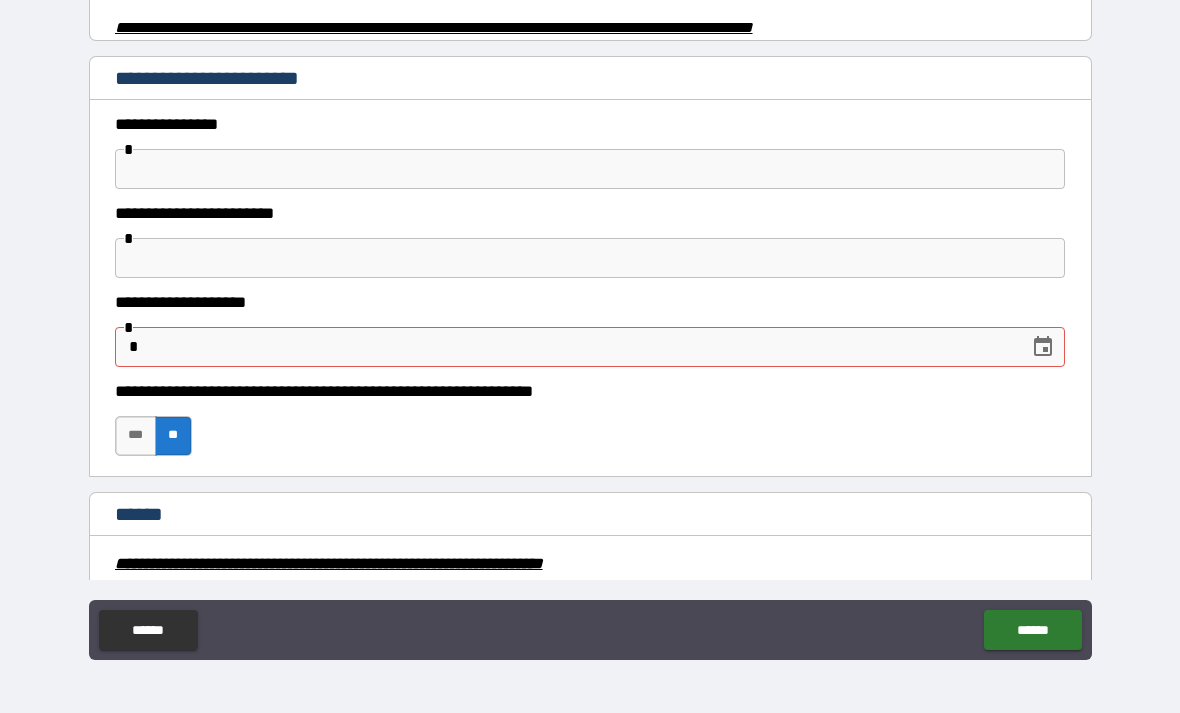 click on "*" at bounding box center [565, 347] 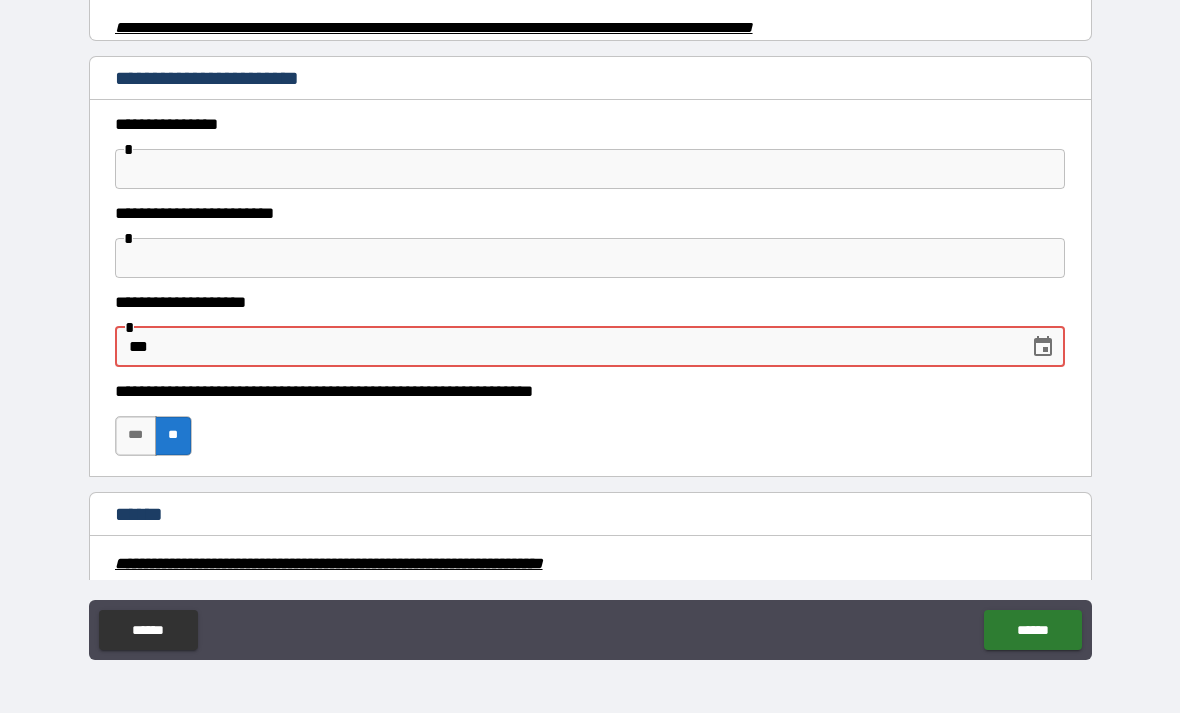 type on "*" 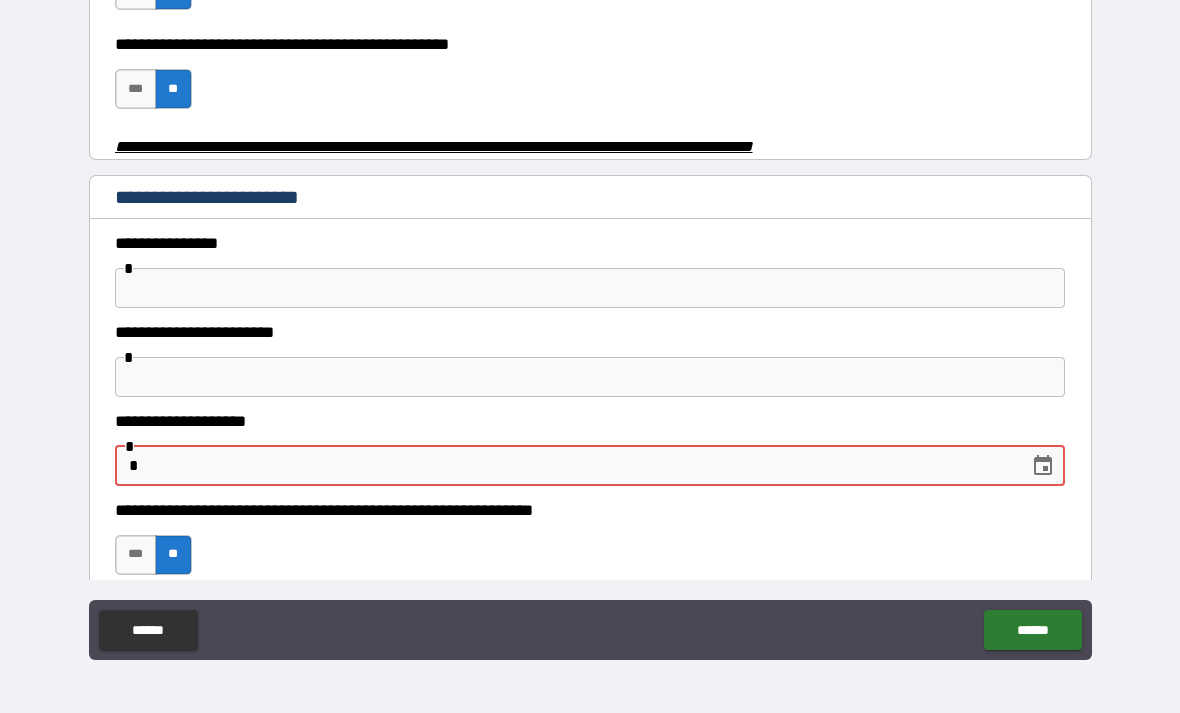 scroll, scrollTop: 820, scrollLeft: 0, axis: vertical 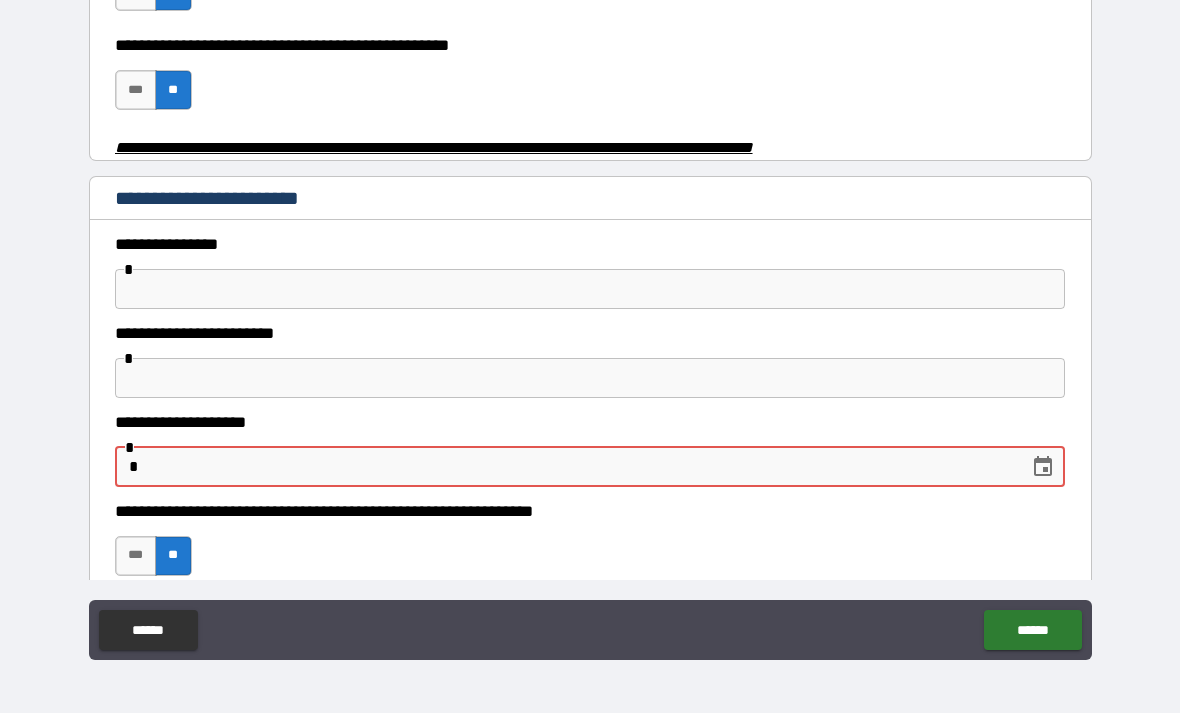click on "*" at bounding box center (565, 467) 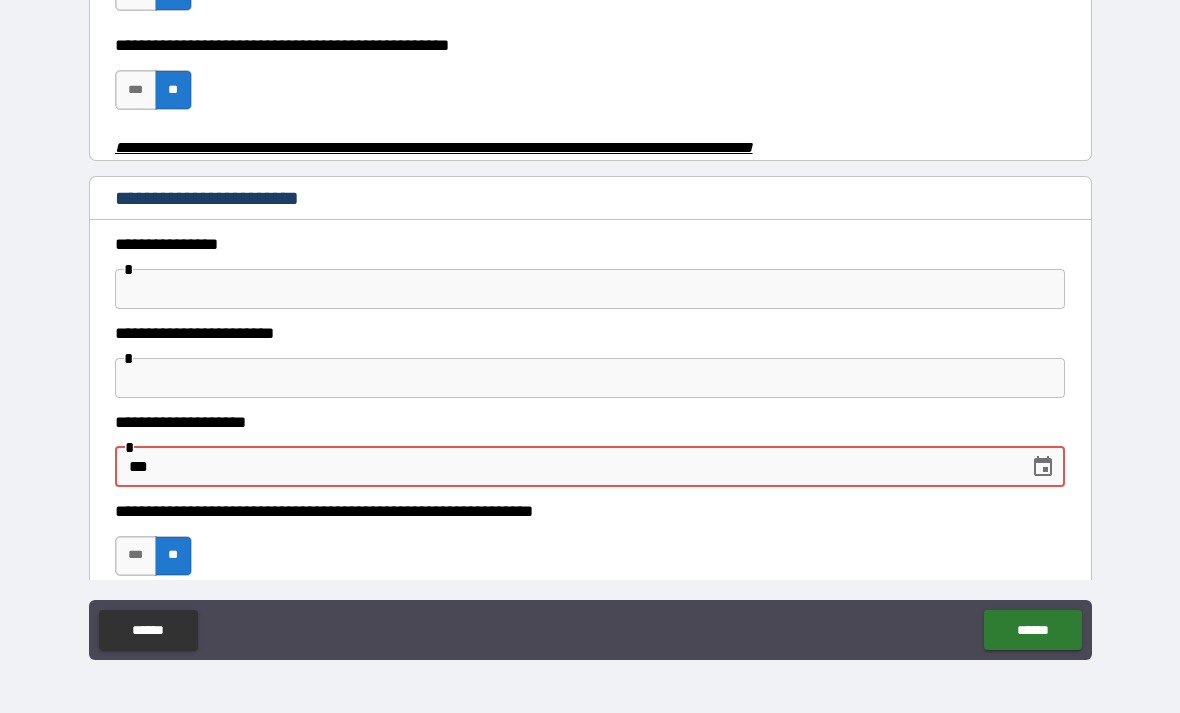 click on "***" at bounding box center [565, 467] 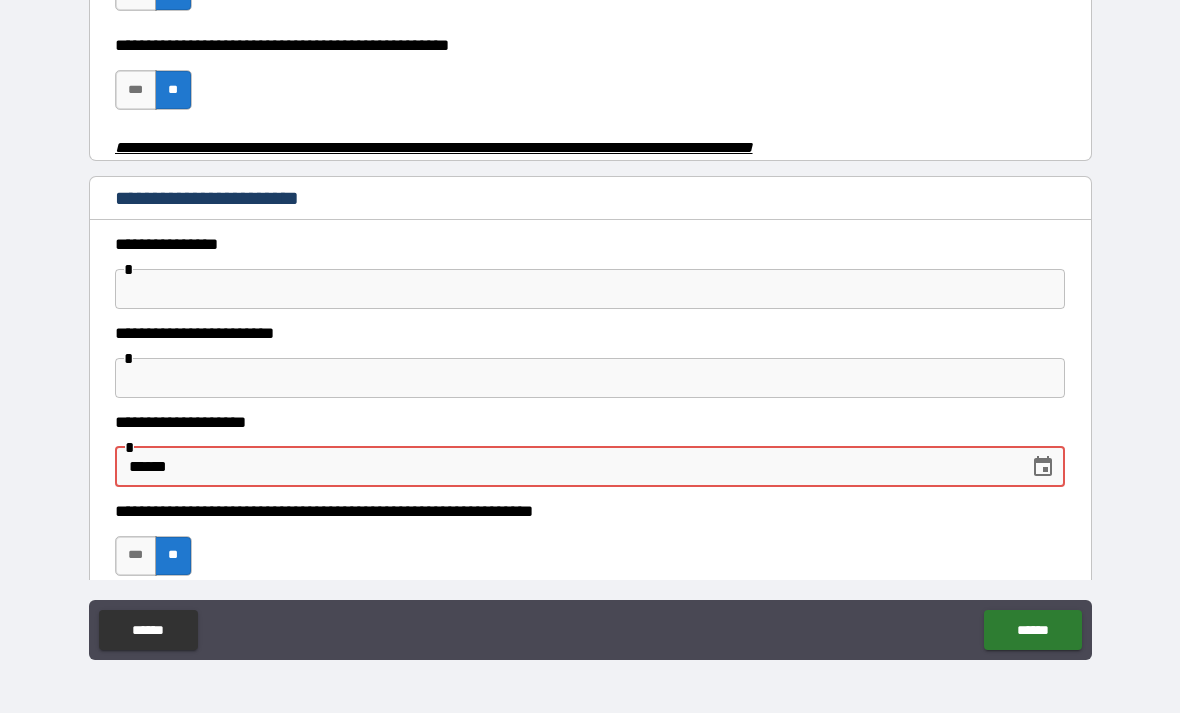 click on "******" at bounding box center [565, 467] 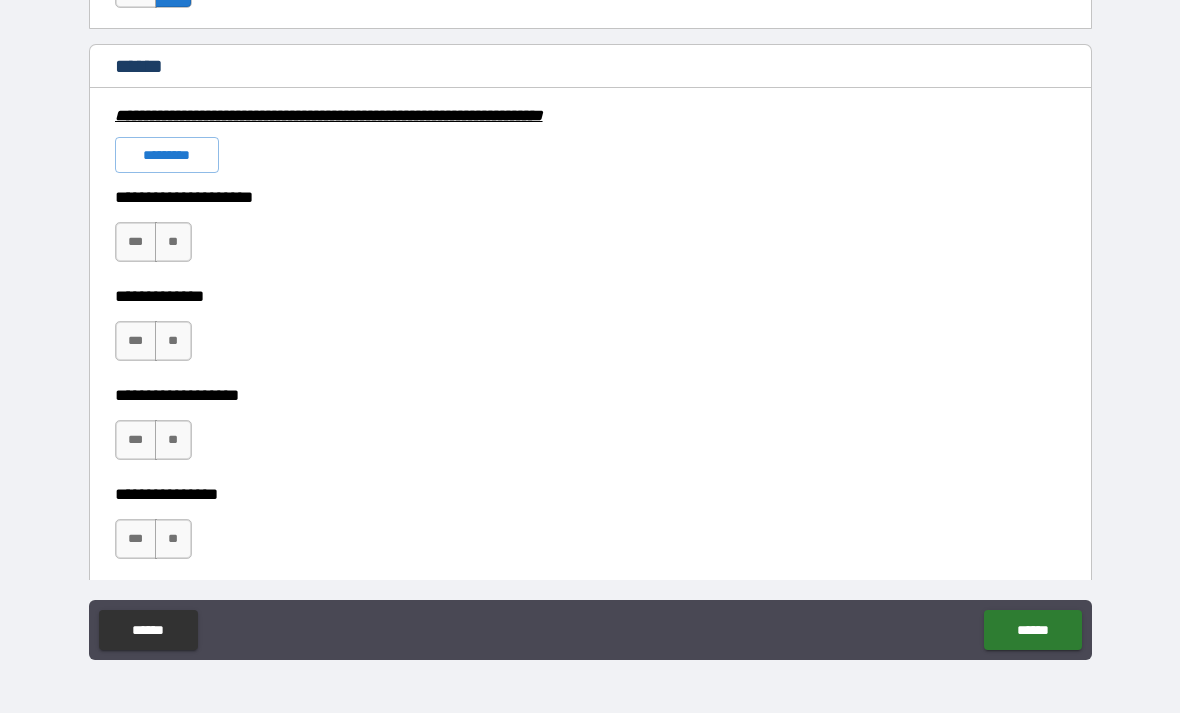 scroll, scrollTop: 1391, scrollLeft: 0, axis: vertical 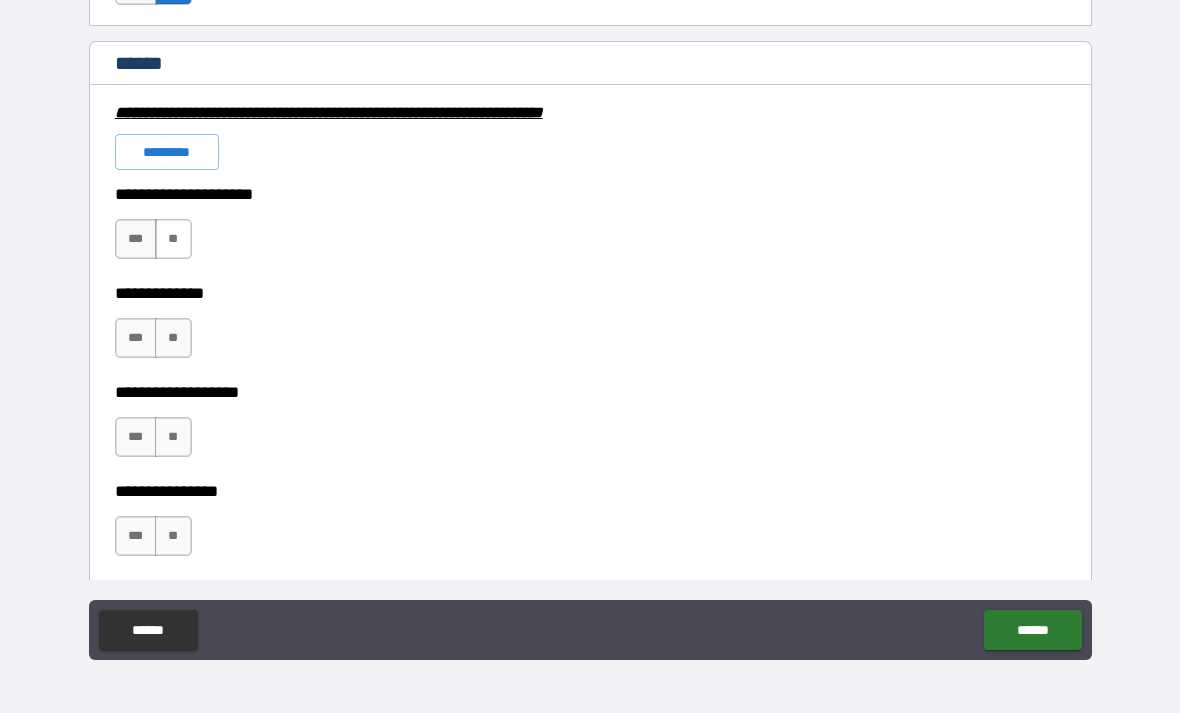 type on "**********" 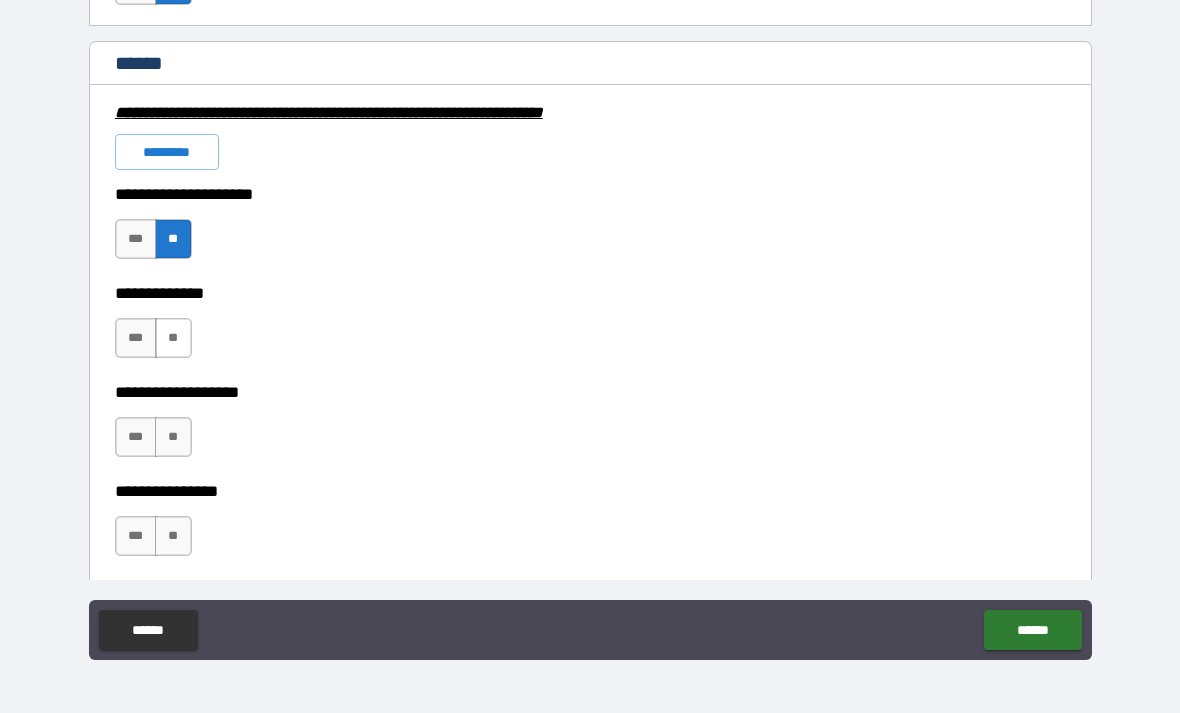 click on "**" at bounding box center (173, 338) 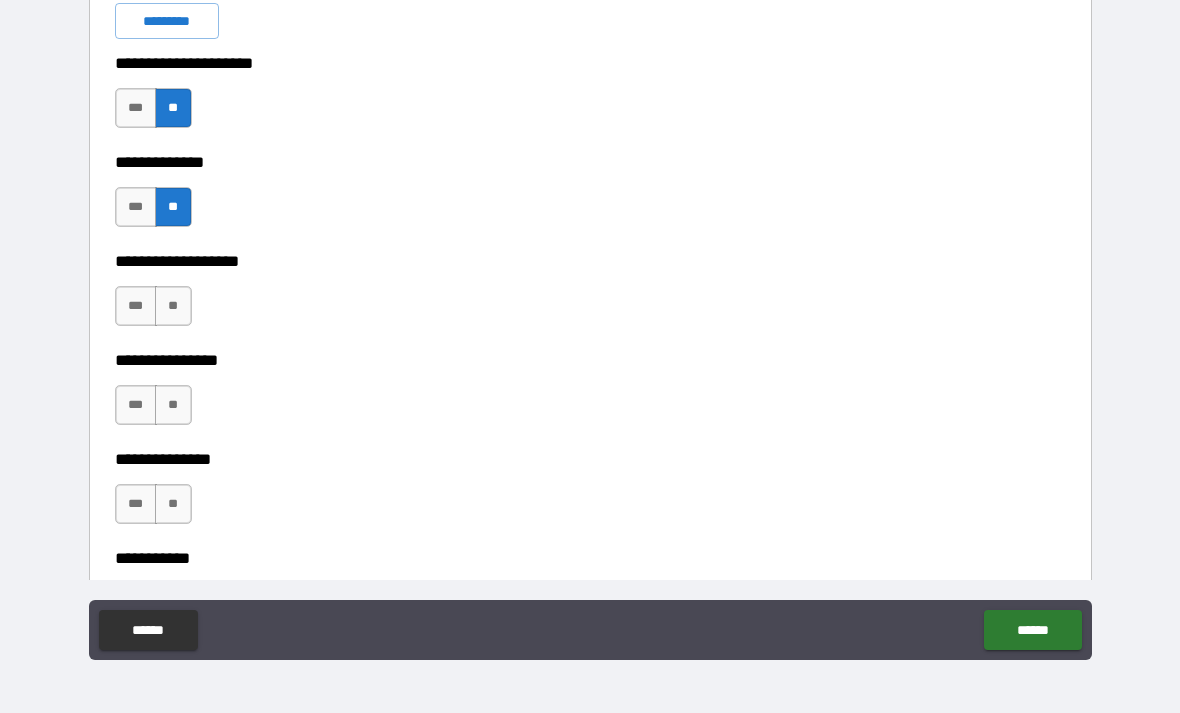 scroll, scrollTop: 1524, scrollLeft: 0, axis: vertical 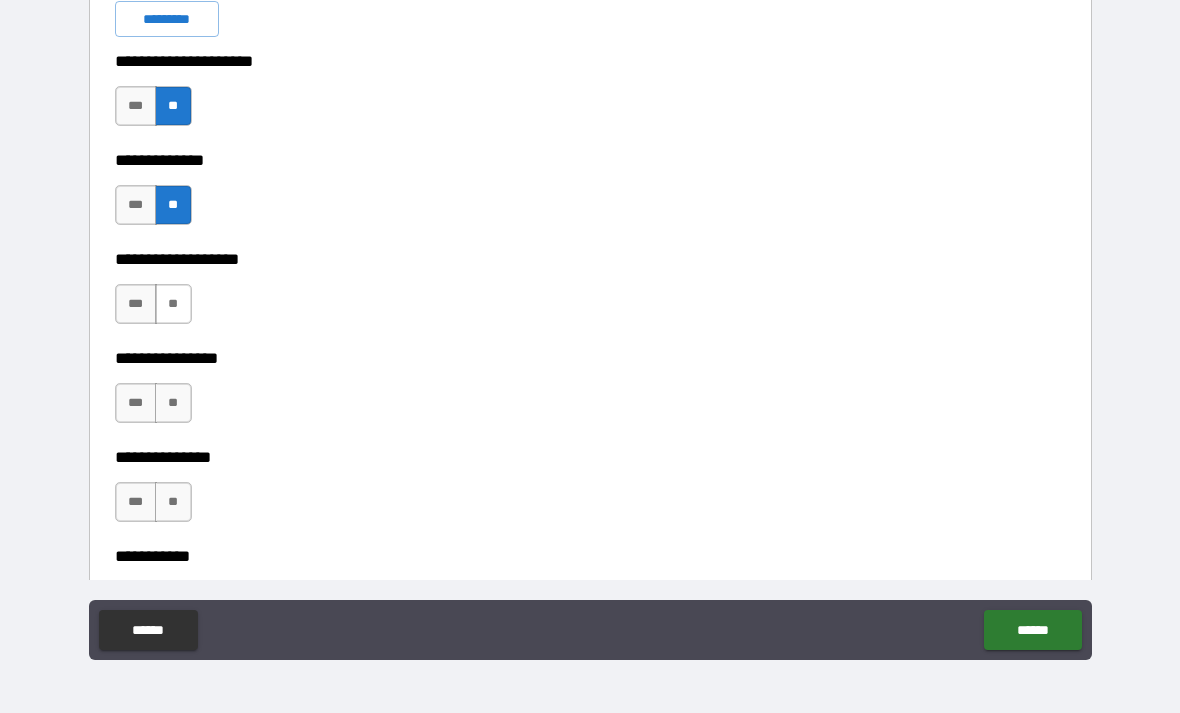 click on "**" at bounding box center (173, 304) 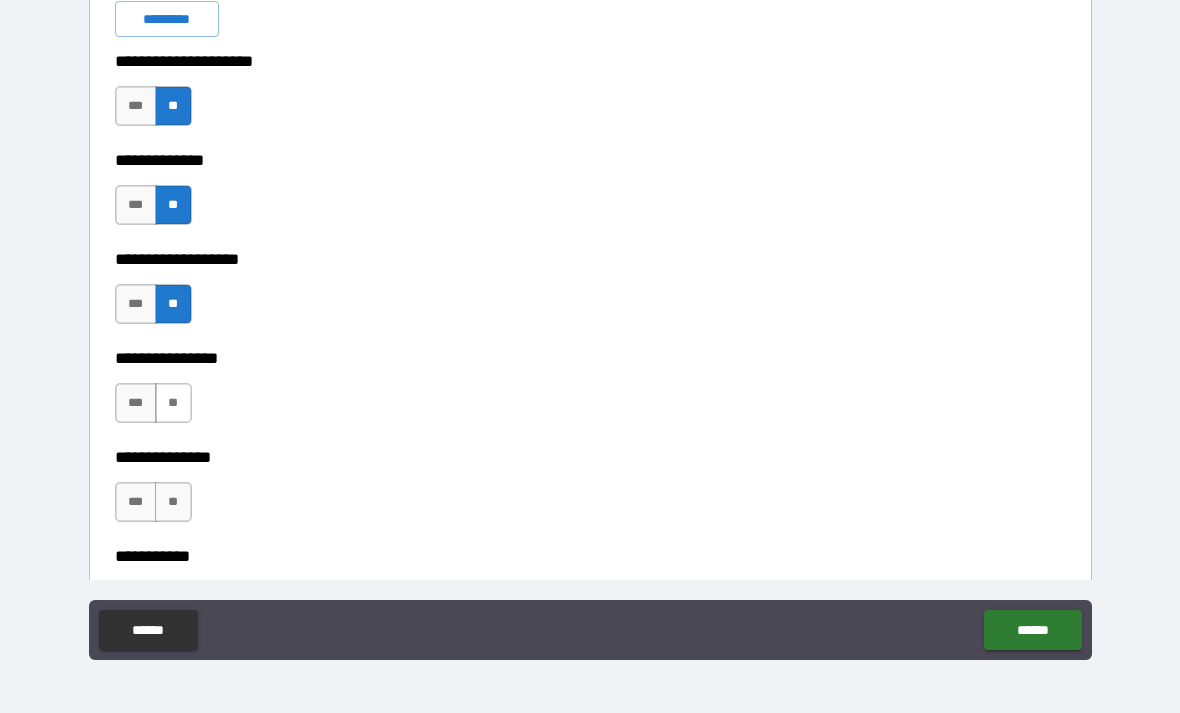 click on "**" at bounding box center [173, 403] 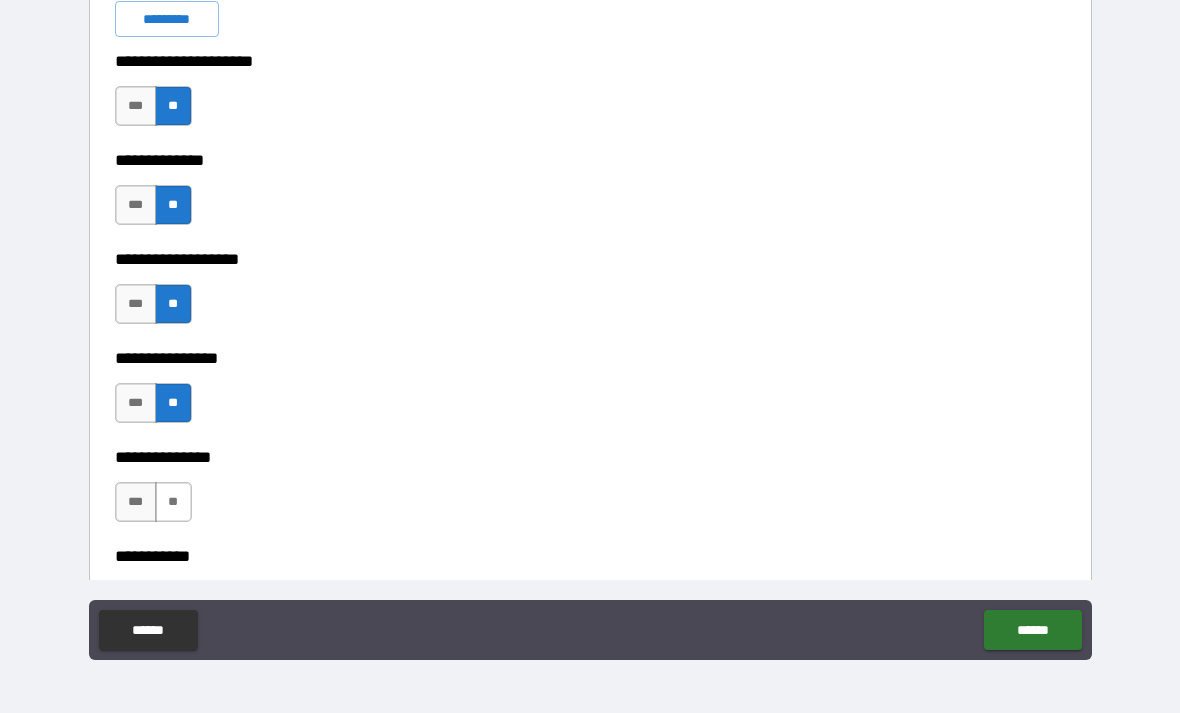 click on "**" at bounding box center [173, 502] 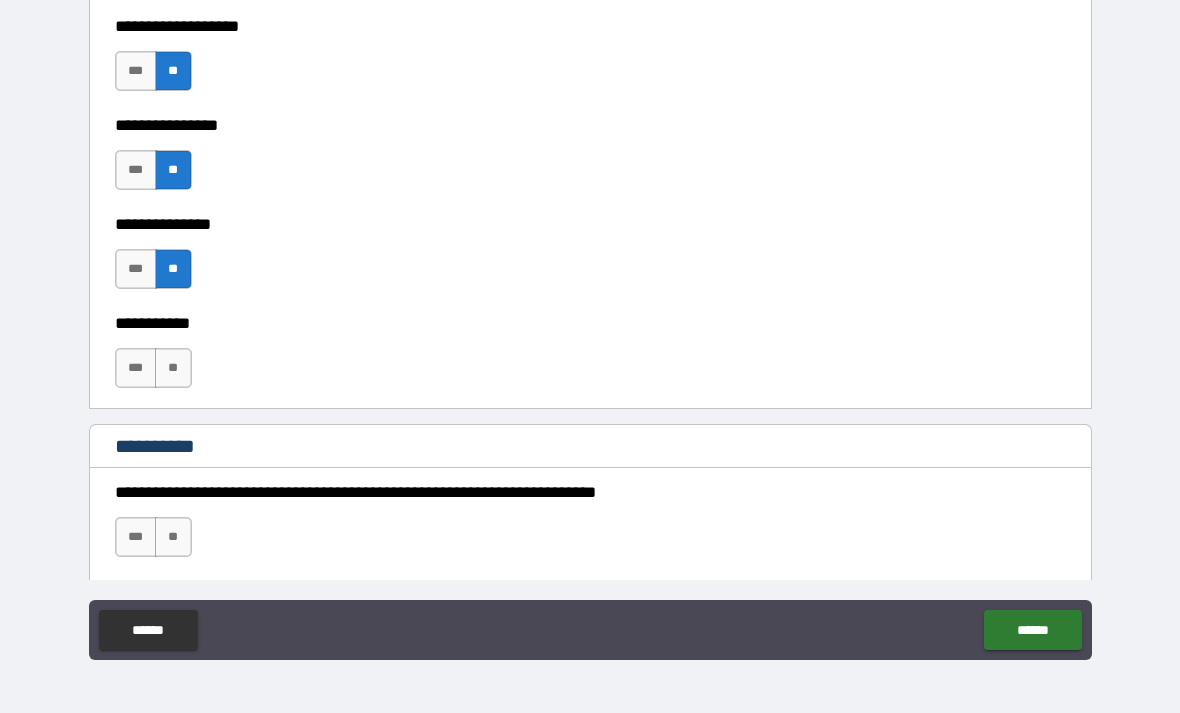 scroll, scrollTop: 1761, scrollLeft: 0, axis: vertical 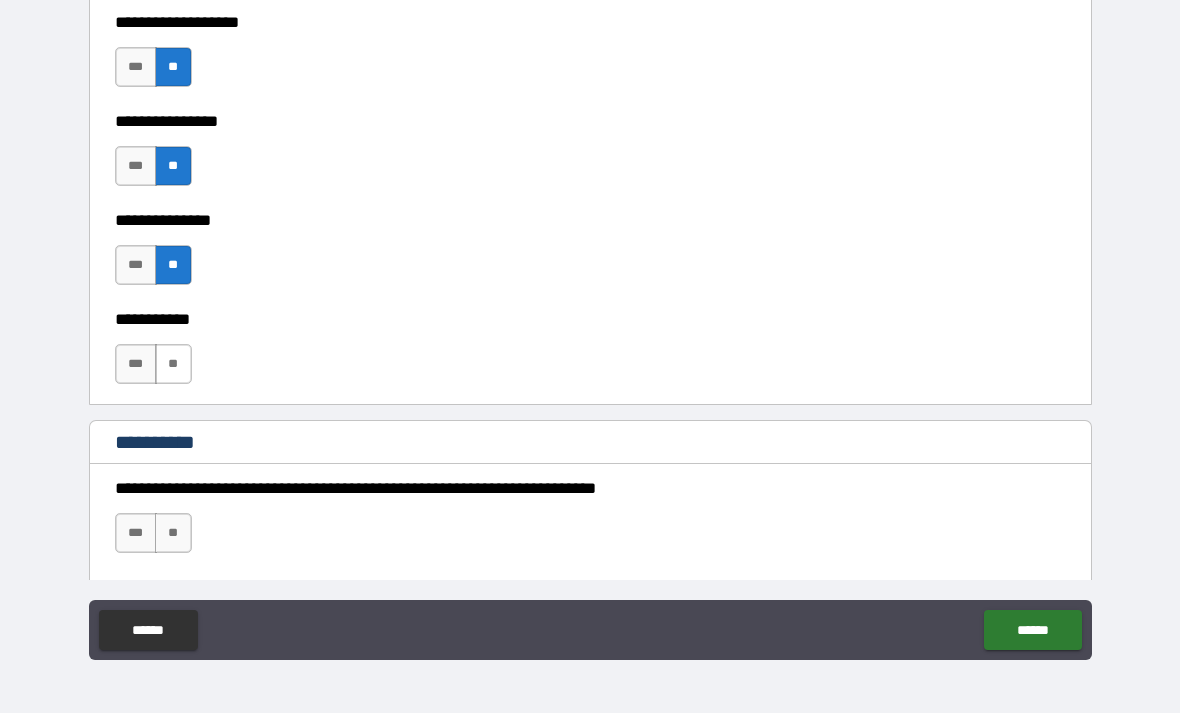 click on "**" at bounding box center (173, 364) 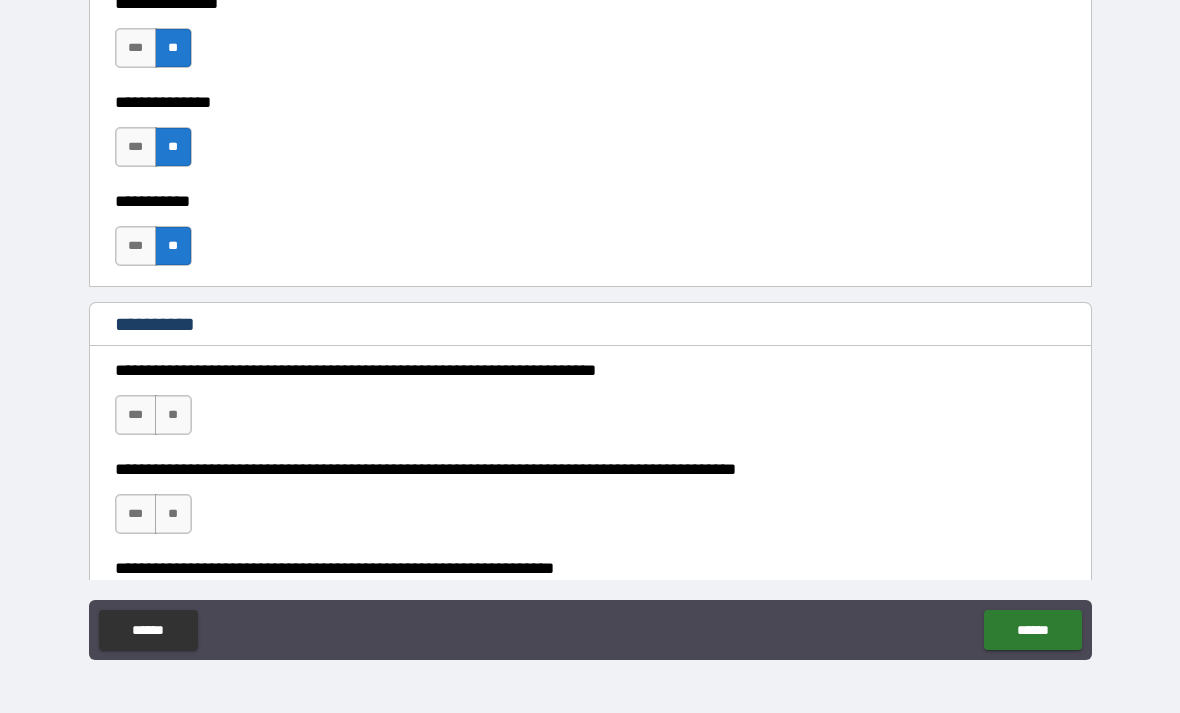 scroll, scrollTop: 1888, scrollLeft: 0, axis: vertical 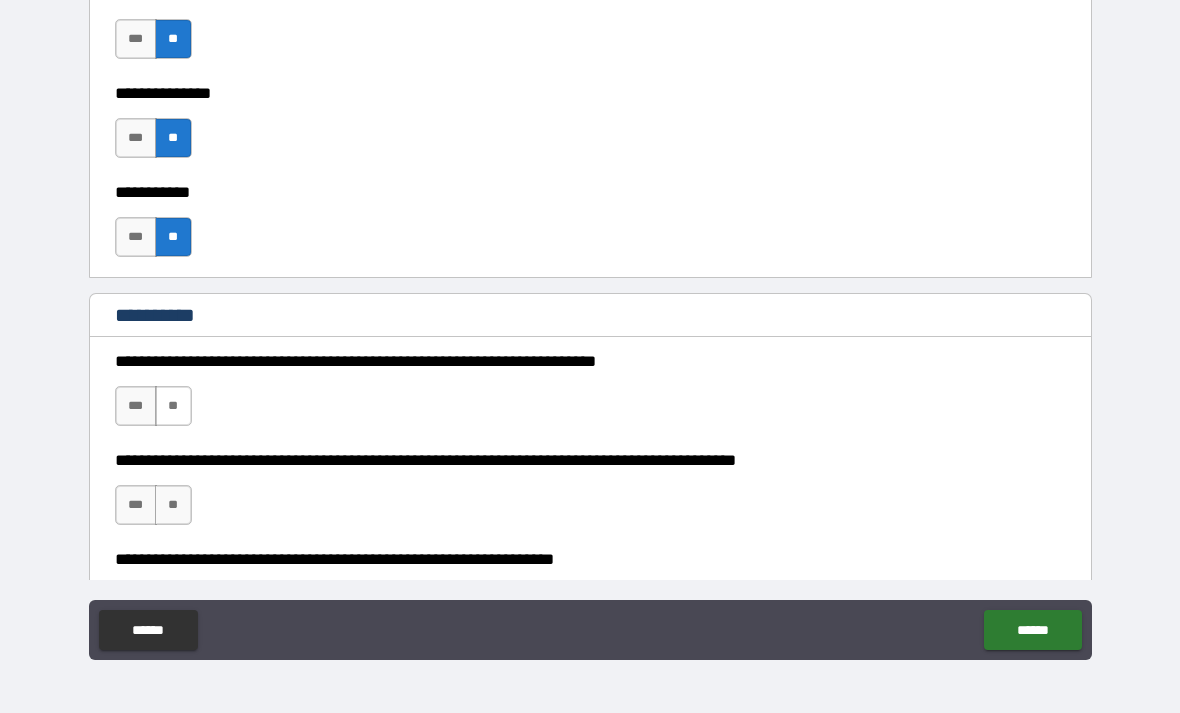 click on "**" at bounding box center (173, 406) 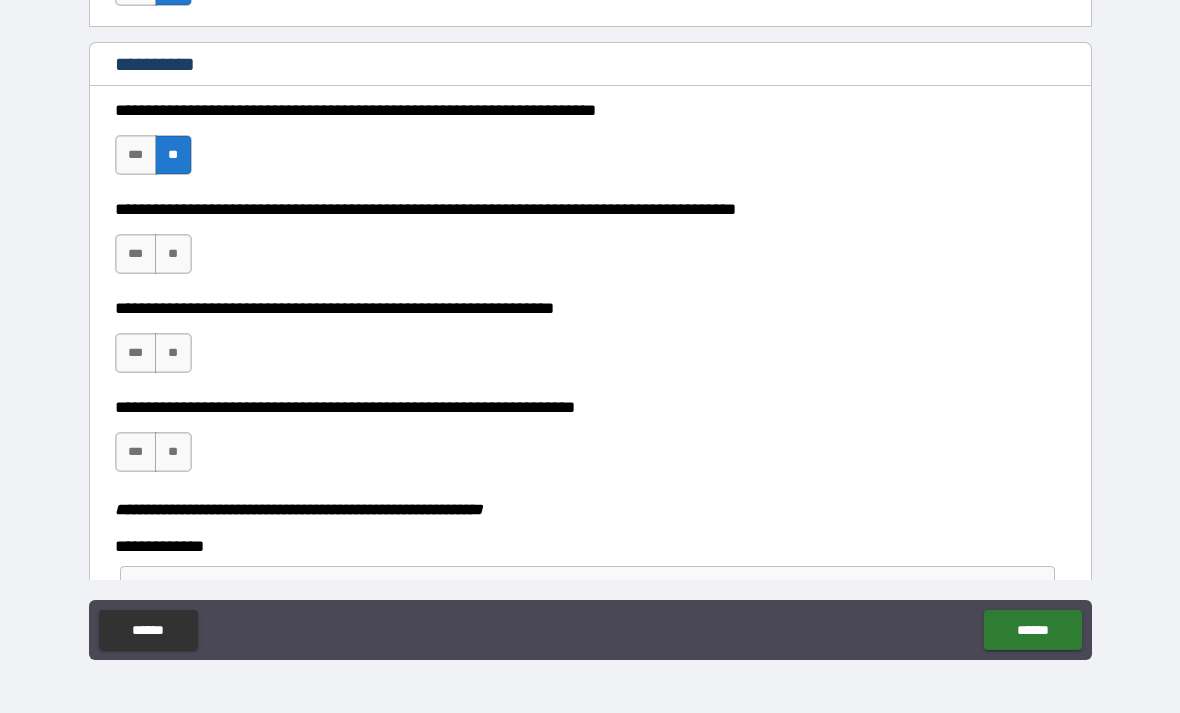 scroll, scrollTop: 2152, scrollLeft: 0, axis: vertical 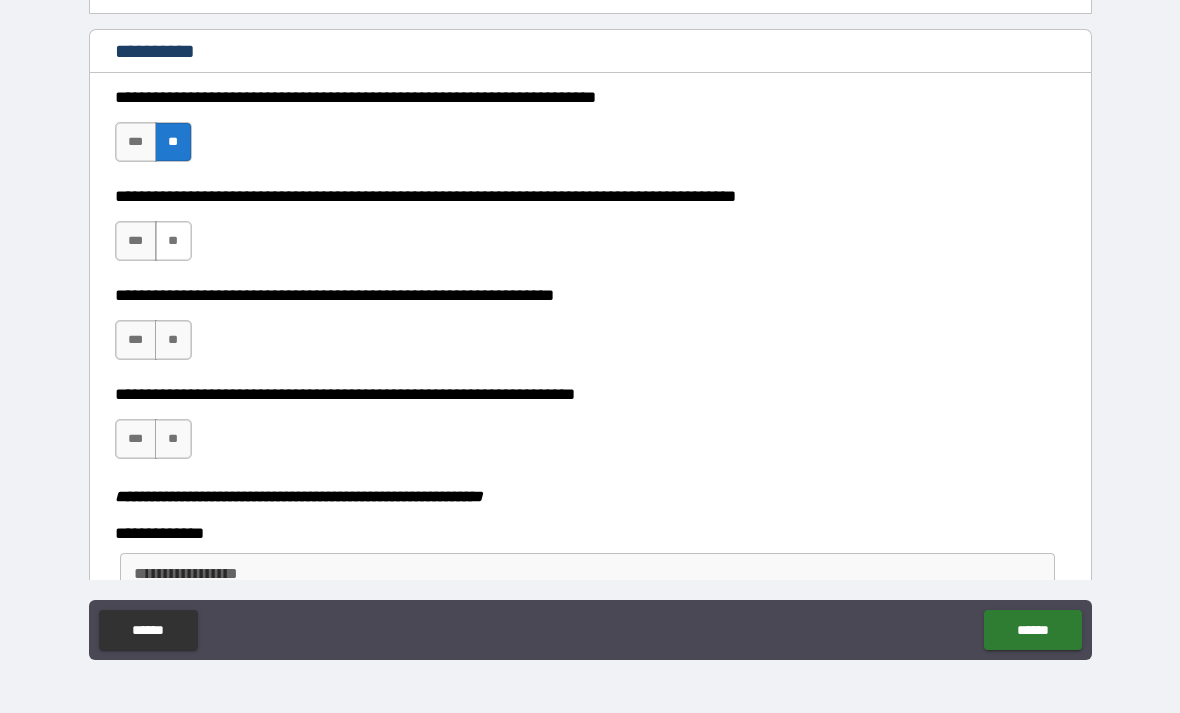click on "**" at bounding box center [173, 241] 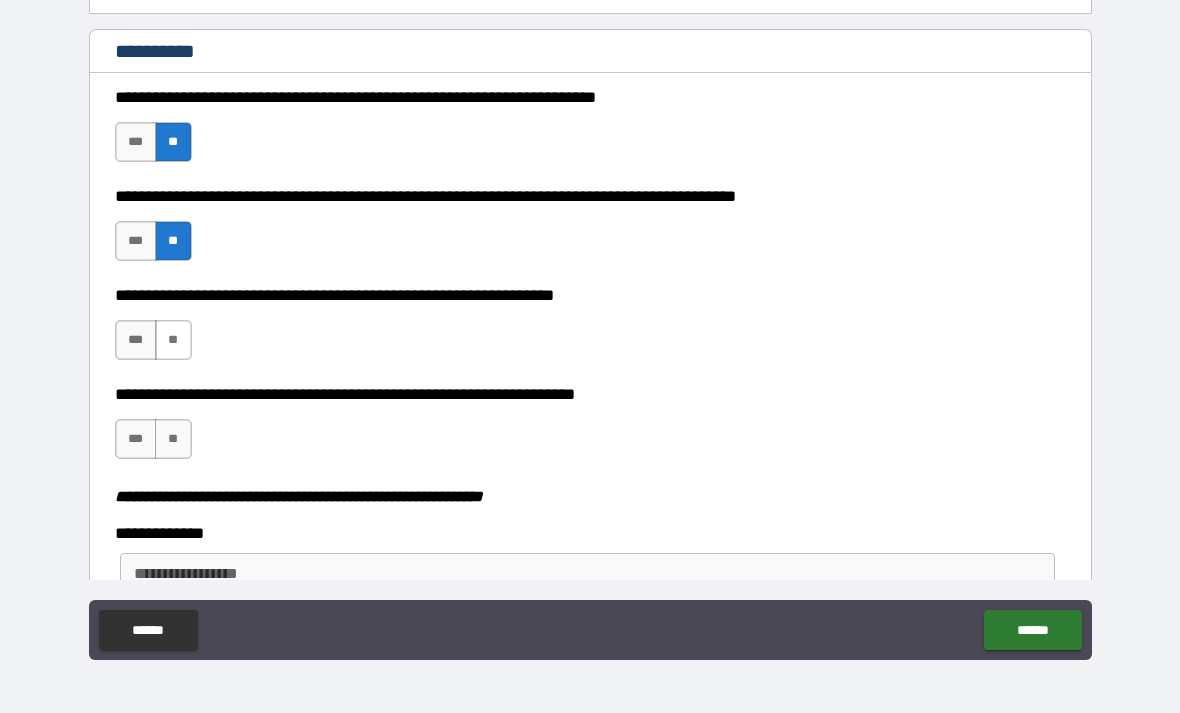 click on "**" at bounding box center (173, 340) 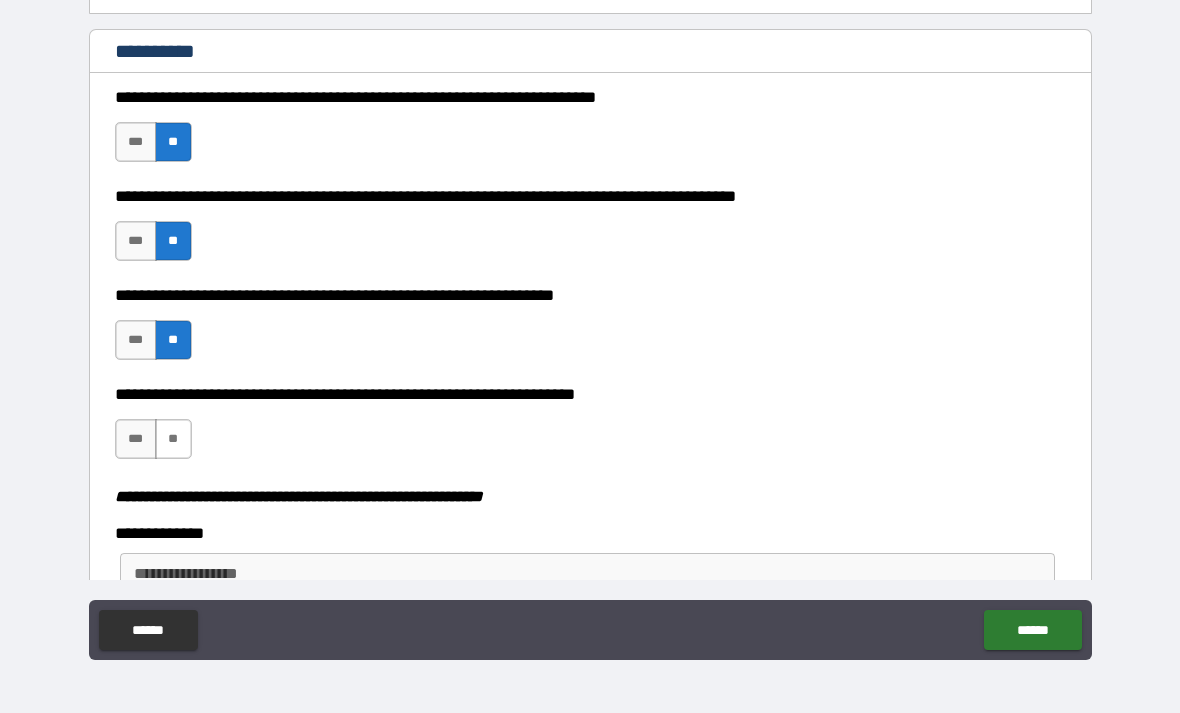 click on "**" at bounding box center (173, 439) 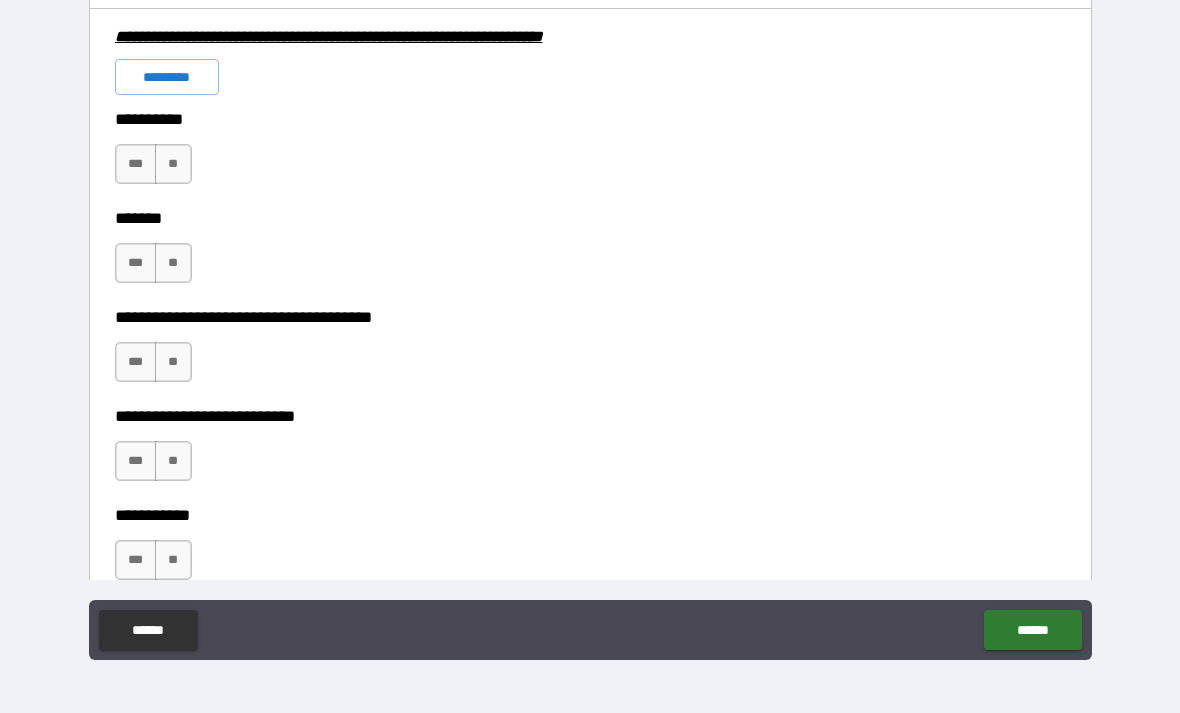 scroll, scrollTop: 2937, scrollLeft: 0, axis: vertical 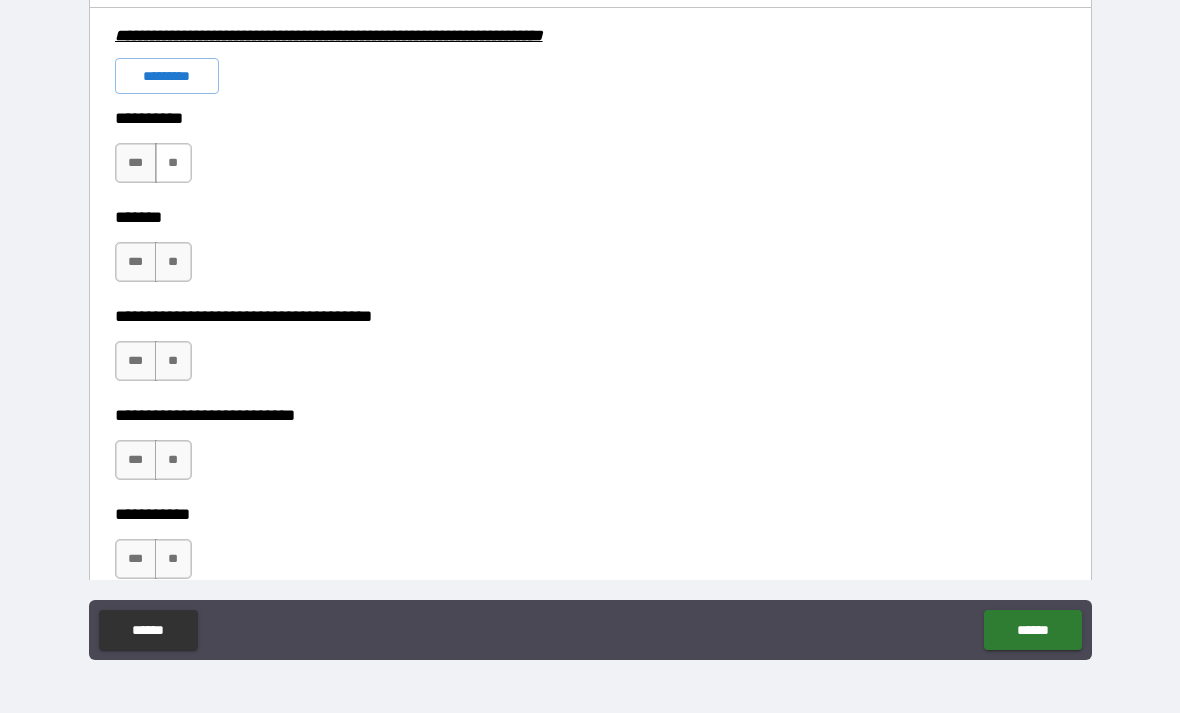 click on "**" at bounding box center [173, 163] 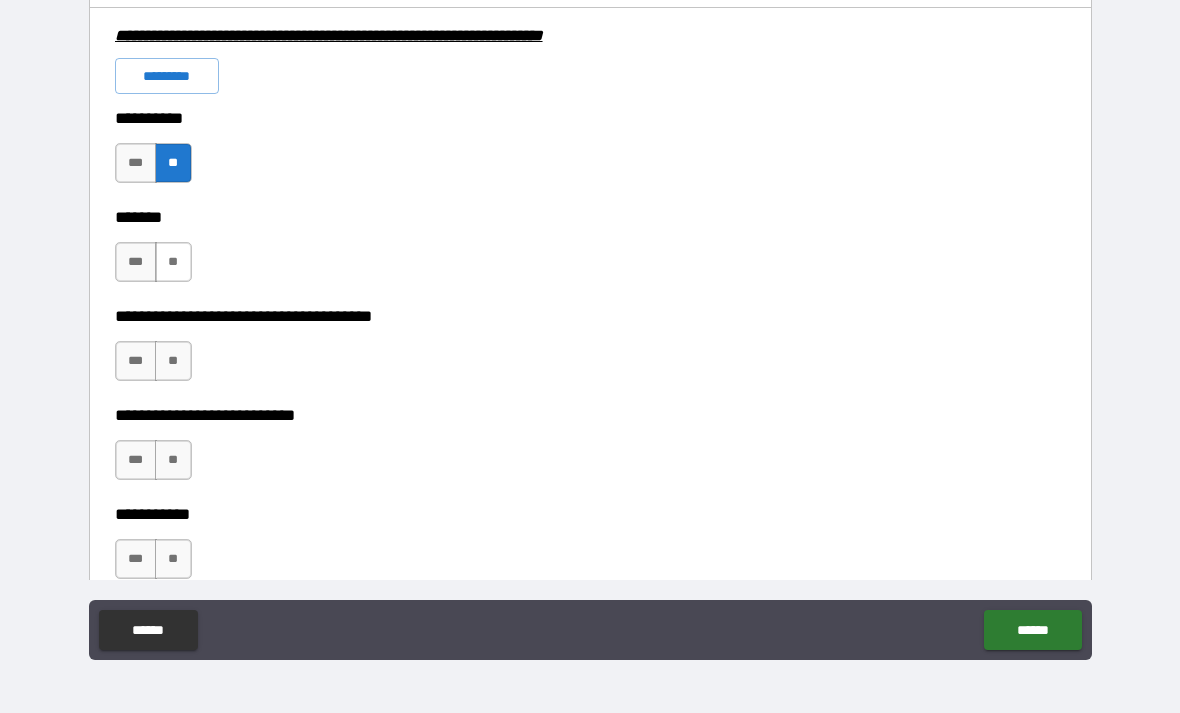 click on "**" at bounding box center [173, 262] 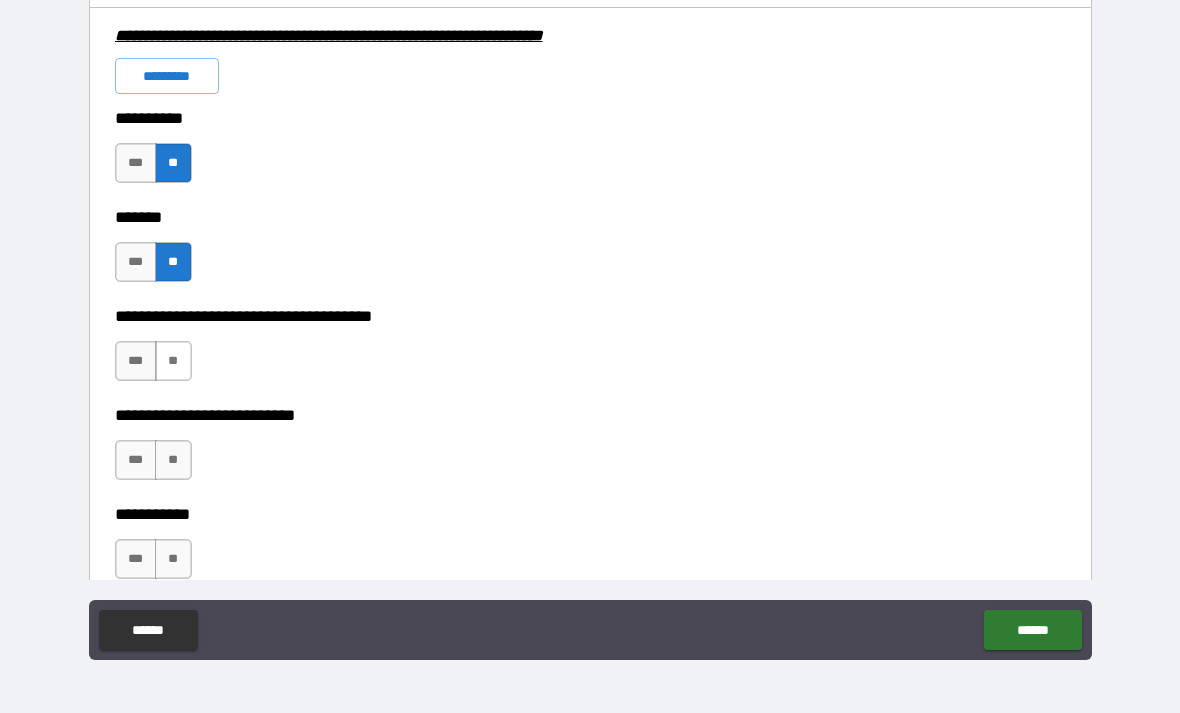 click on "**" at bounding box center [173, 361] 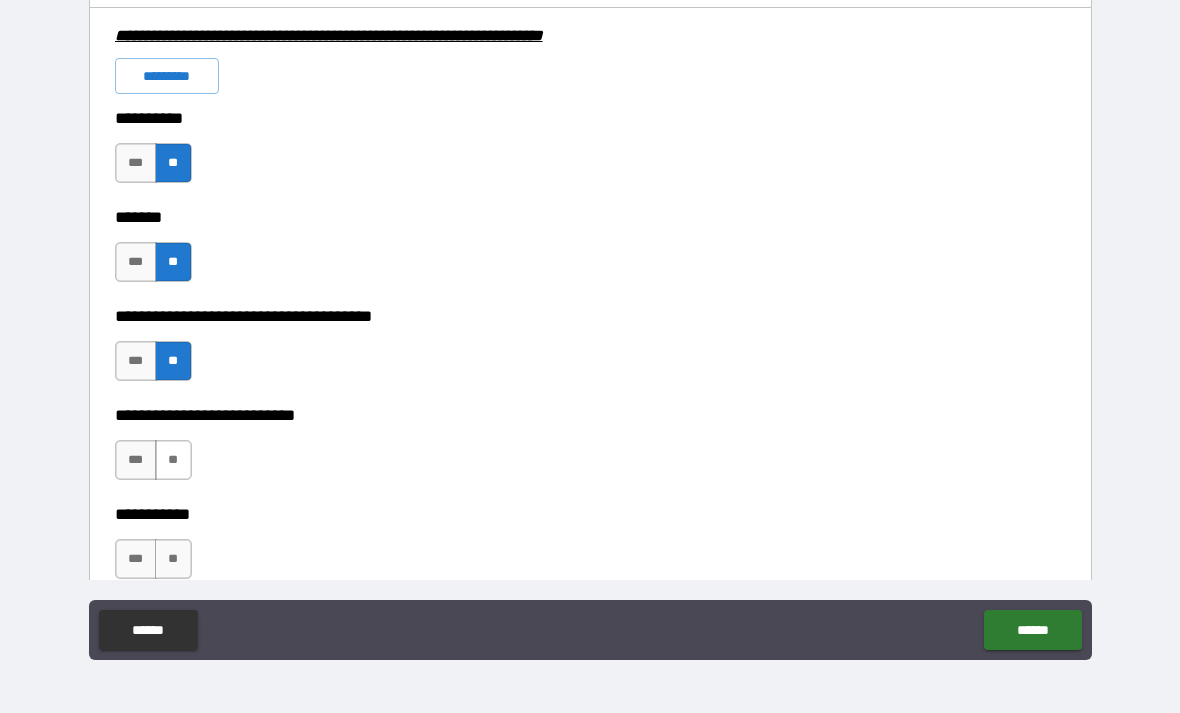 click on "**" at bounding box center [173, 460] 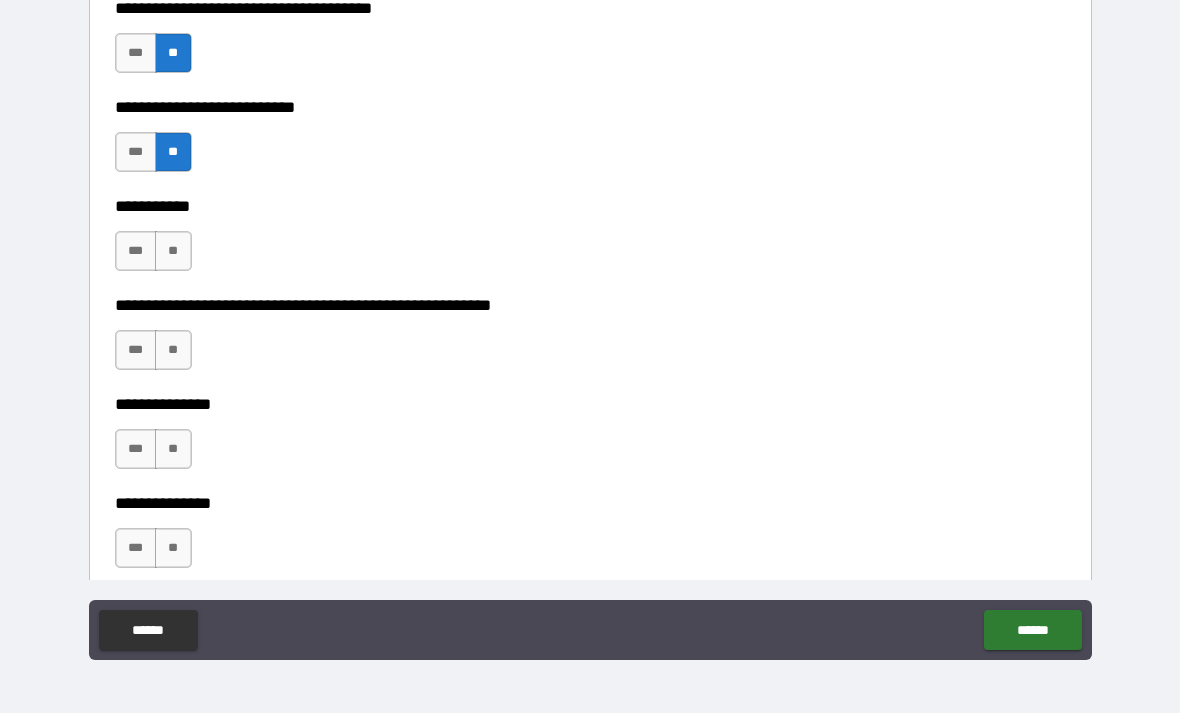 scroll, scrollTop: 3254, scrollLeft: 0, axis: vertical 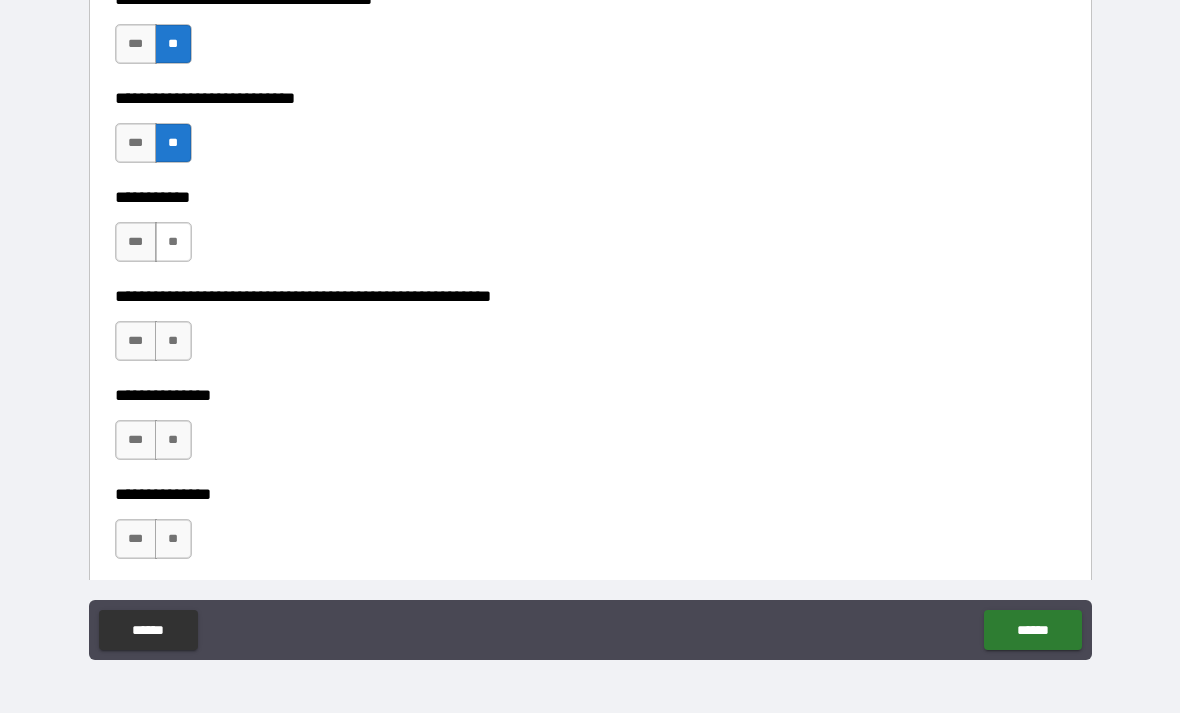 click on "**" at bounding box center [173, 242] 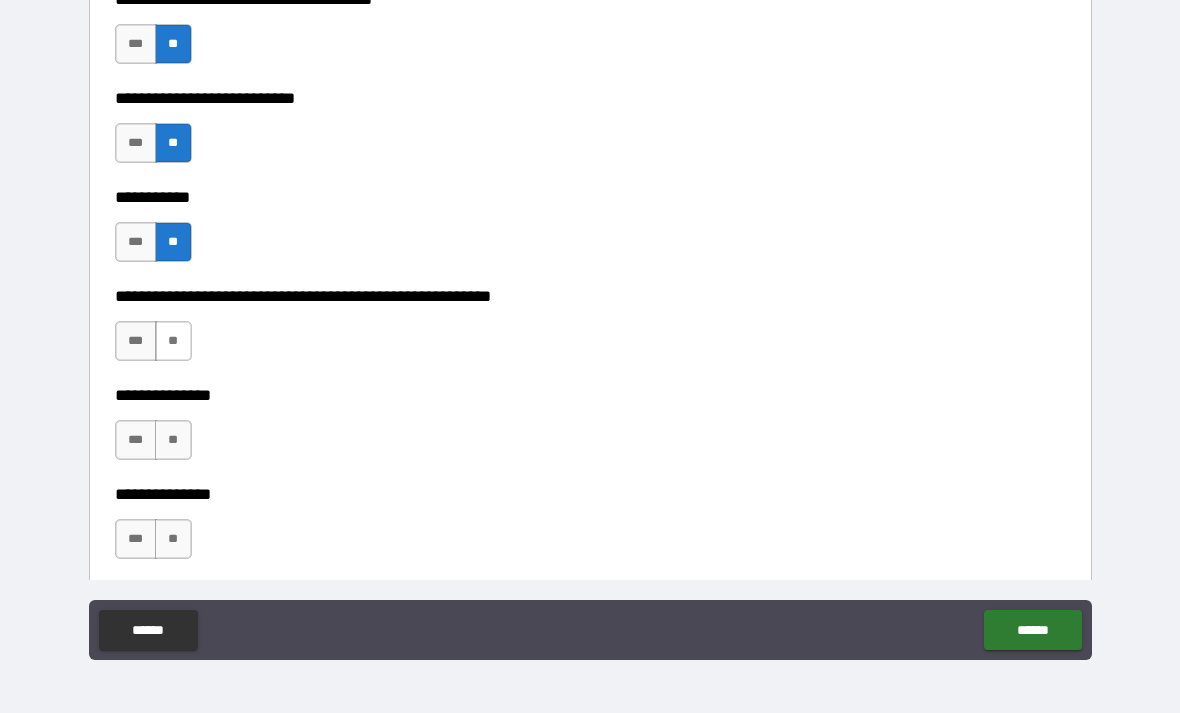 click on "**" at bounding box center [173, 341] 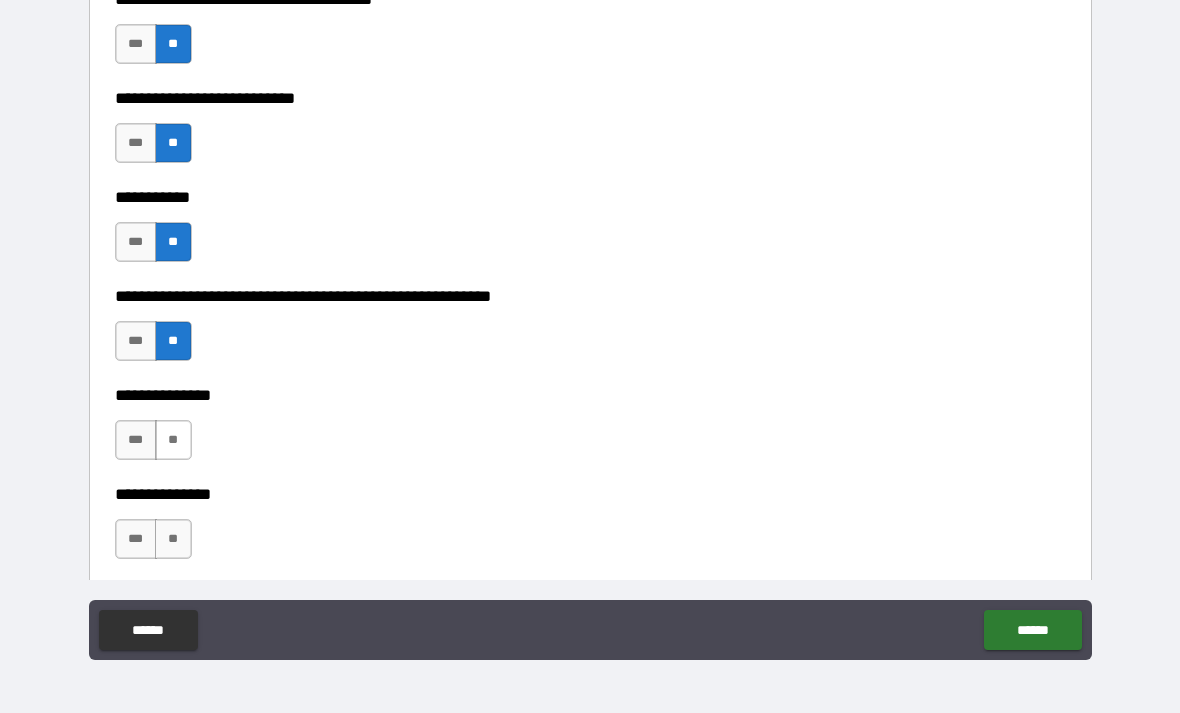 click on "**" at bounding box center (173, 440) 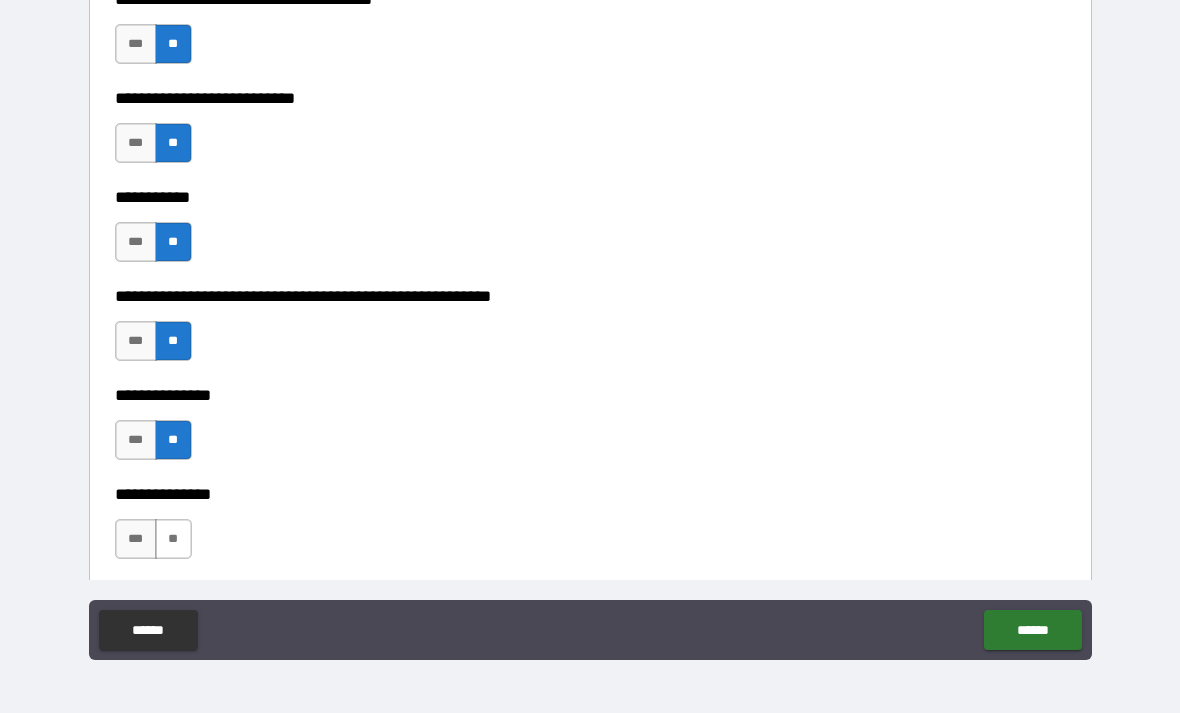 click on "**" at bounding box center [173, 539] 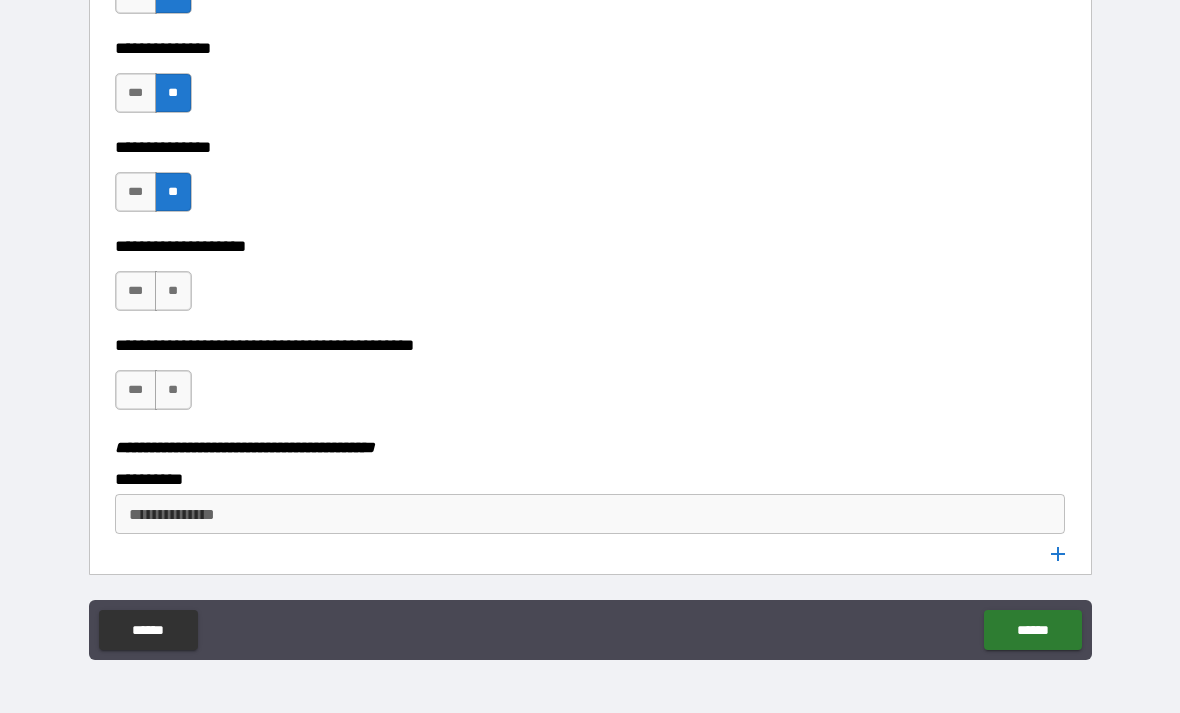 scroll, scrollTop: 3602, scrollLeft: 0, axis: vertical 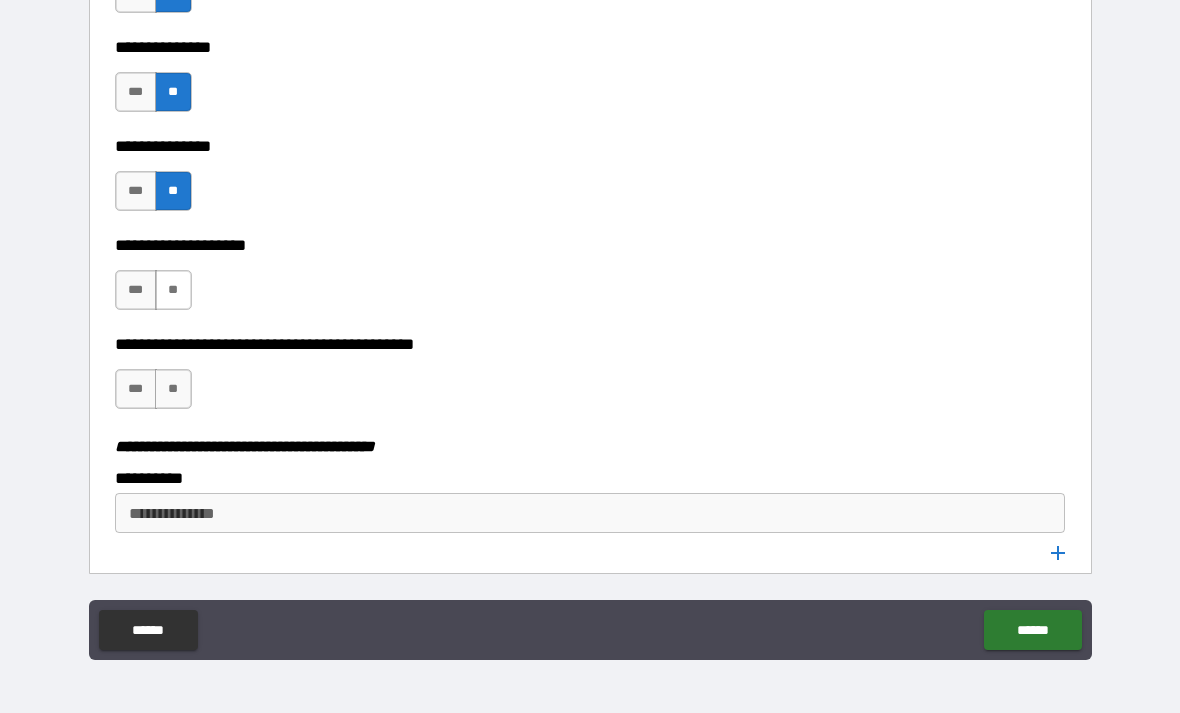 click on "**" at bounding box center (173, 290) 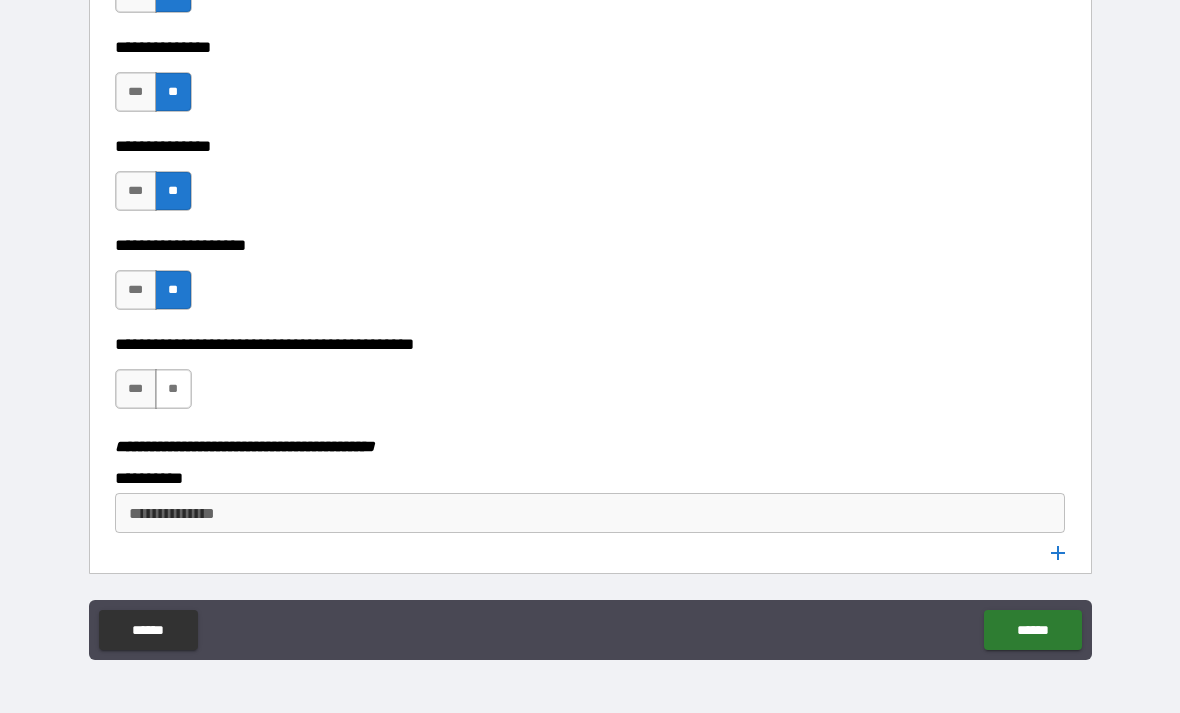 click on "**" at bounding box center (173, 389) 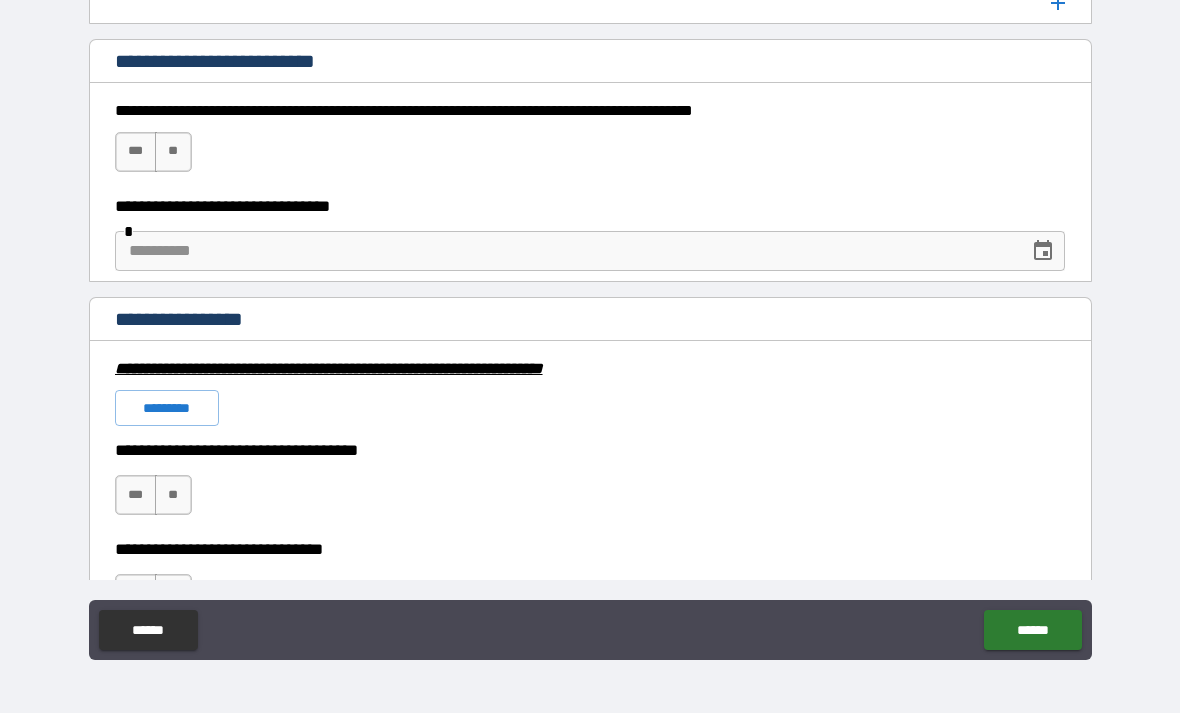 scroll, scrollTop: 4153, scrollLeft: 0, axis: vertical 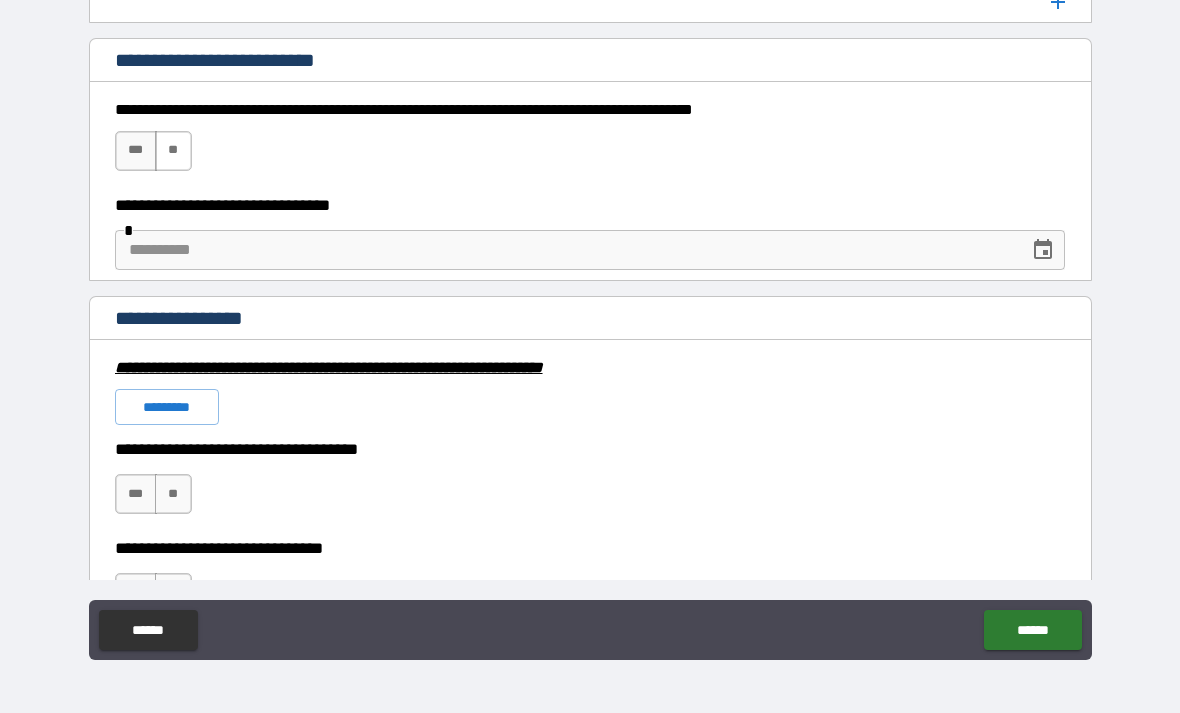 click on "**" at bounding box center [173, 151] 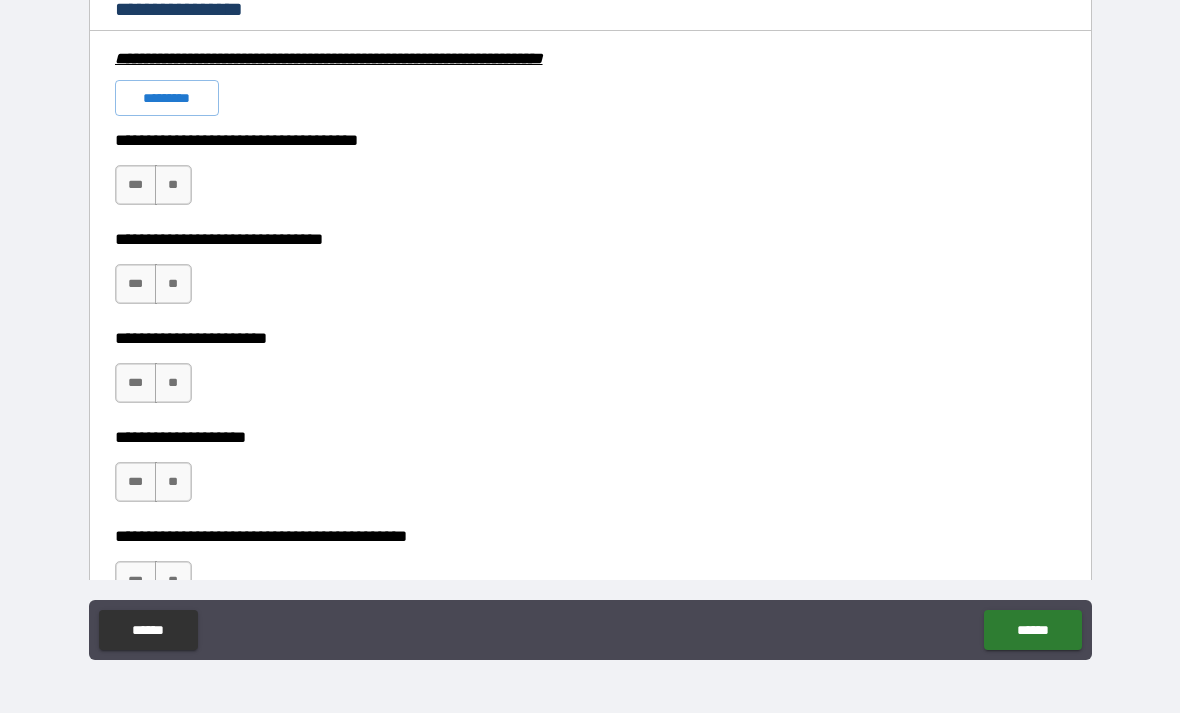 scroll, scrollTop: 4463, scrollLeft: 0, axis: vertical 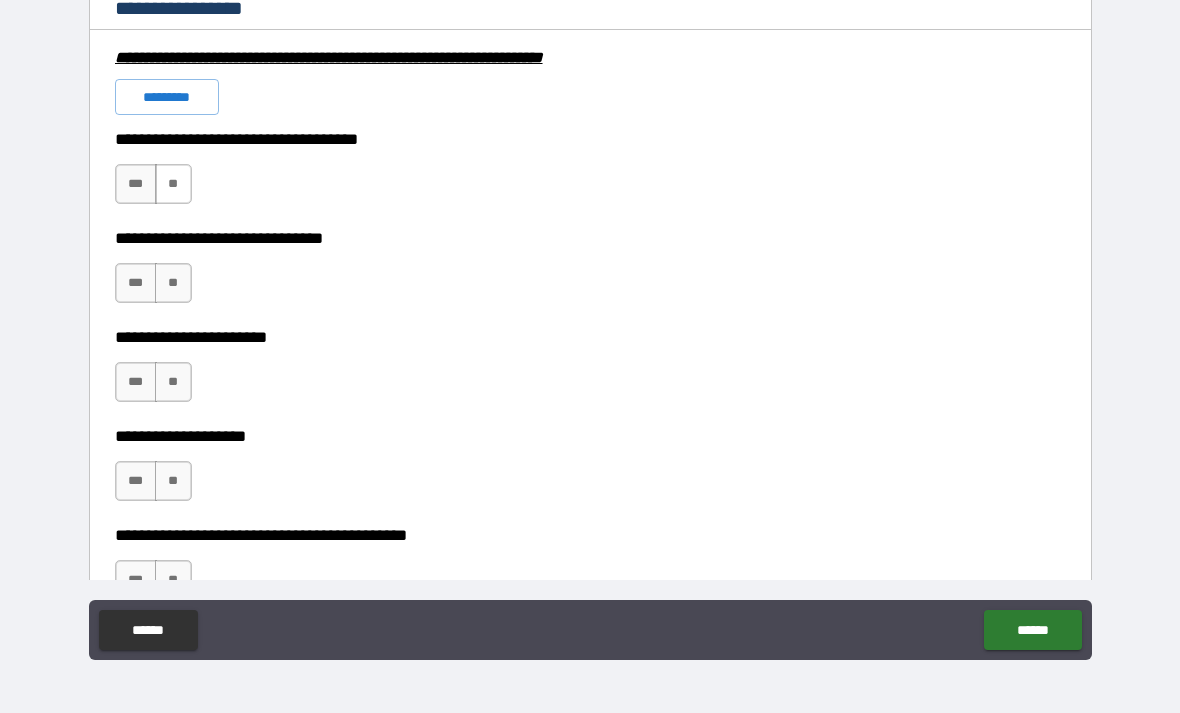 click on "**" at bounding box center (173, 184) 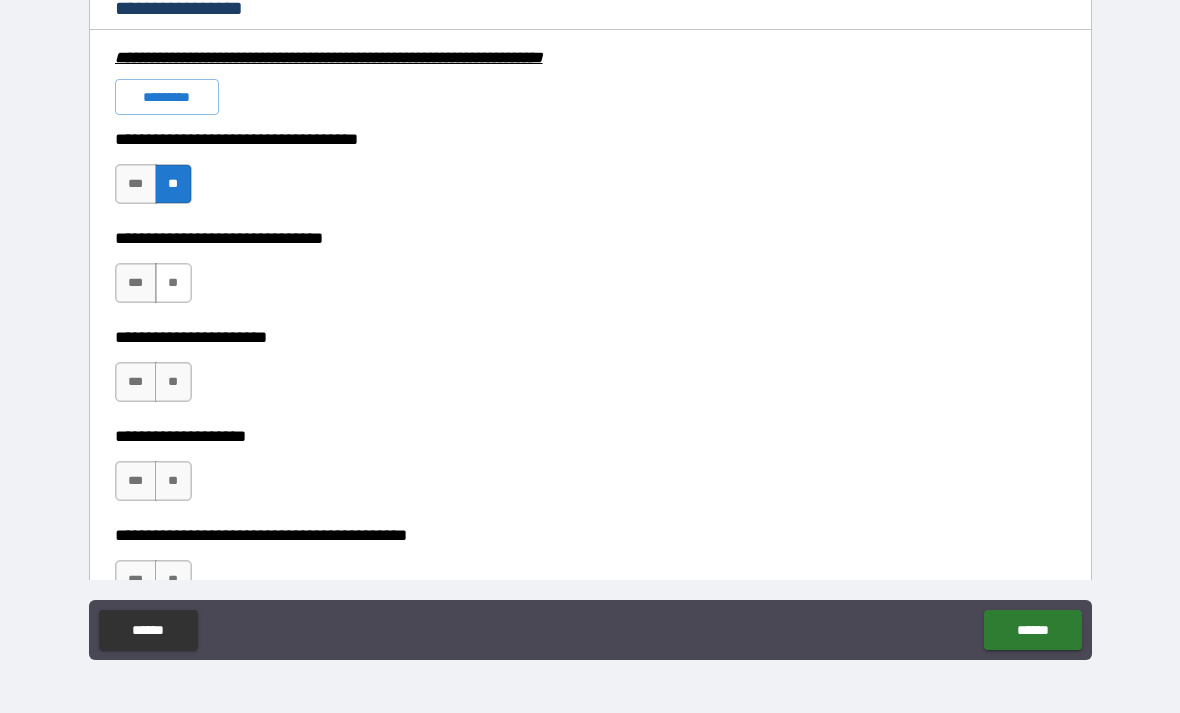 click on "**" at bounding box center (173, 283) 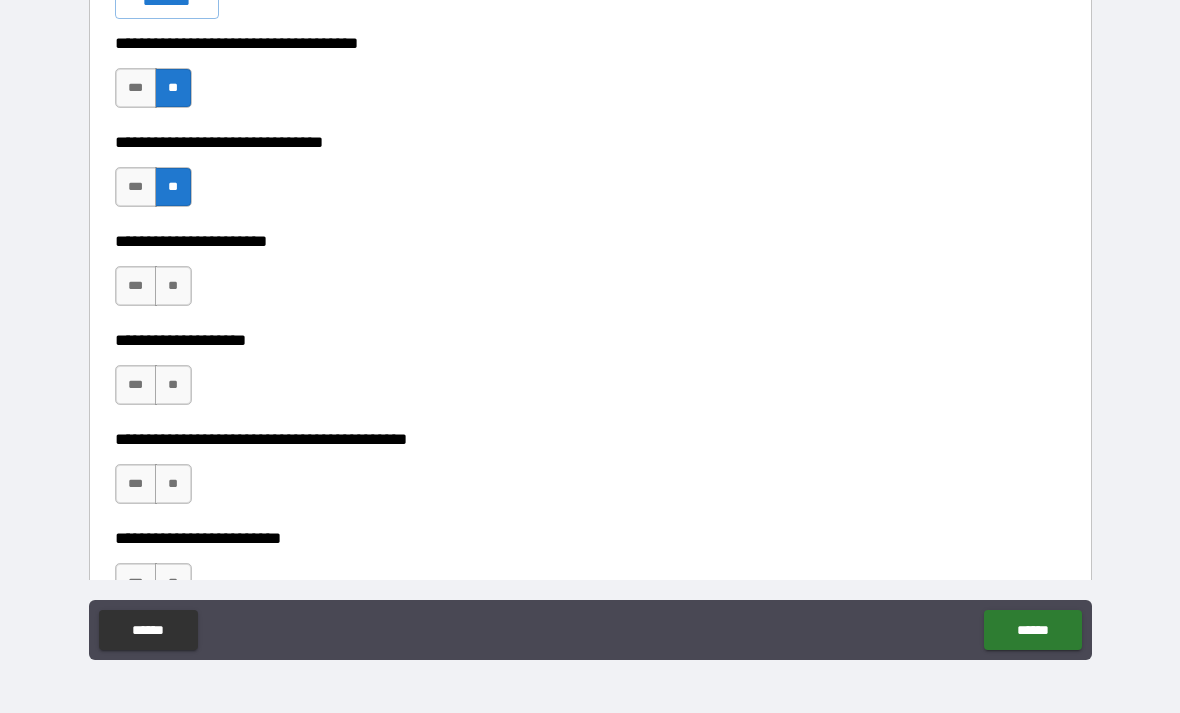scroll, scrollTop: 4573, scrollLeft: 0, axis: vertical 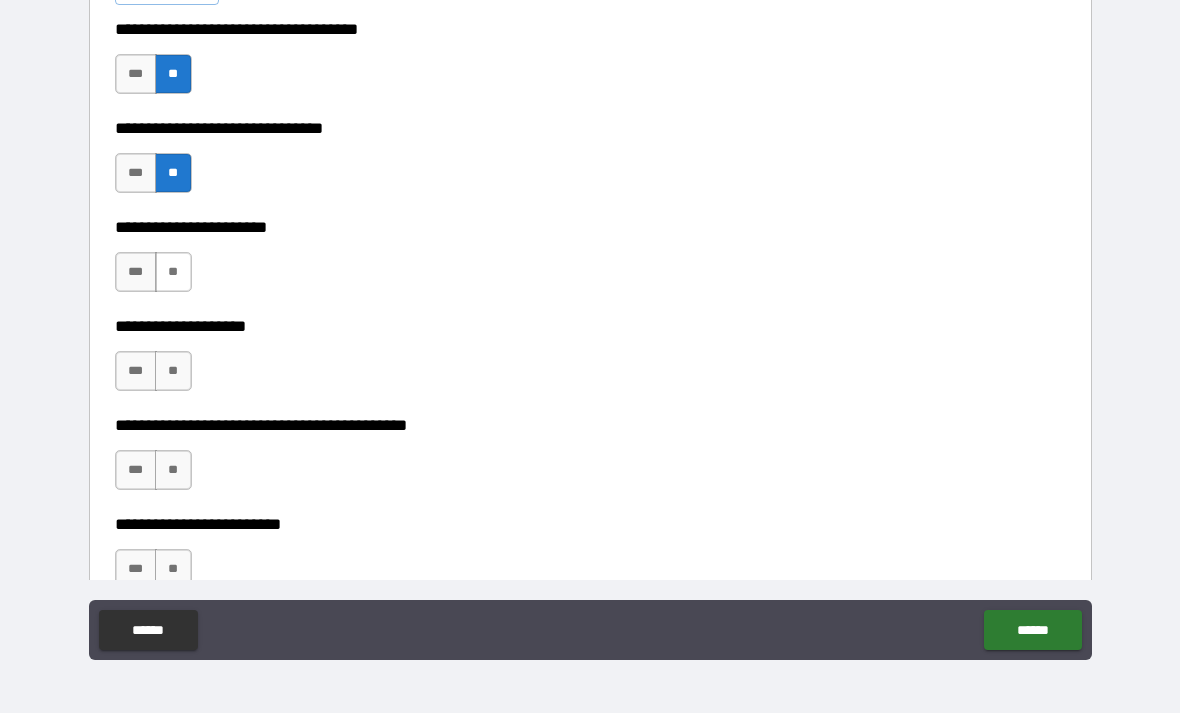 click on "**" at bounding box center (173, 272) 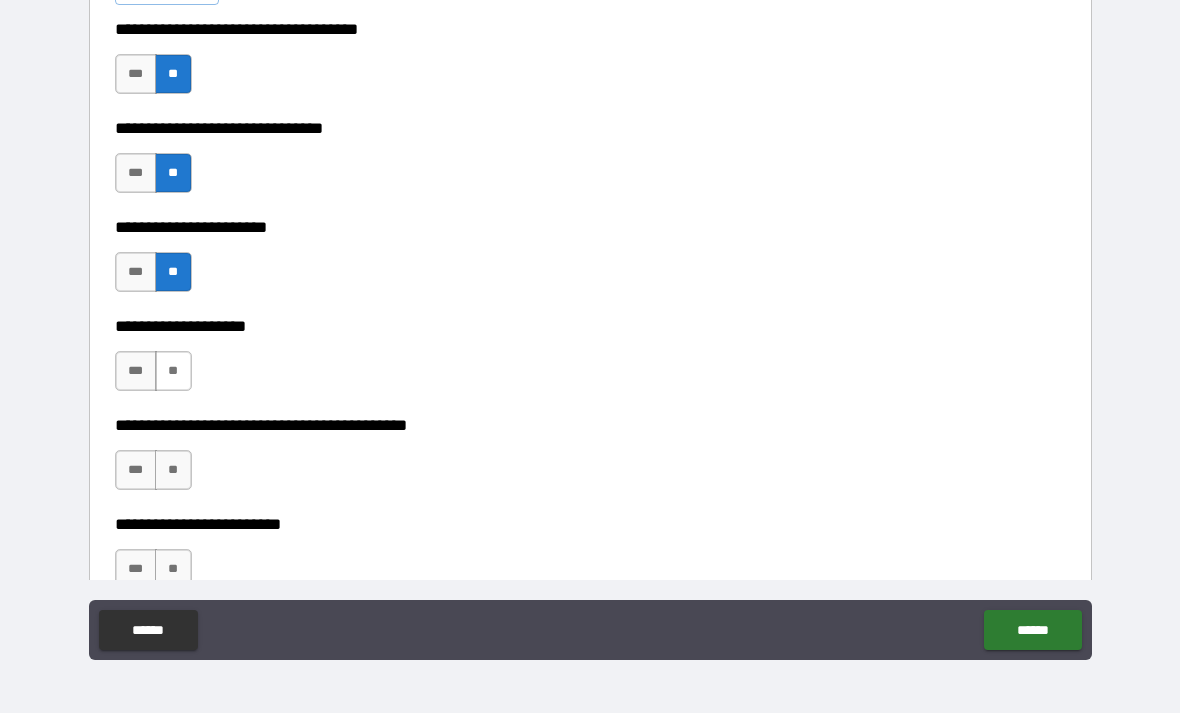 click on "**" at bounding box center (173, 371) 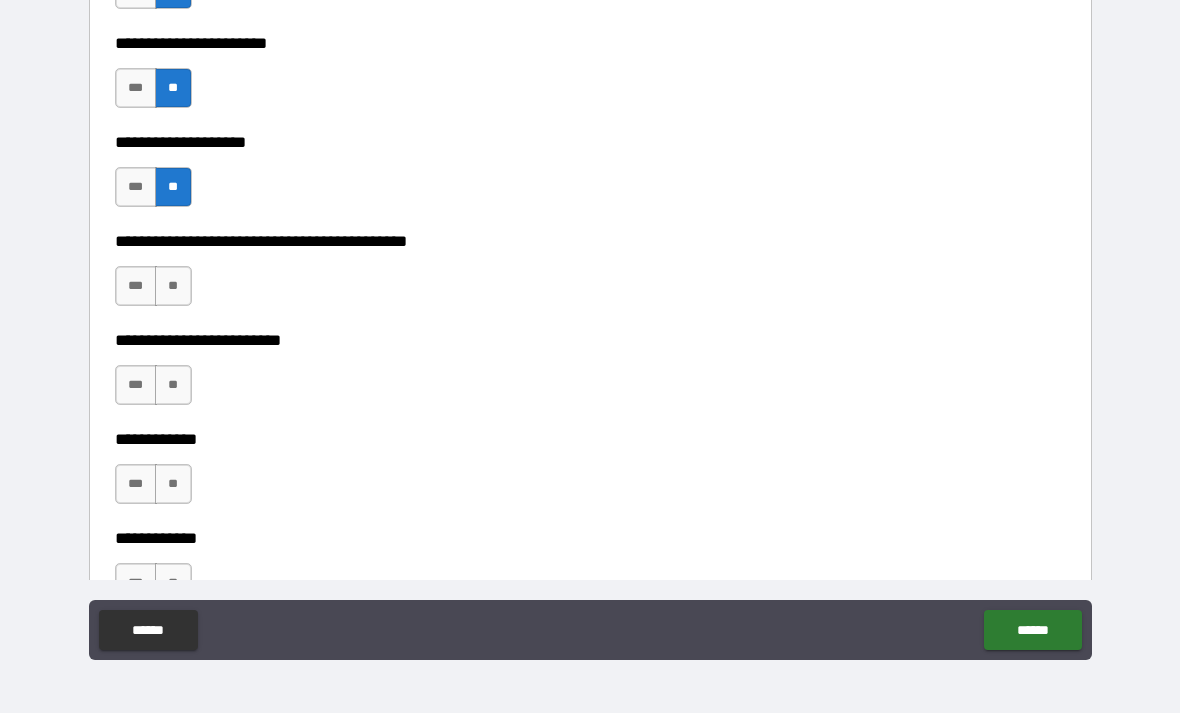 scroll, scrollTop: 4764, scrollLeft: 0, axis: vertical 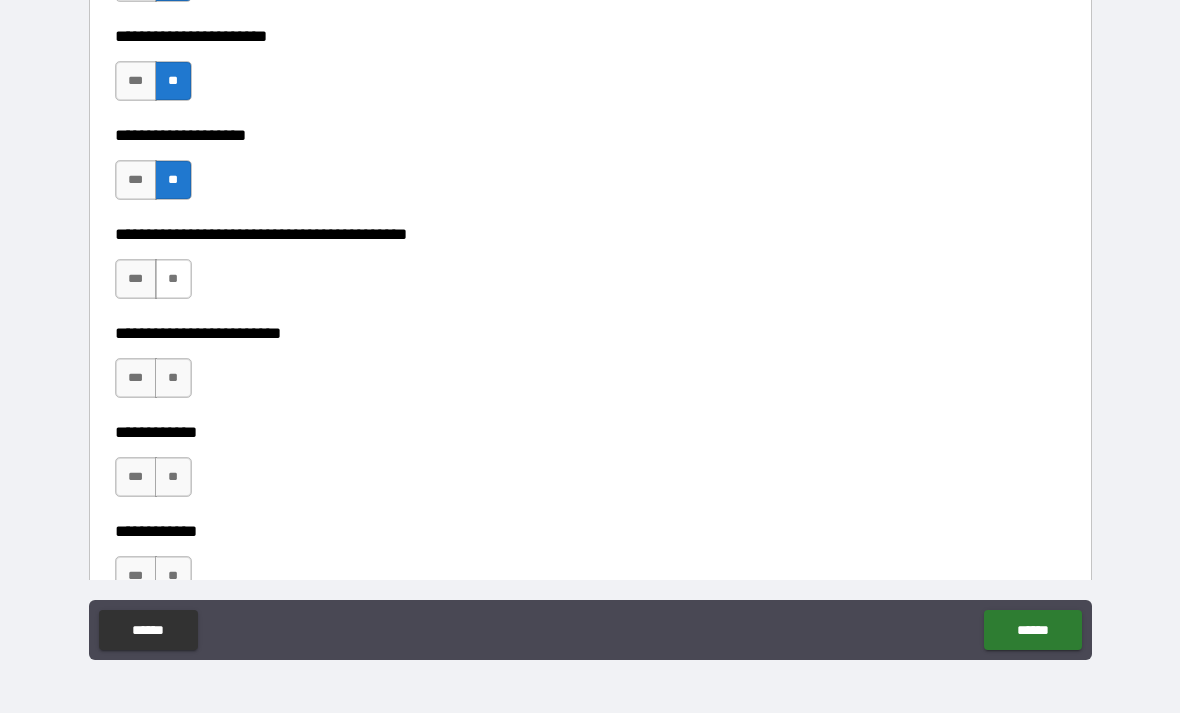 click on "**" at bounding box center [173, 279] 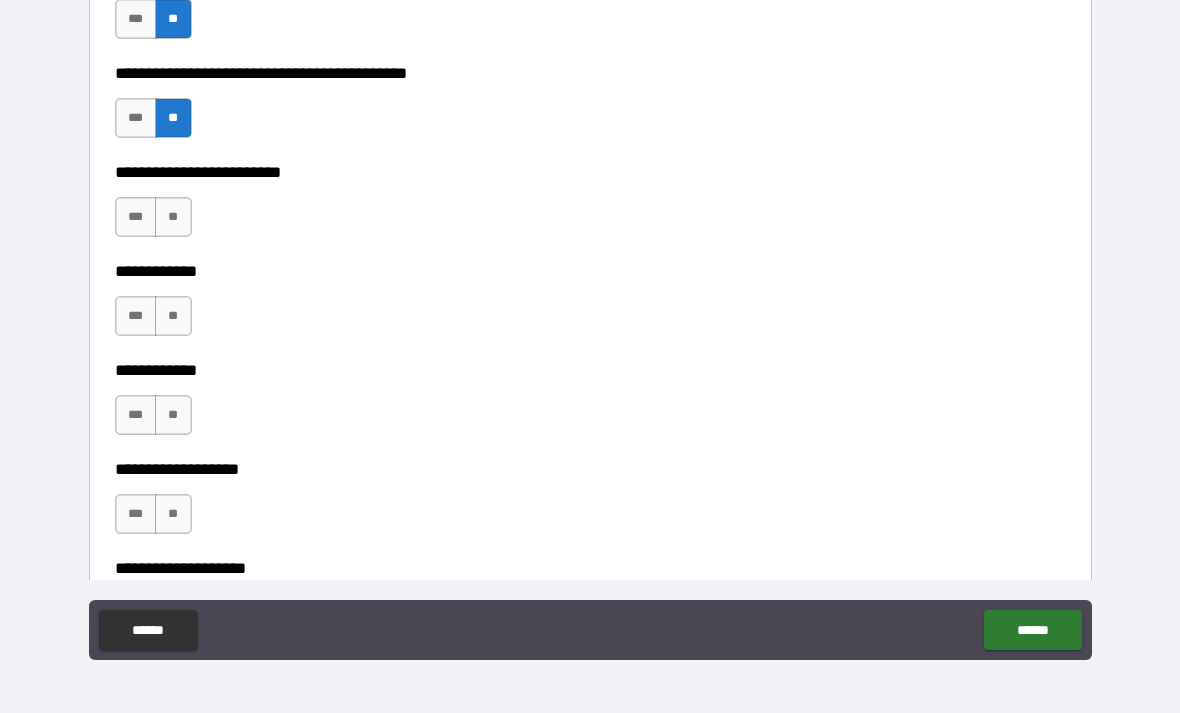 scroll, scrollTop: 4927, scrollLeft: 0, axis: vertical 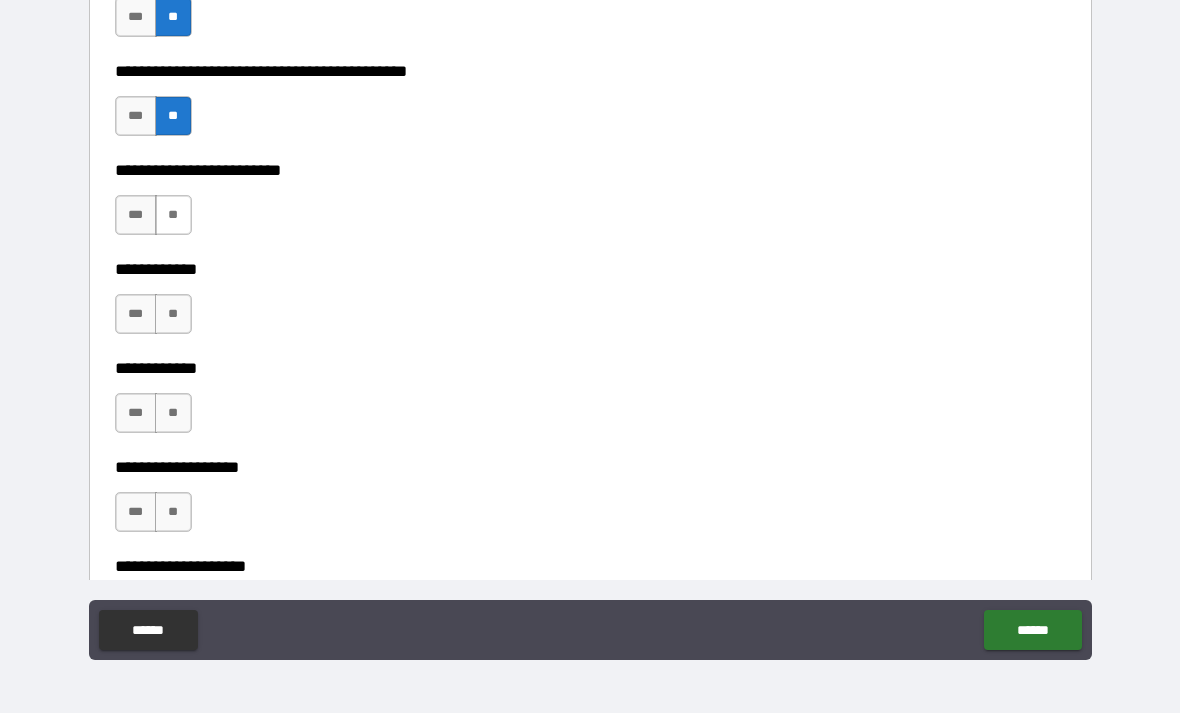 click on "**" at bounding box center [173, 215] 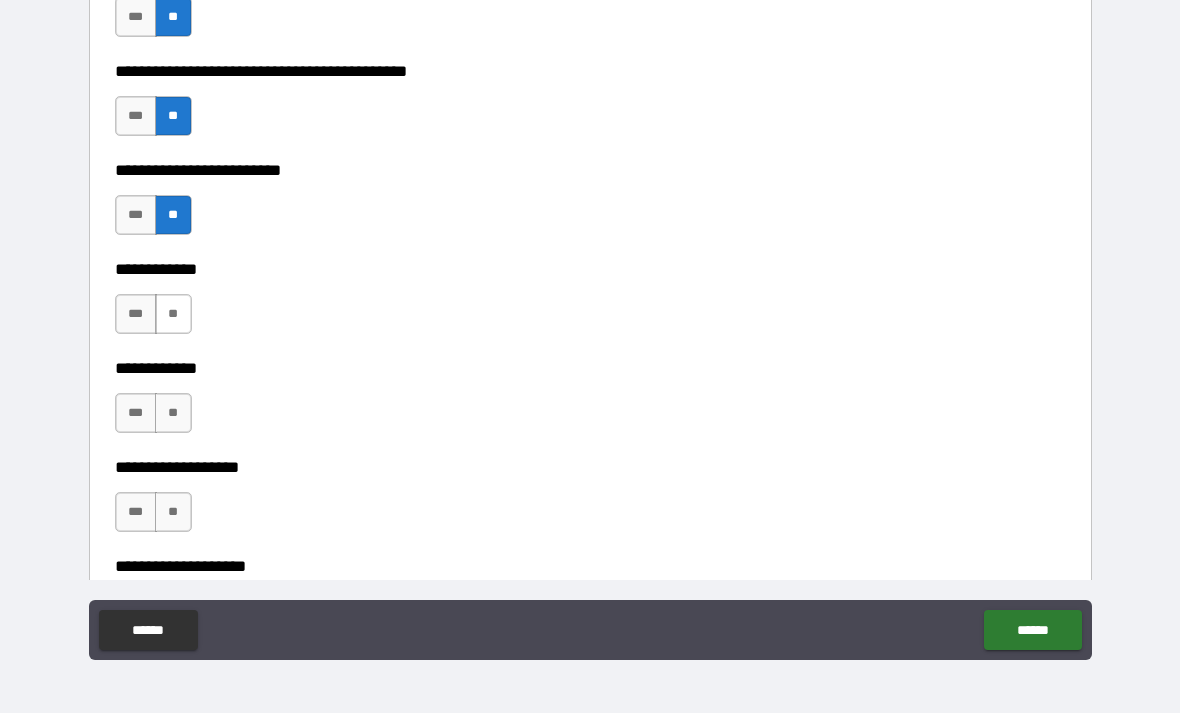 click on "**" at bounding box center [173, 314] 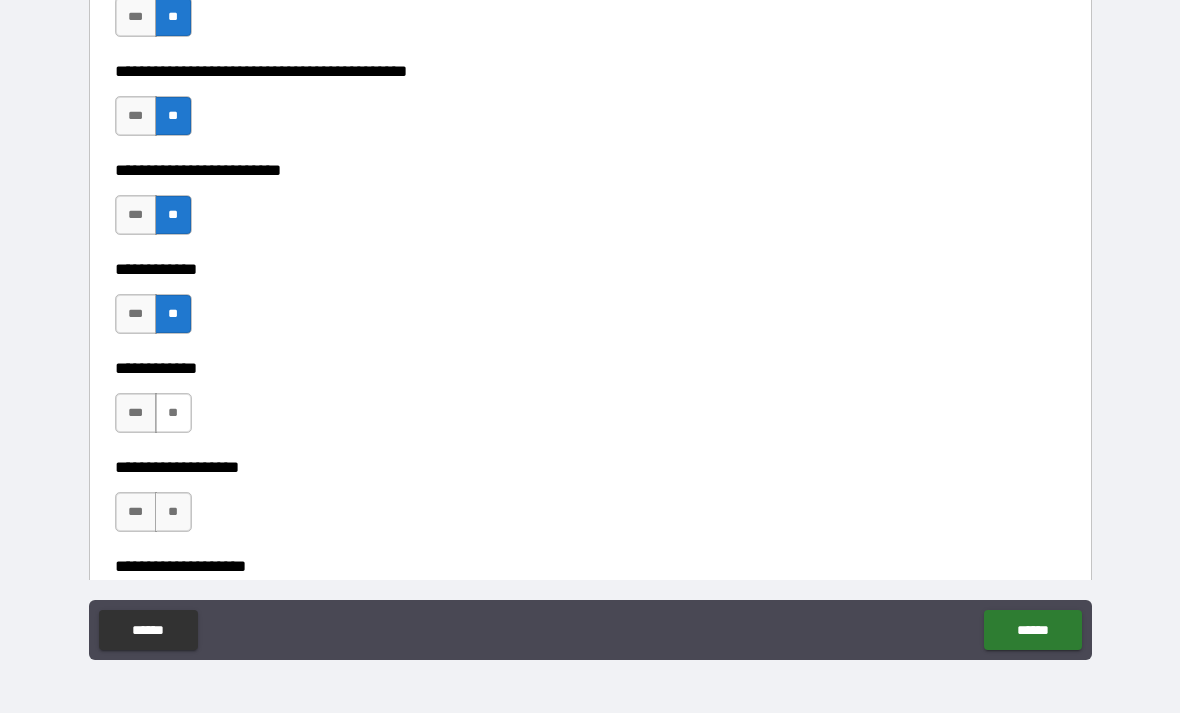 click on "**" at bounding box center (173, 413) 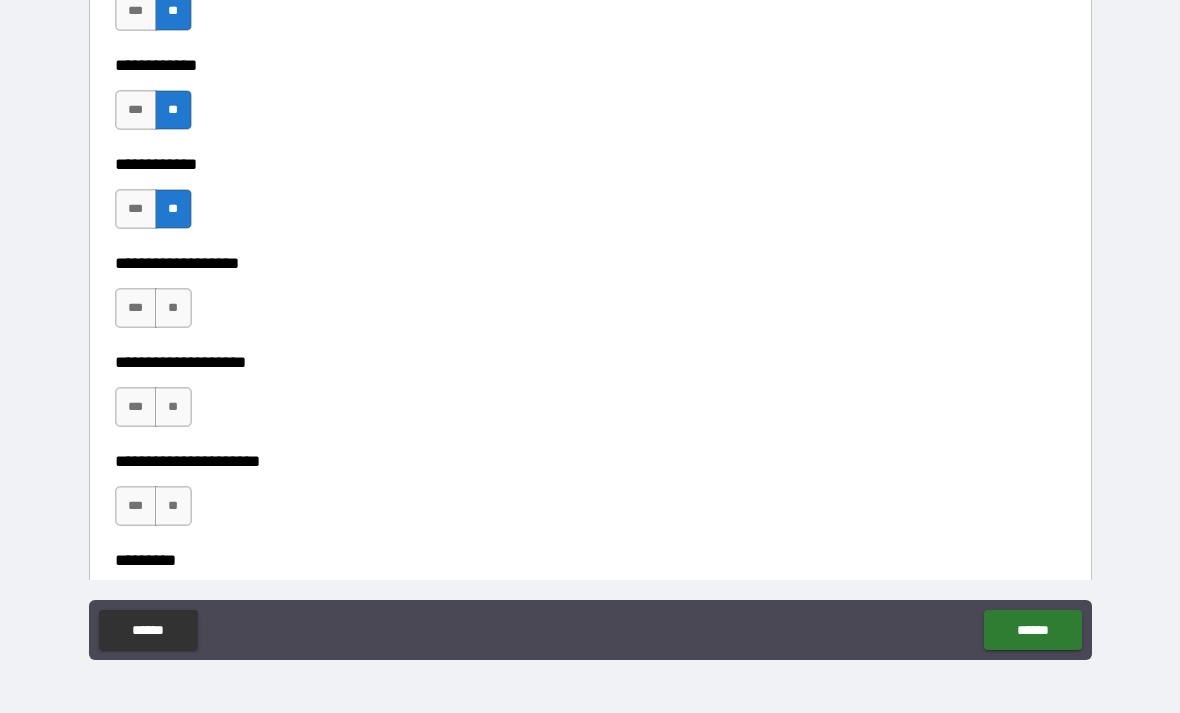 scroll, scrollTop: 5140, scrollLeft: 0, axis: vertical 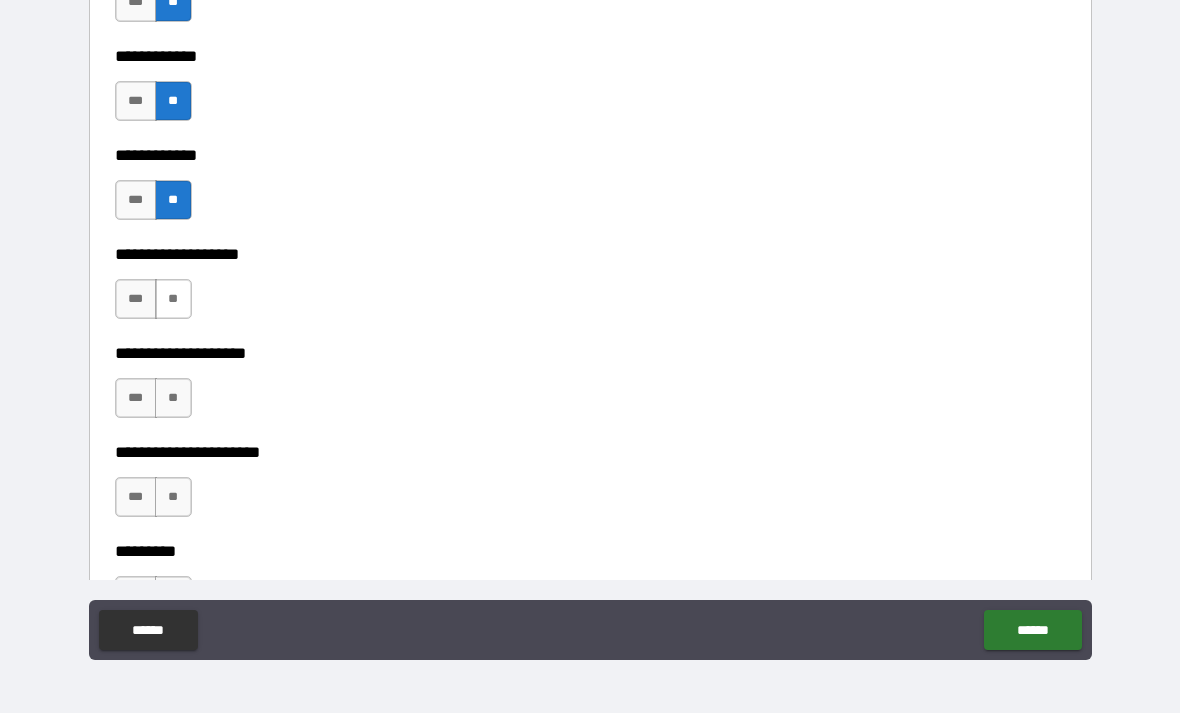 click on "**" at bounding box center (173, 299) 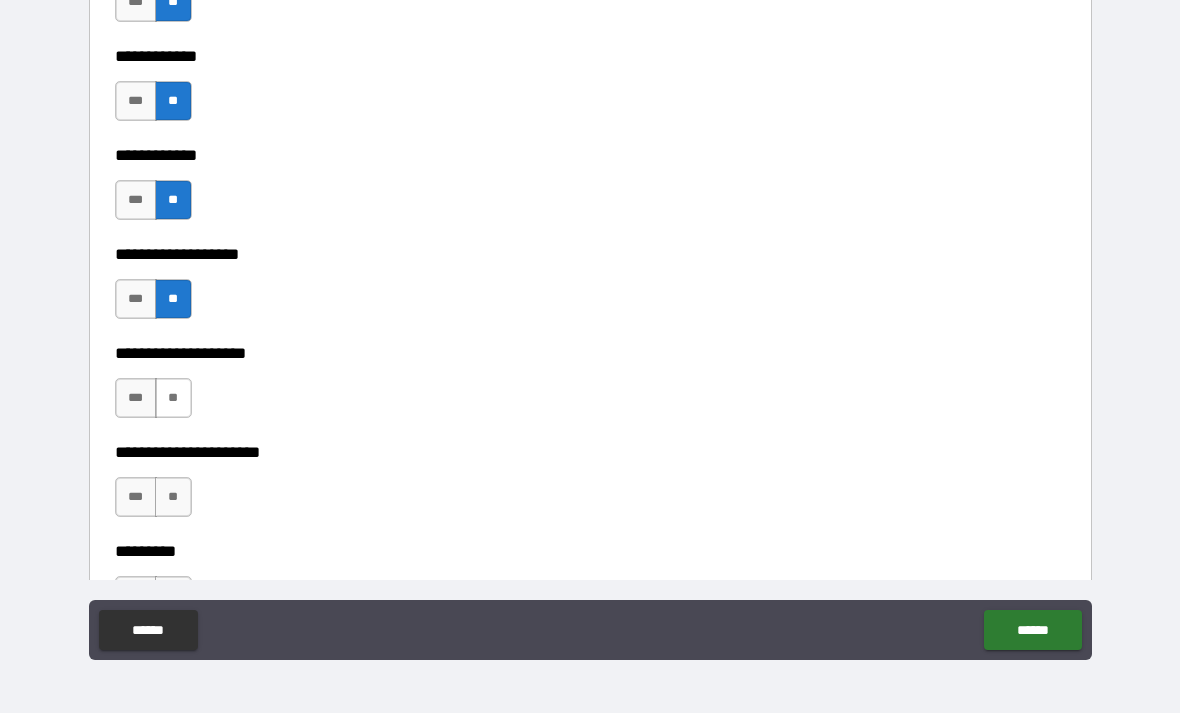 click on "**" at bounding box center [173, 398] 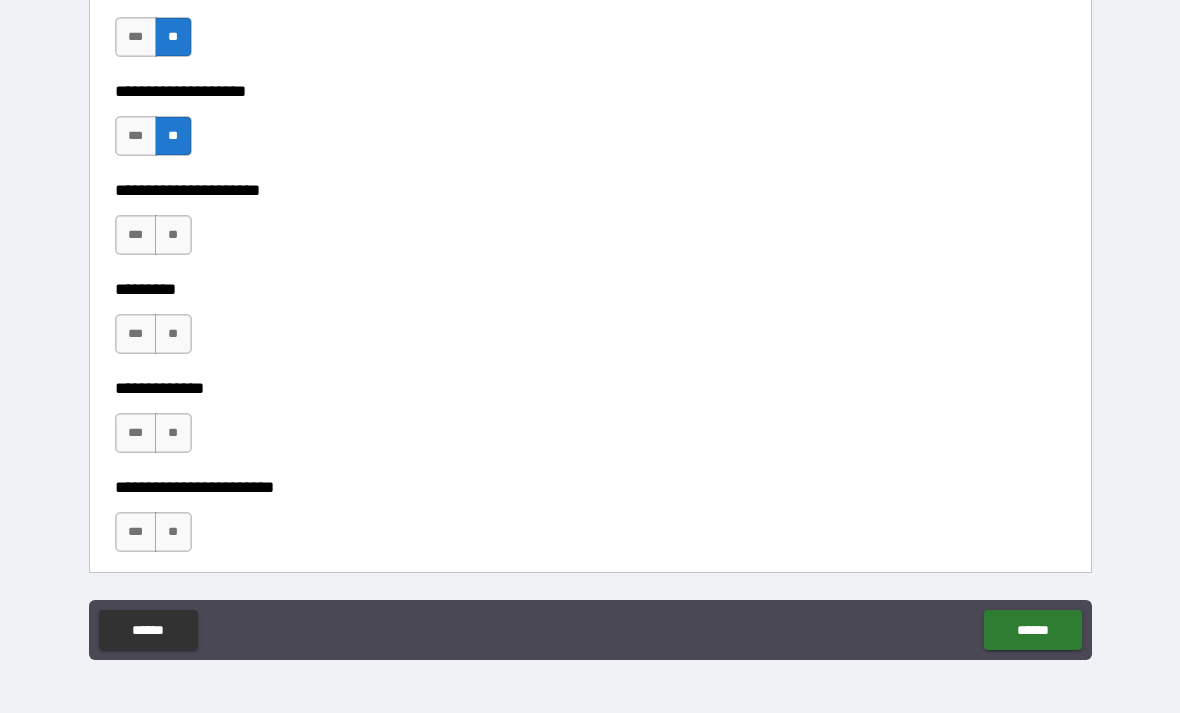 scroll, scrollTop: 5404, scrollLeft: 0, axis: vertical 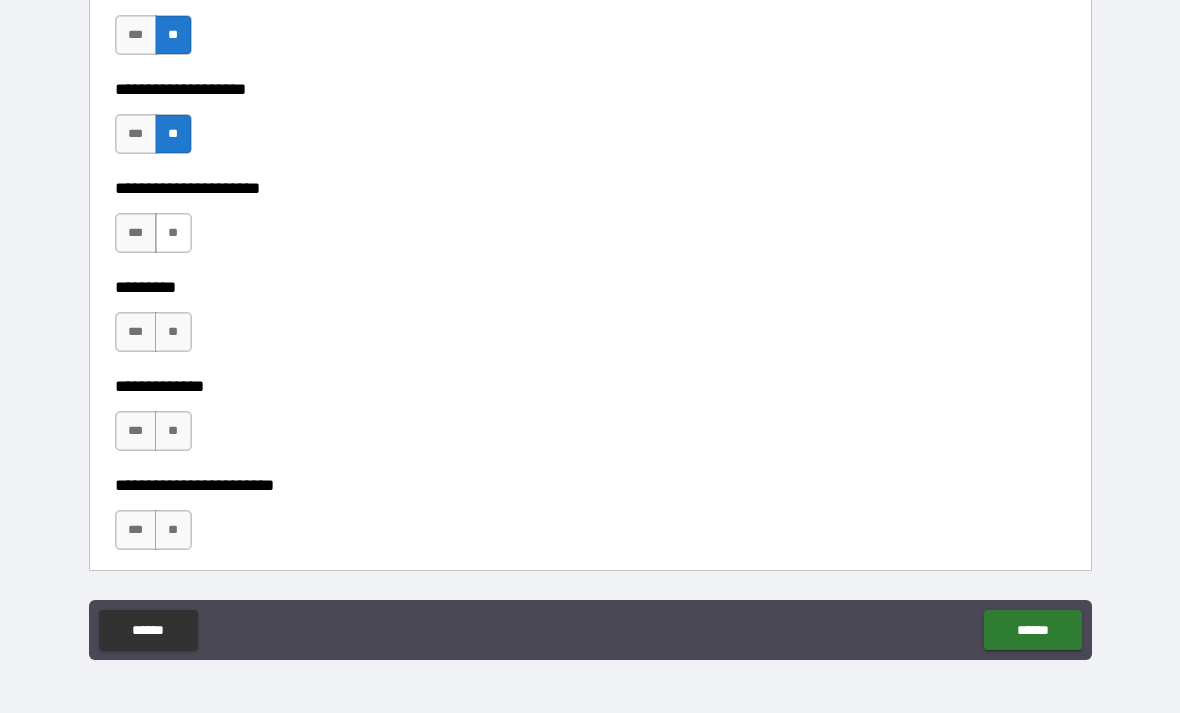 click on "**" at bounding box center [173, 233] 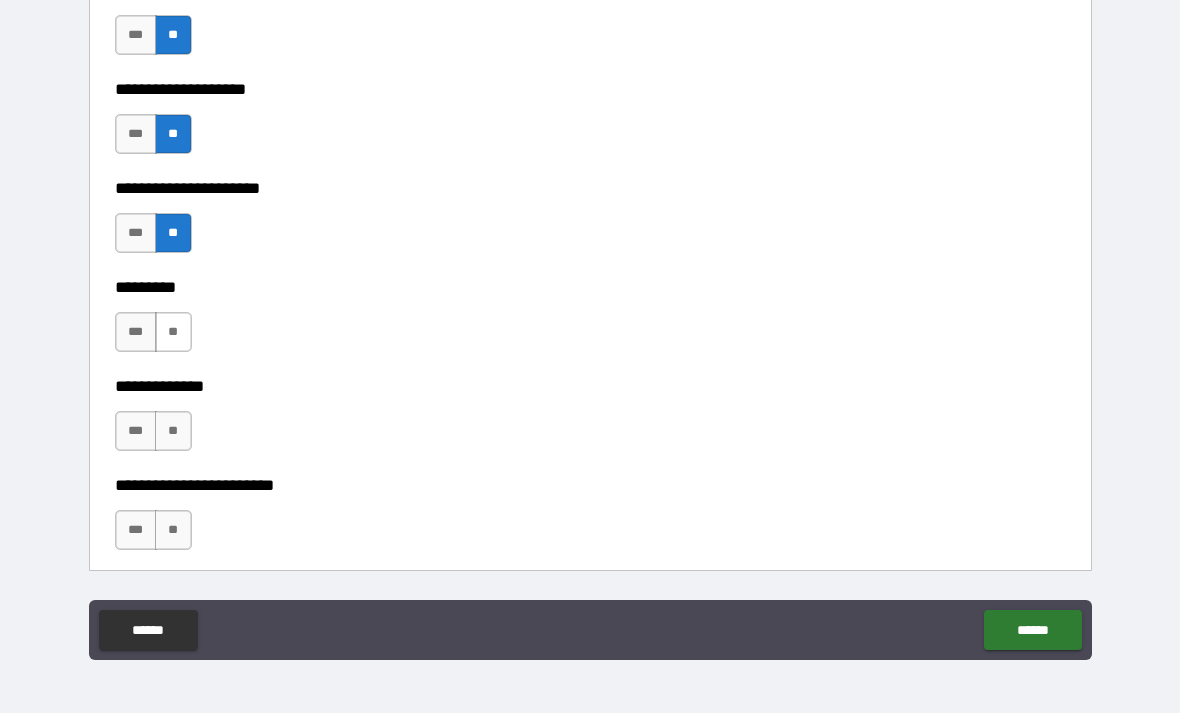 click on "**" at bounding box center (173, 332) 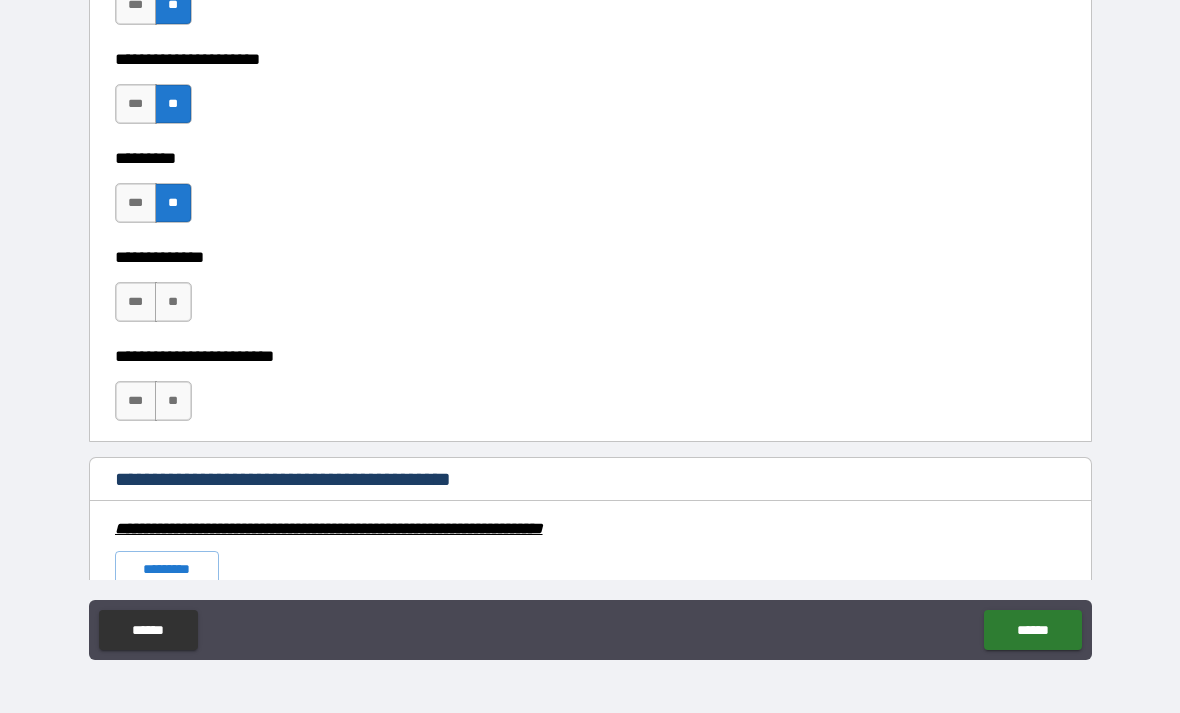 scroll, scrollTop: 5539, scrollLeft: 0, axis: vertical 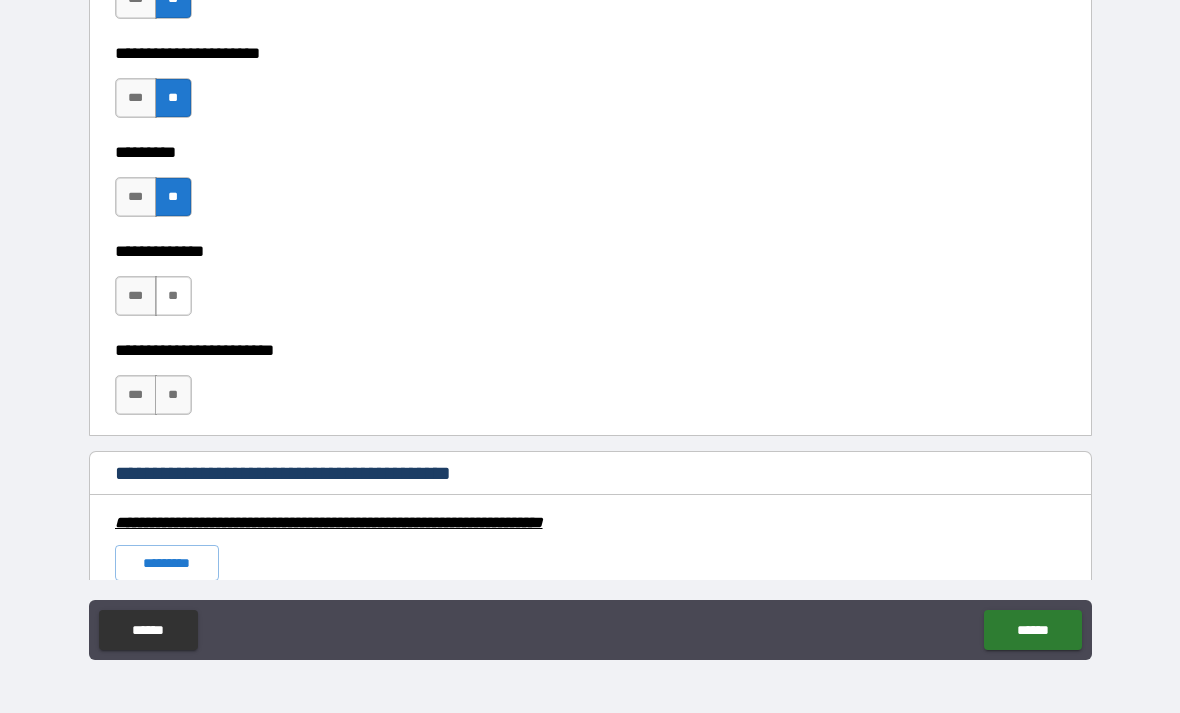 click on "**" at bounding box center [173, 296] 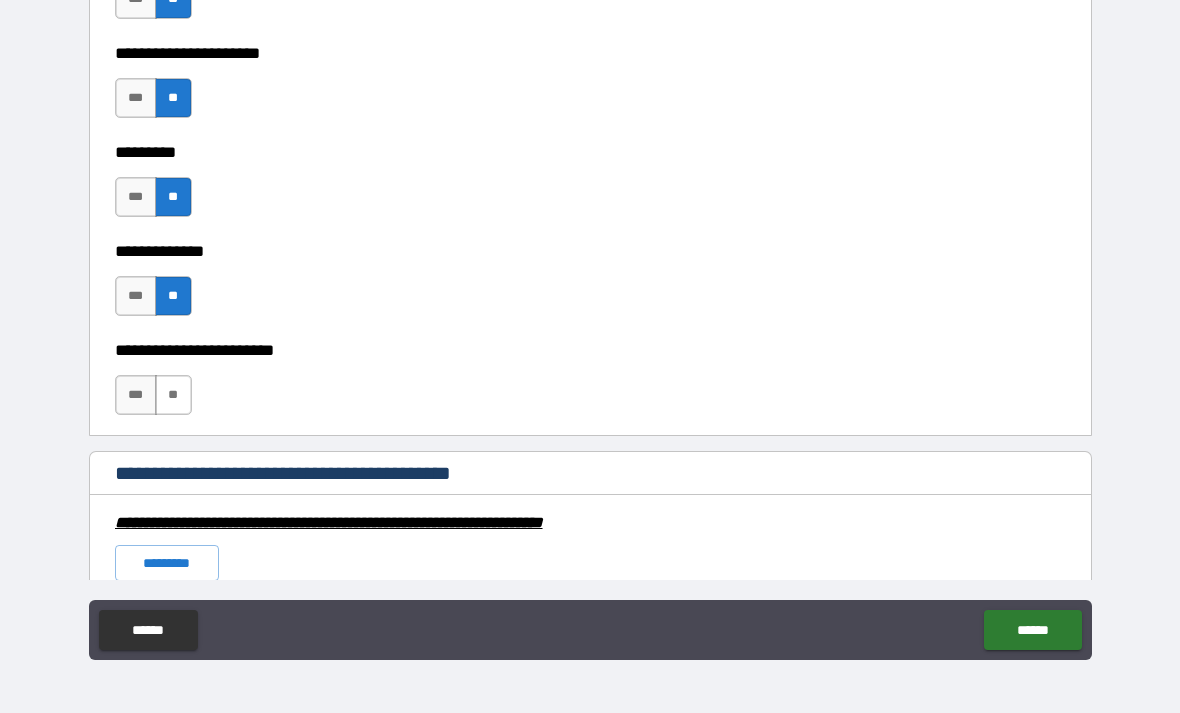 click on "**" at bounding box center (173, 395) 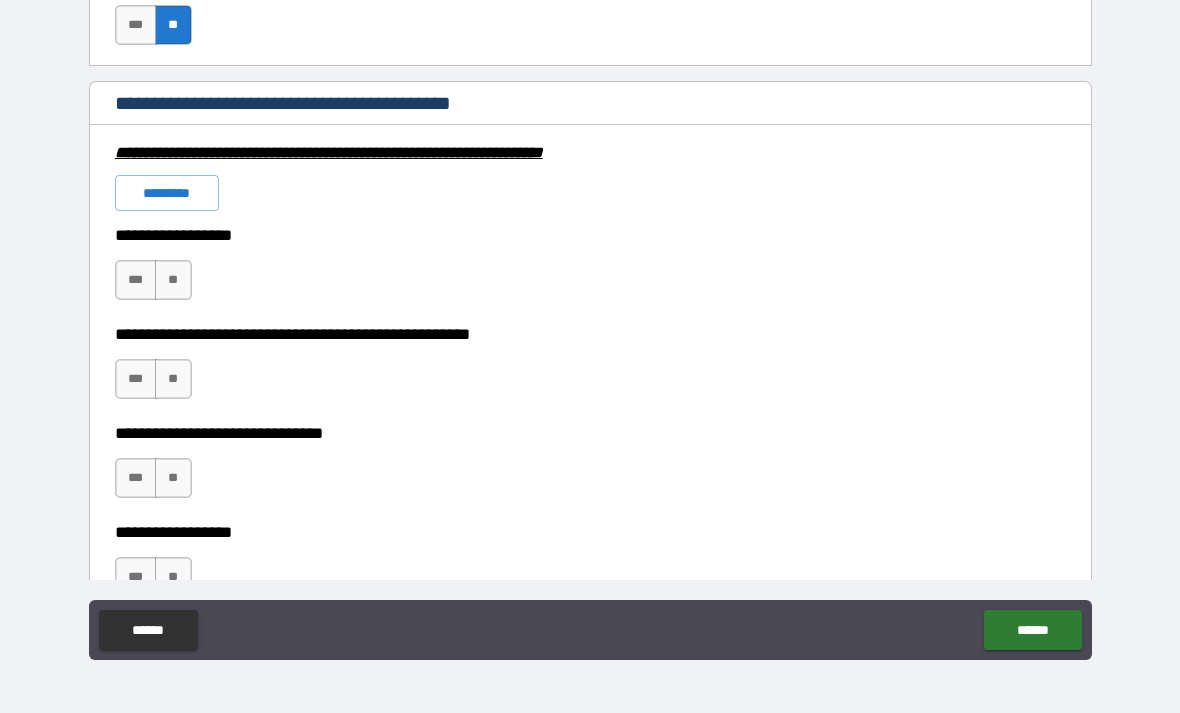 scroll, scrollTop: 5910, scrollLeft: 0, axis: vertical 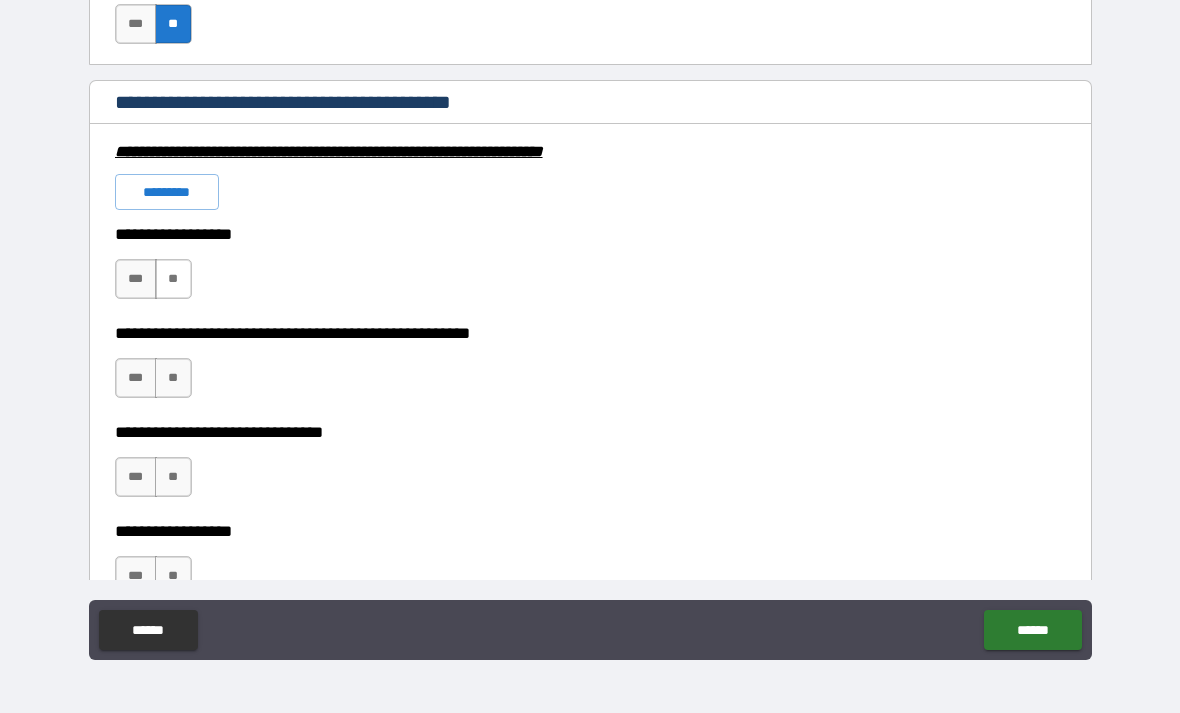 click on "**" at bounding box center (173, 279) 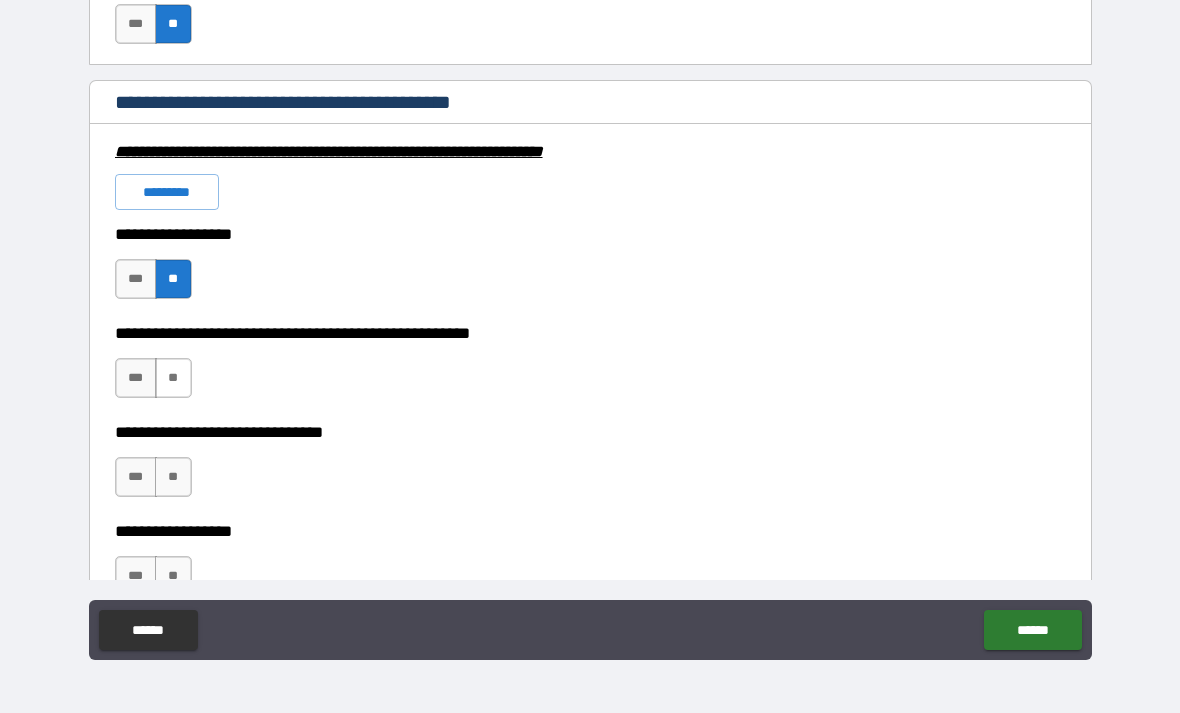 click on "**" at bounding box center [173, 378] 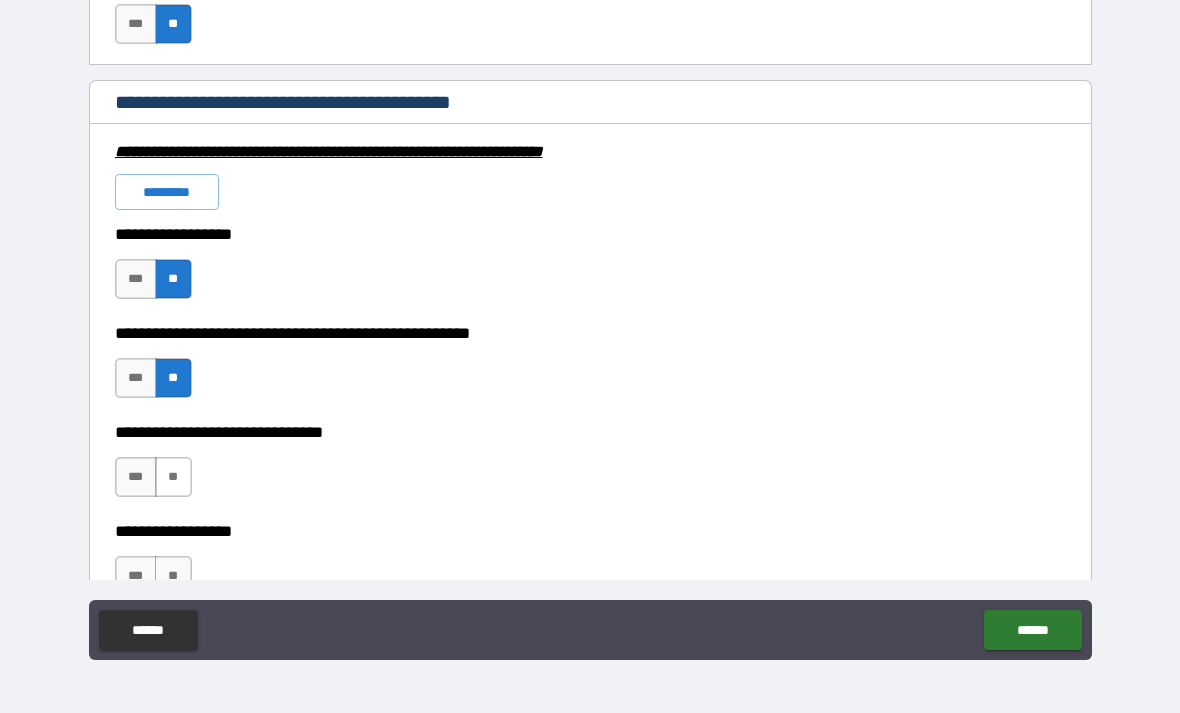 click on "**" at bounding box center (173, 477) 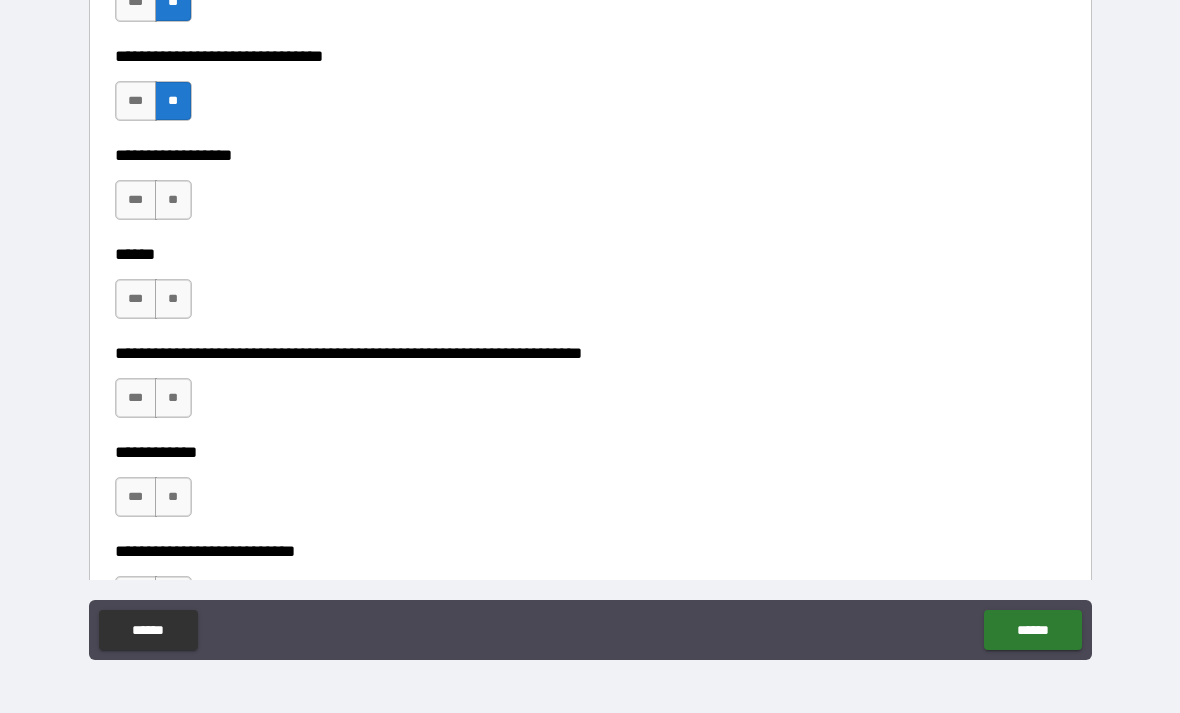scroll, scrollTop: 6291, scrollLeft: 0, axis: vertical 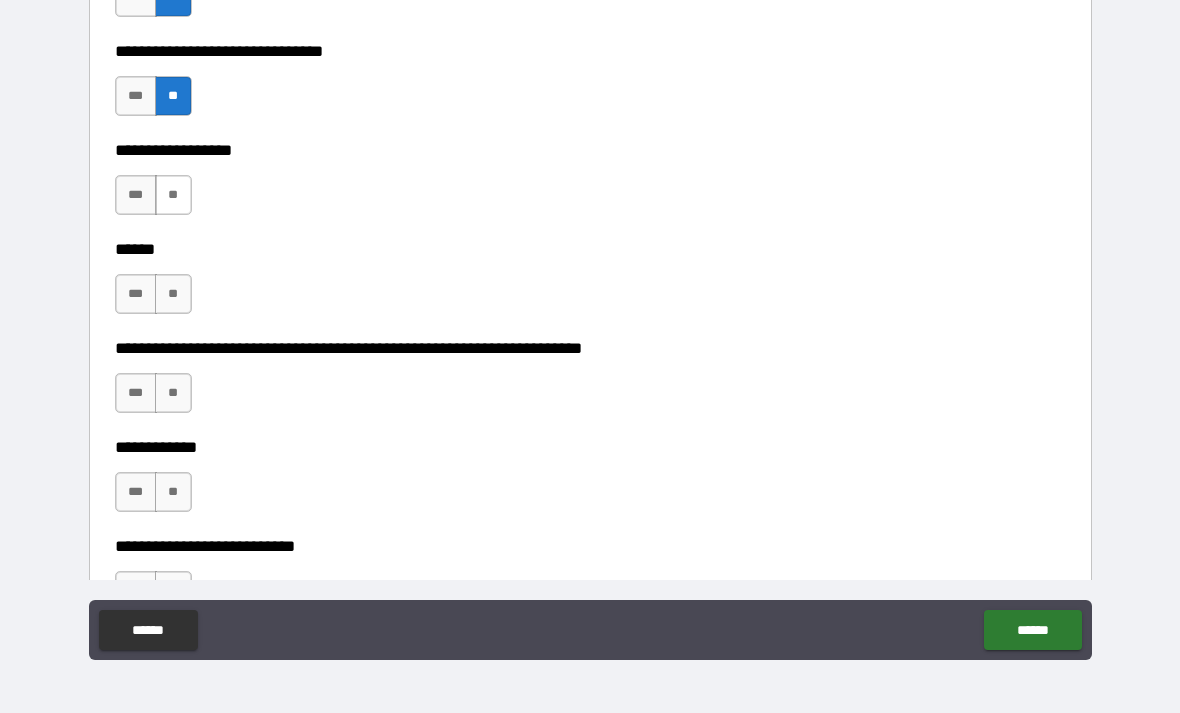 click on "**" at bounding box center (173, 195) 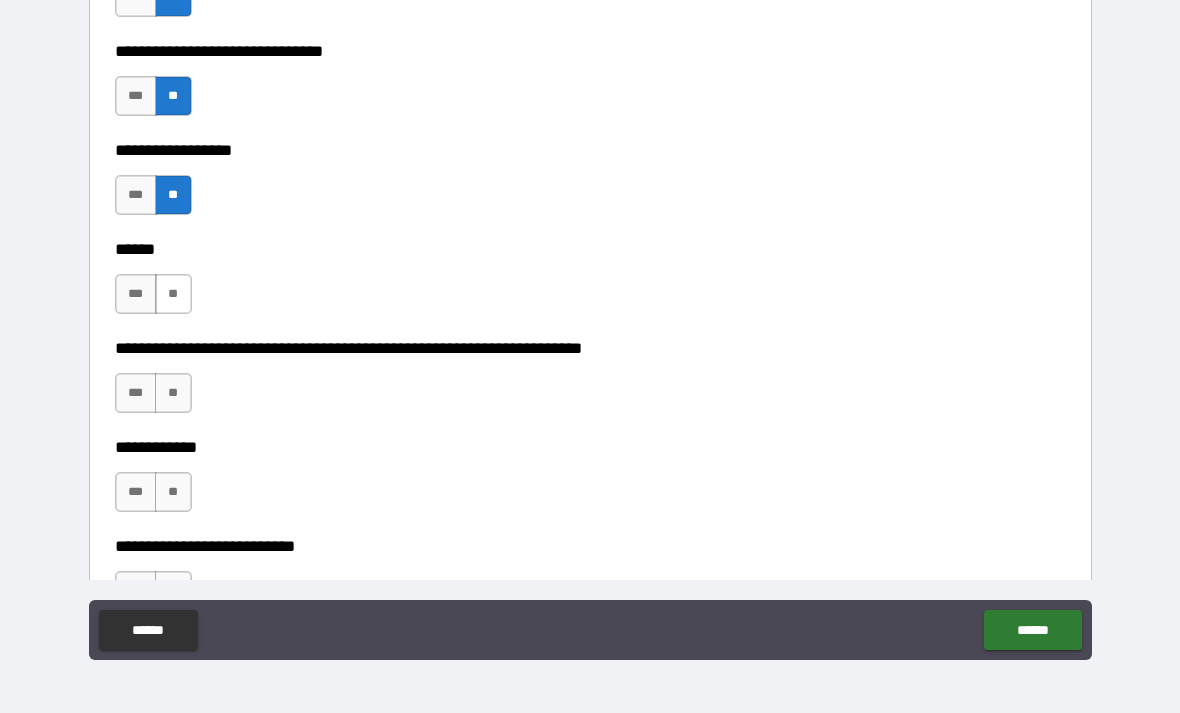 click on "**" at bounding box center [173, 294] 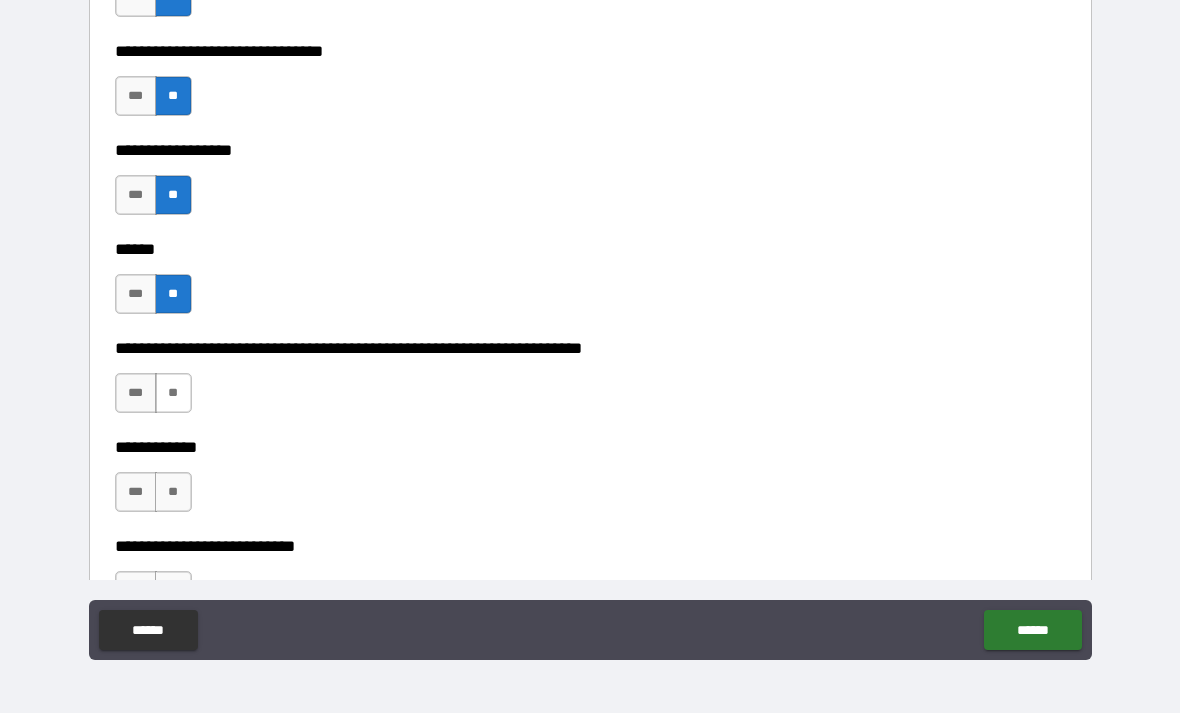 click on "**" at bounding box center (173, 393) 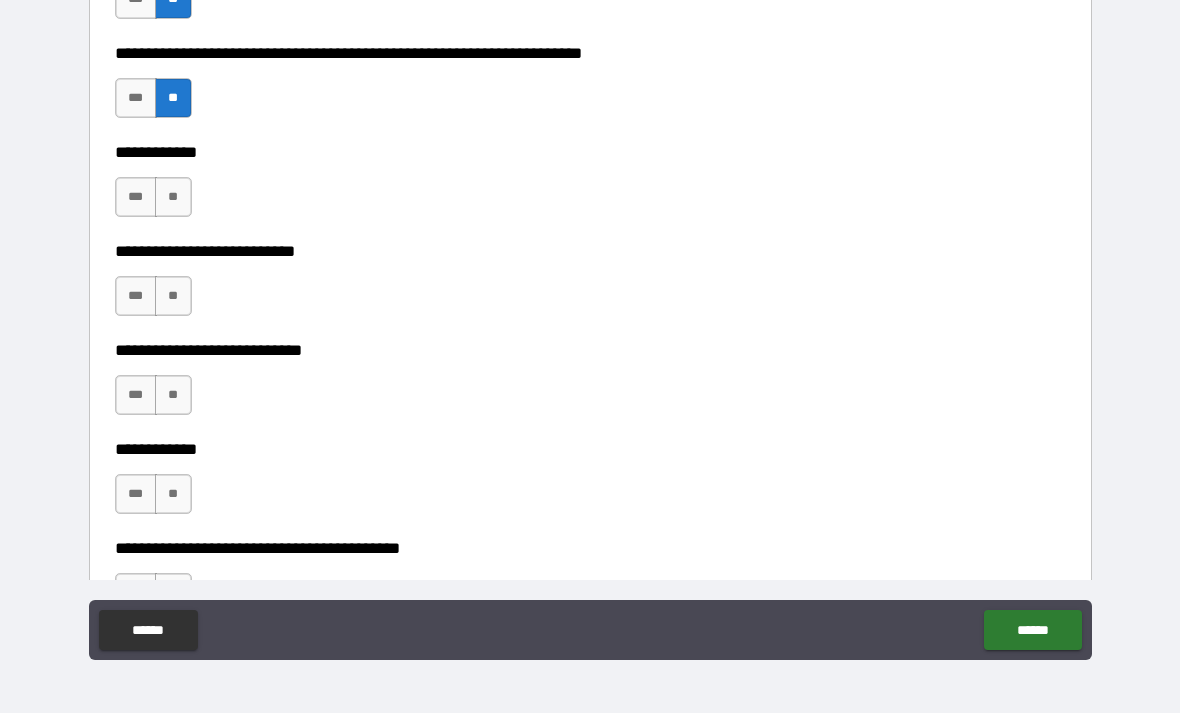scroll, scrollTop: 6595, scrollLeft: 0, axis: vertical 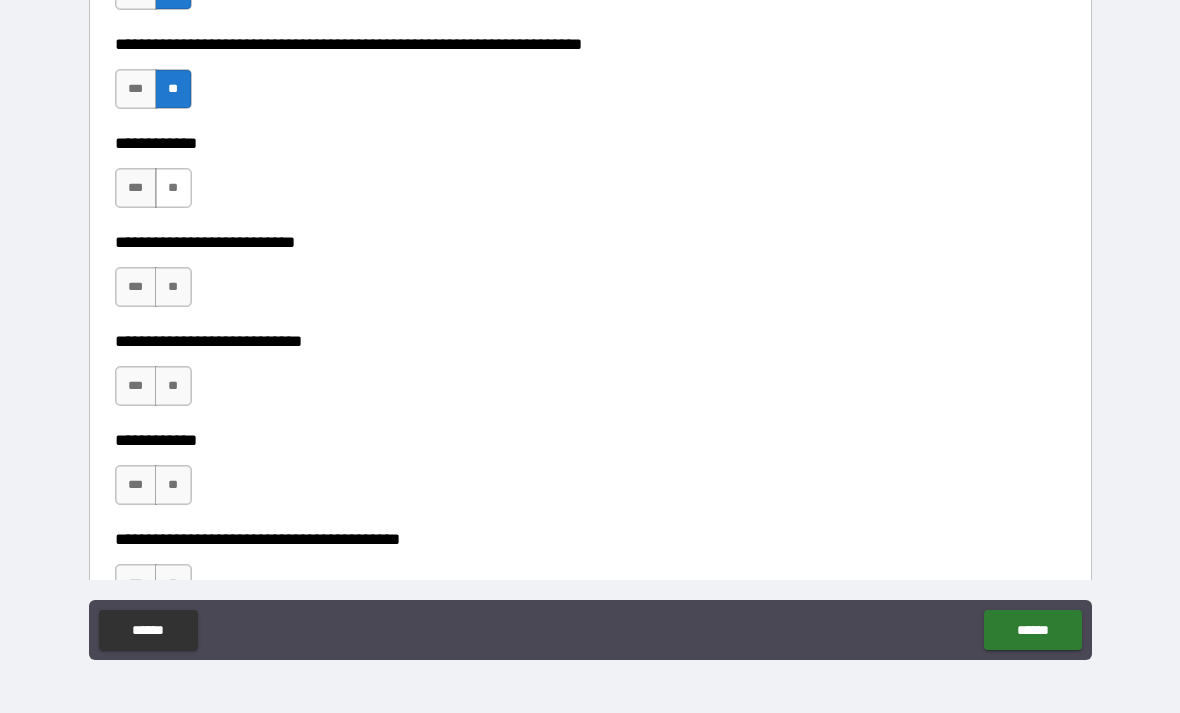 click on "**" at bounding box center [173, 188] 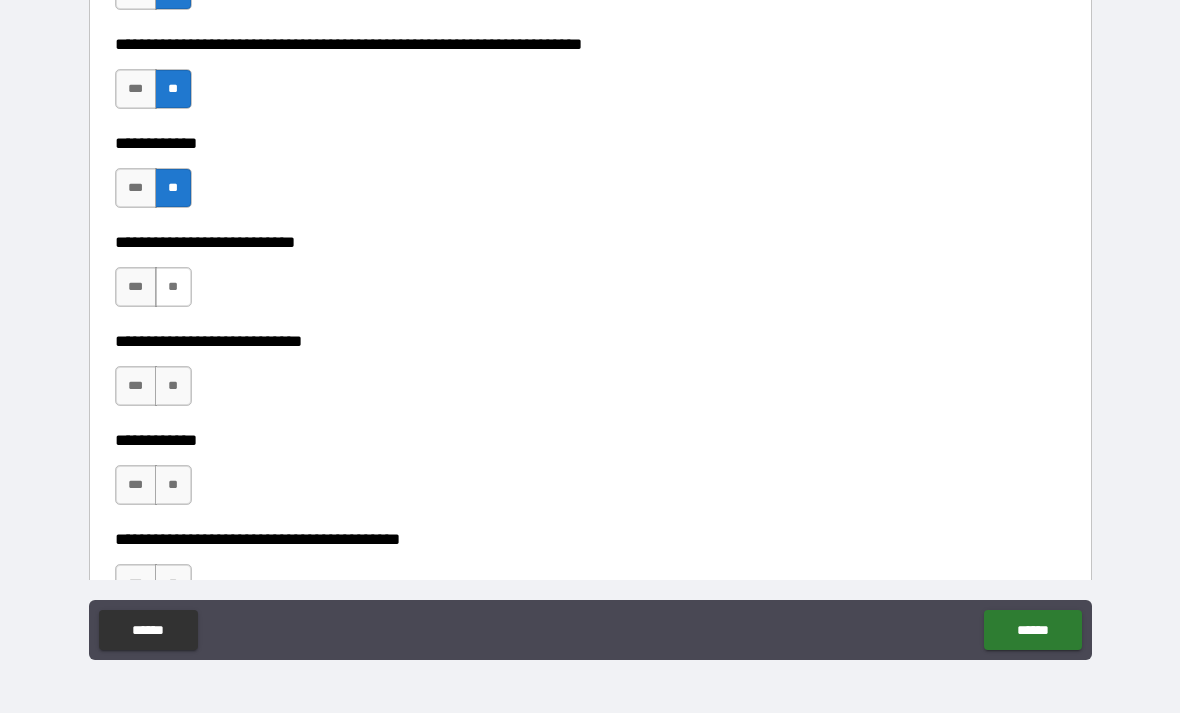 click on "**" at bounding box center [173, 287] 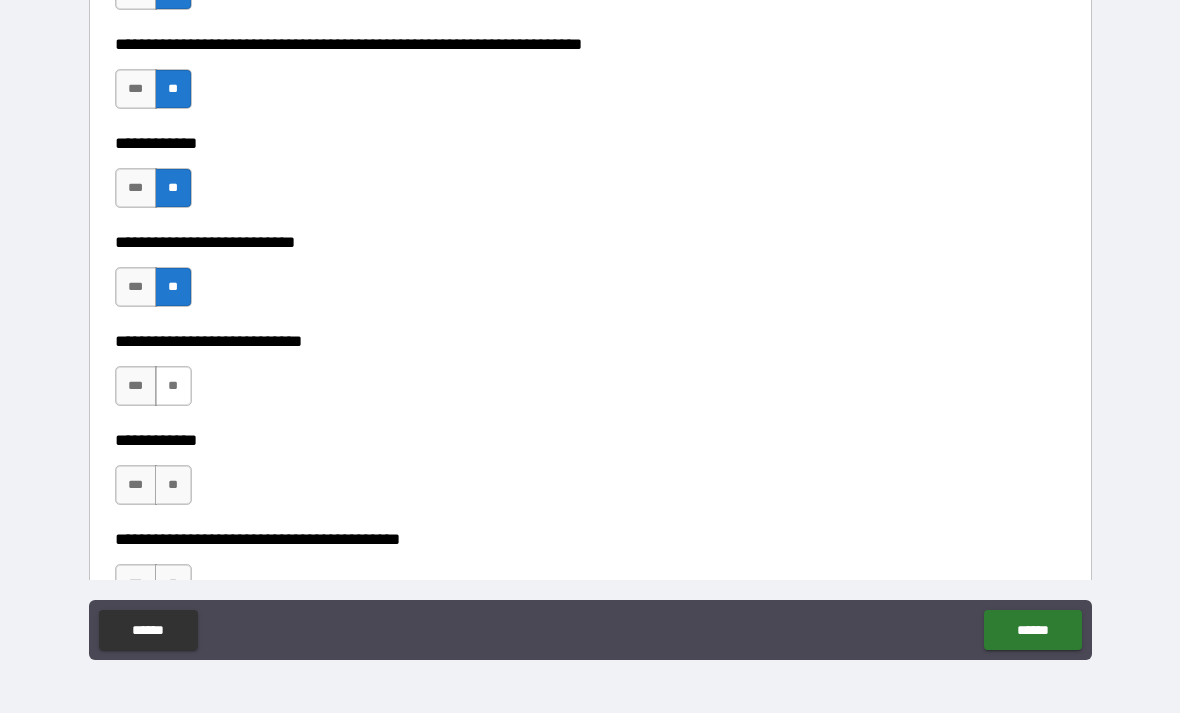 click on "**" at bounding box center [173, 386] 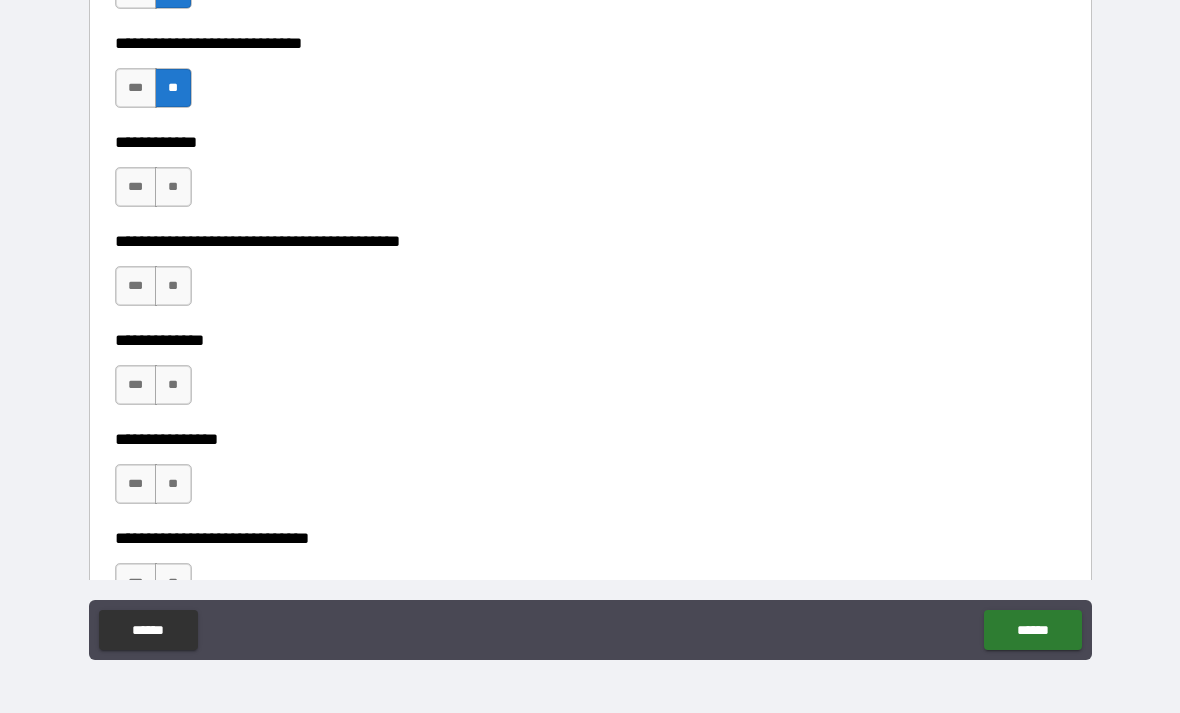 scroll, scrollTop: 6894, scrollLeft: 0, axis: vertical 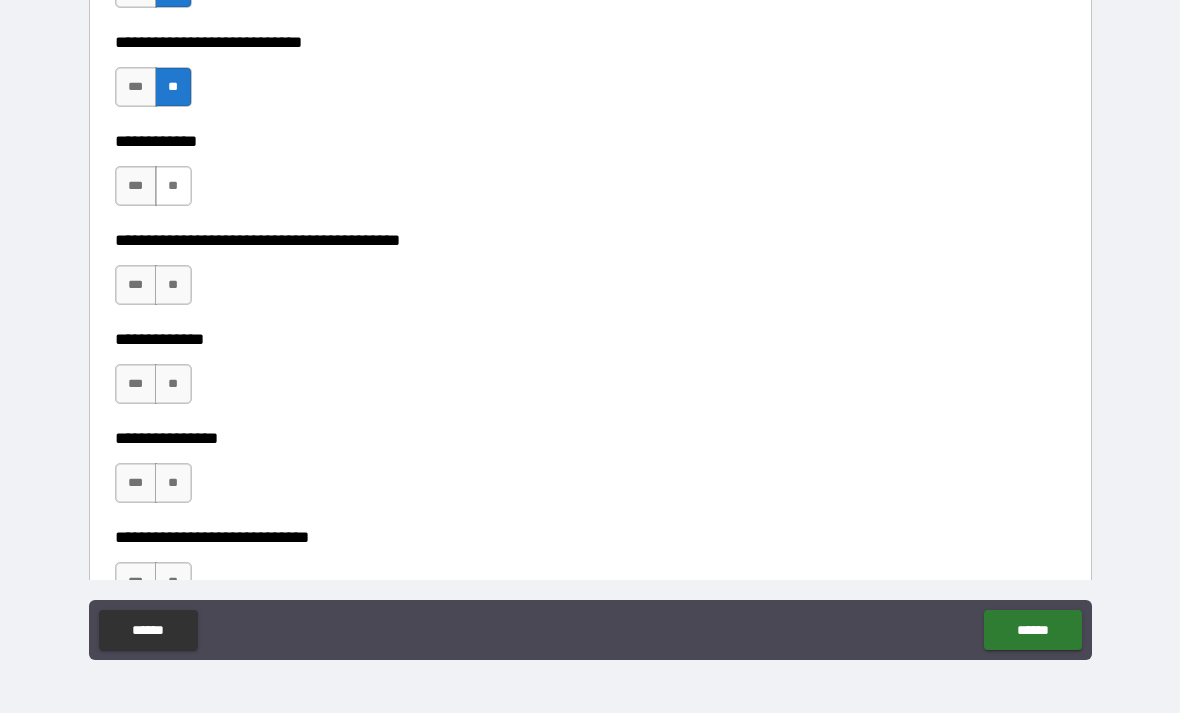 click on "**" at bounding box center (173, 186) 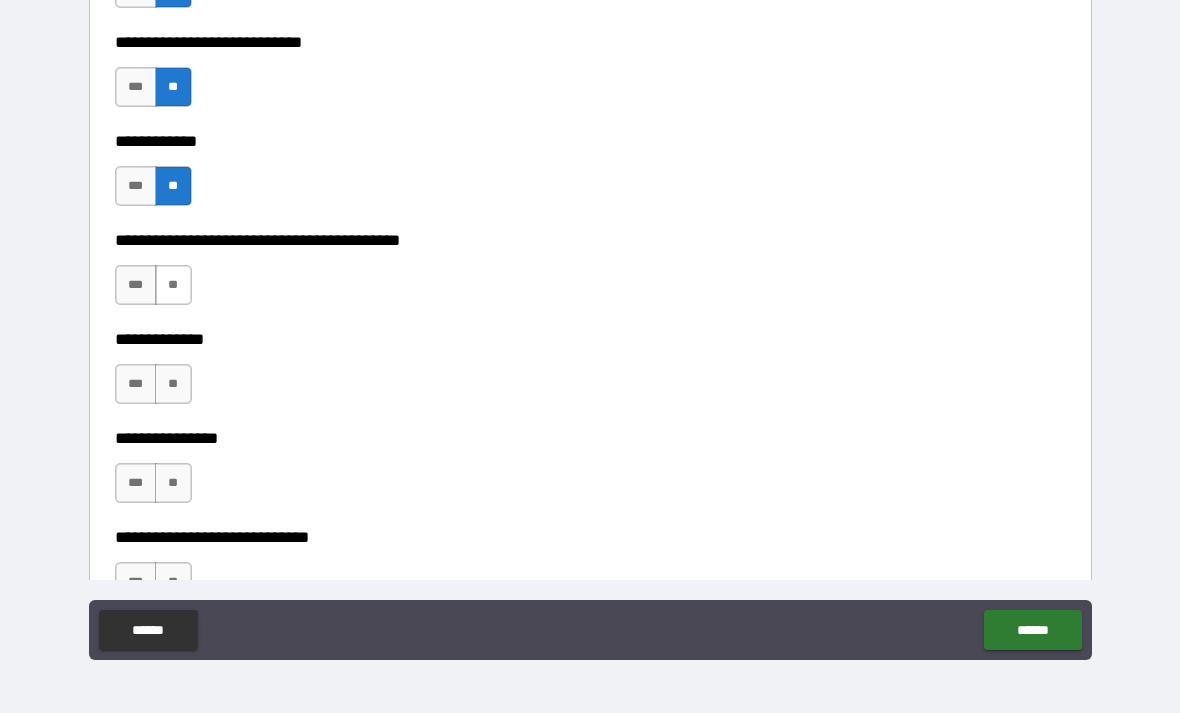 click on "**" at bounding box center (173, 285) 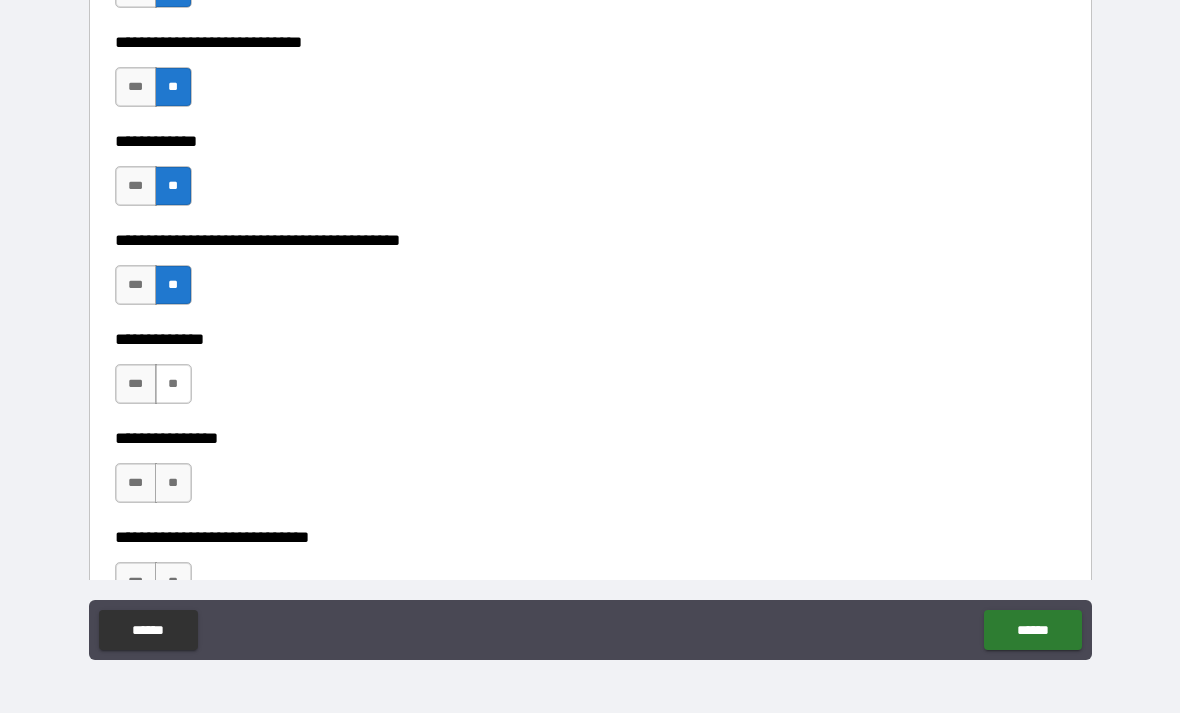click on "**" at bounding box center [173, 384] 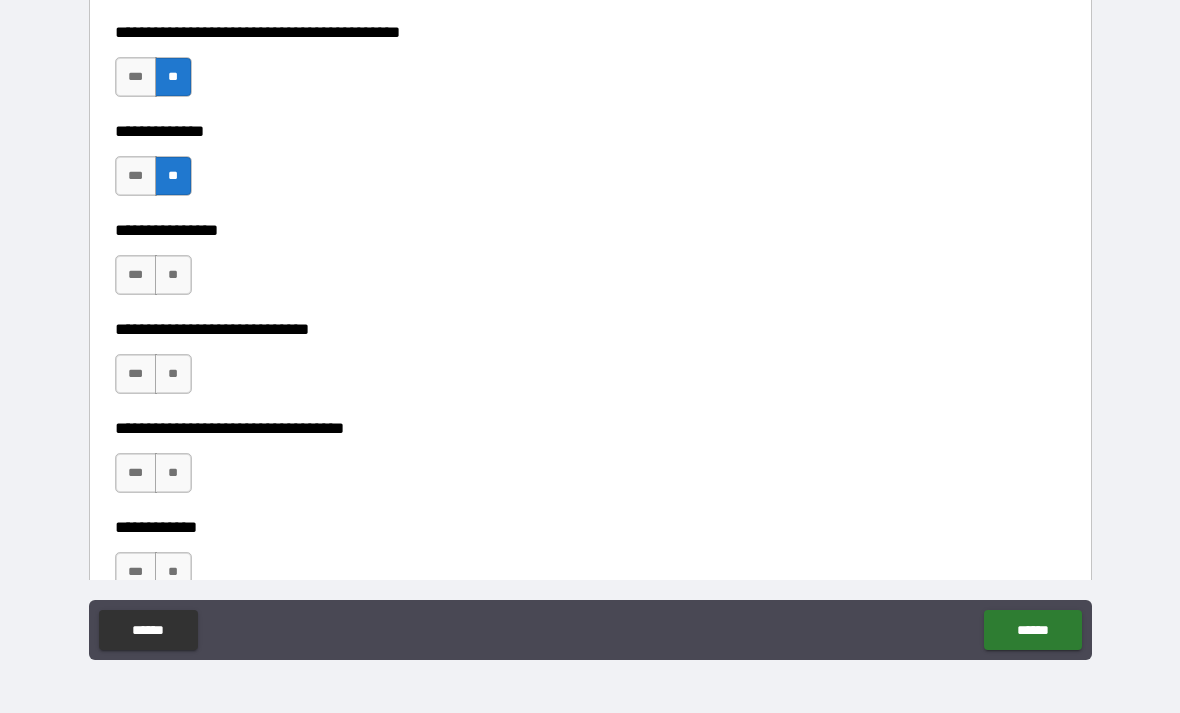 scroll, scrollTop: 7119, scrollLeft: 0, axis: vertical 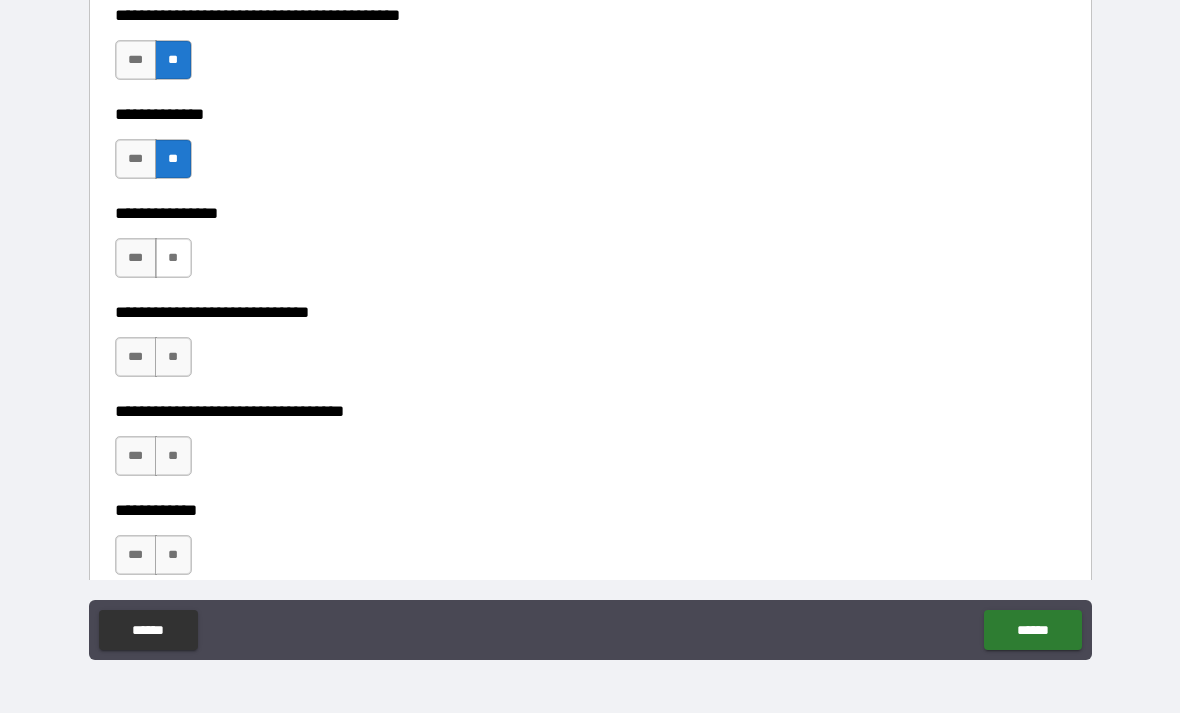 click on "**" at bounding box center (173, 258) 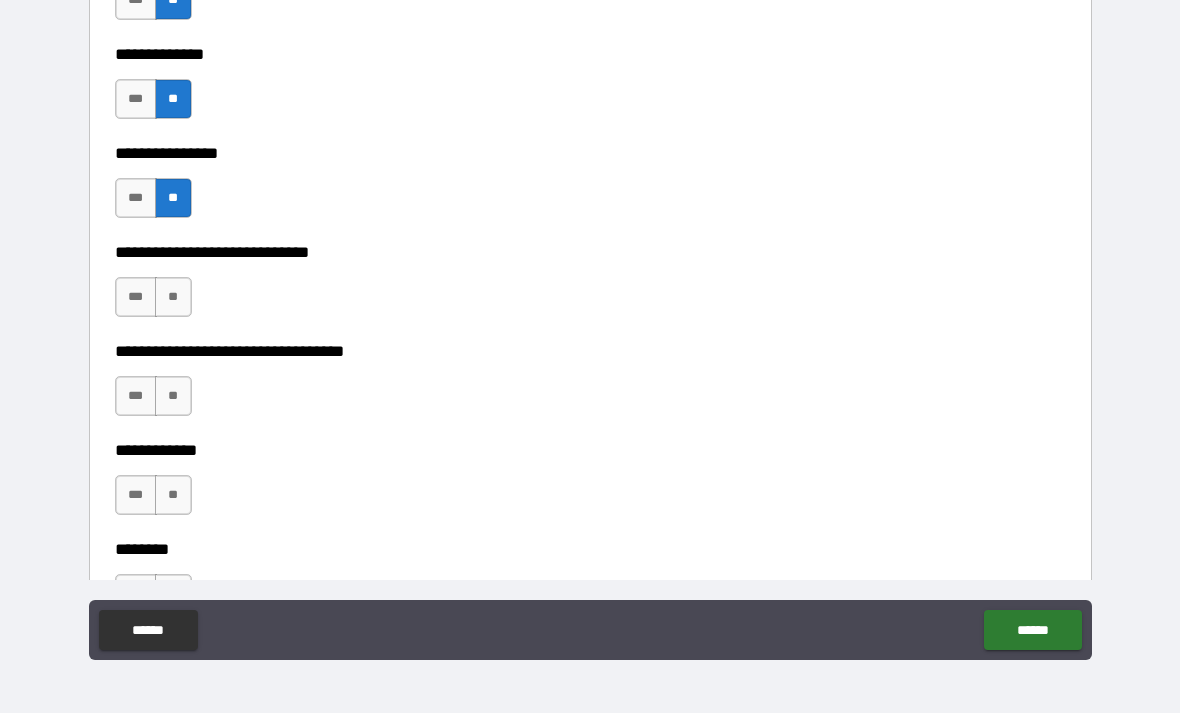 scroll, scrollTop: 7182, scrollLeft: 0, axis: vertical 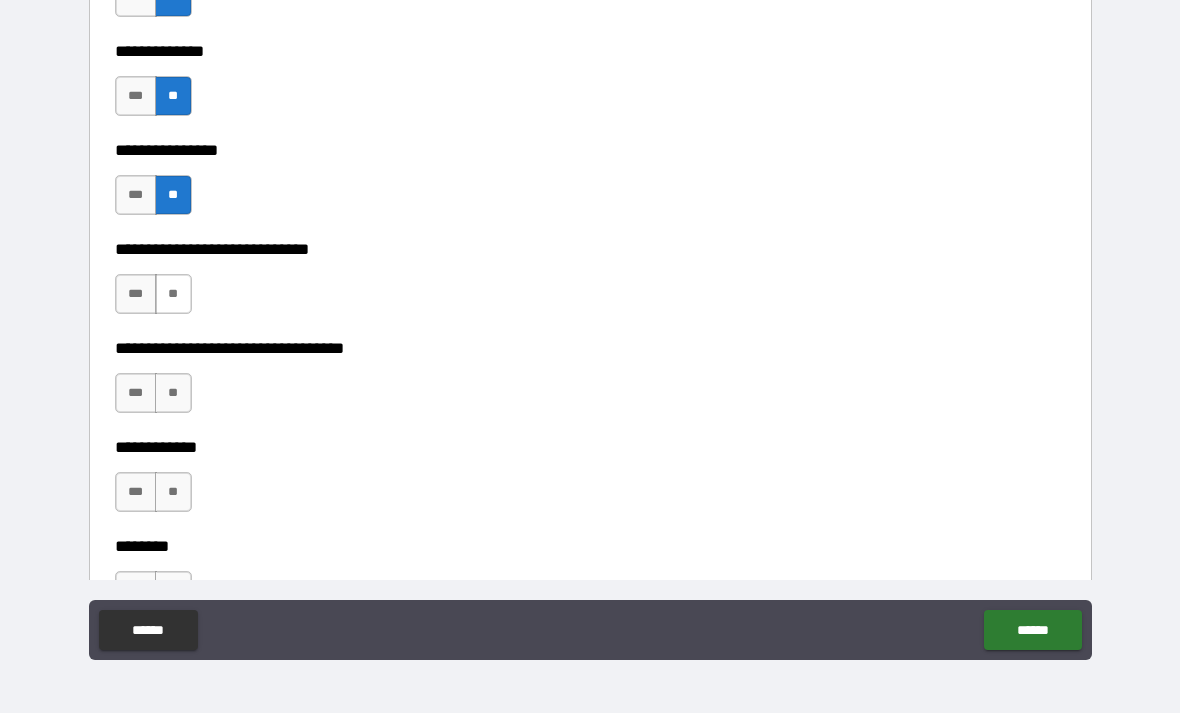 click on "**" at bounding box center [173, 294] 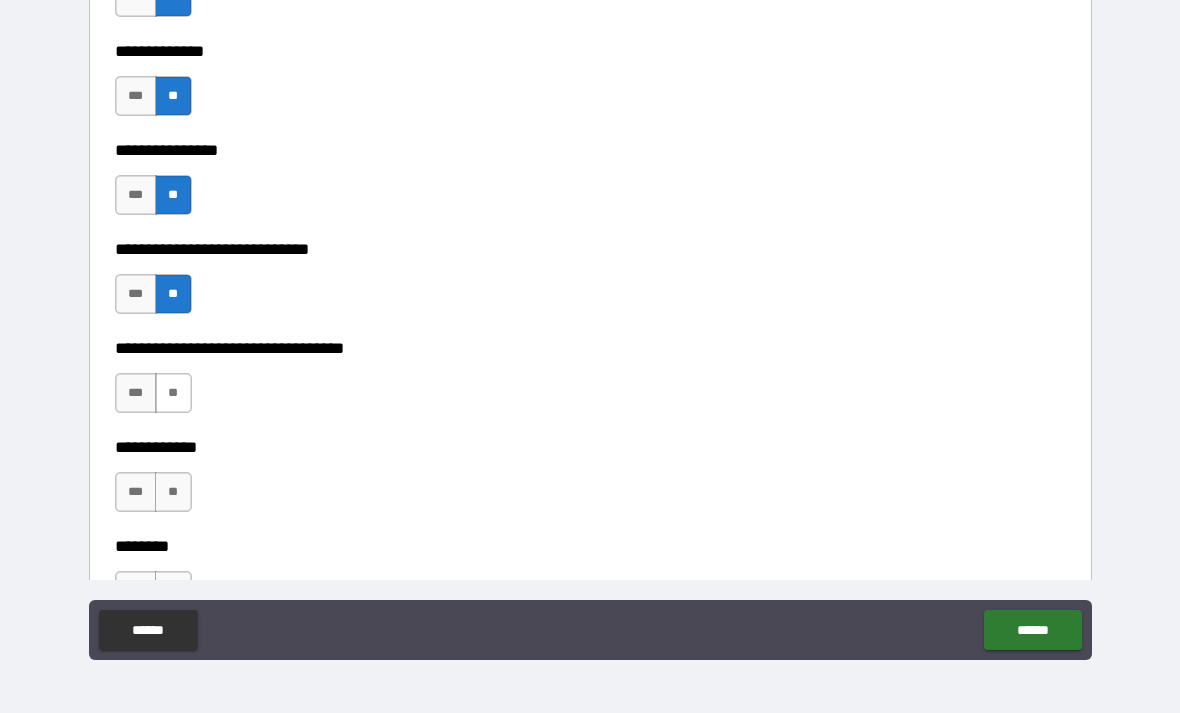 click on "**" at bounding box center [173, 393] 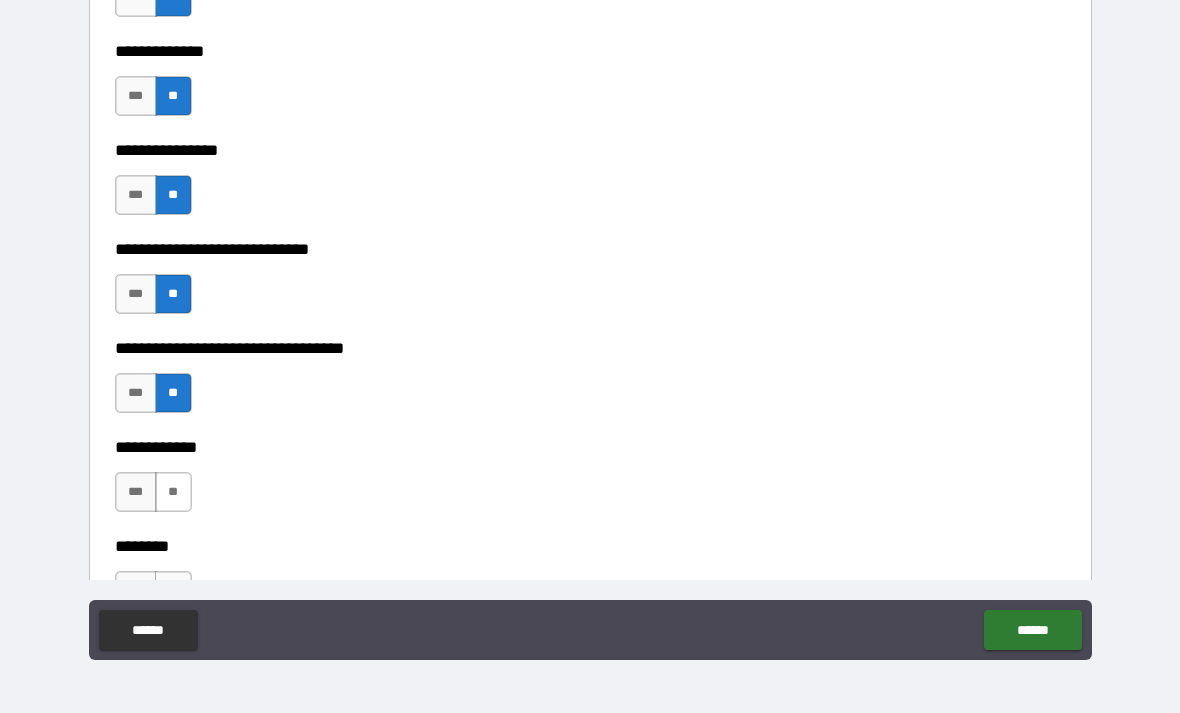 click on "**" at bounding box center (173, 492) 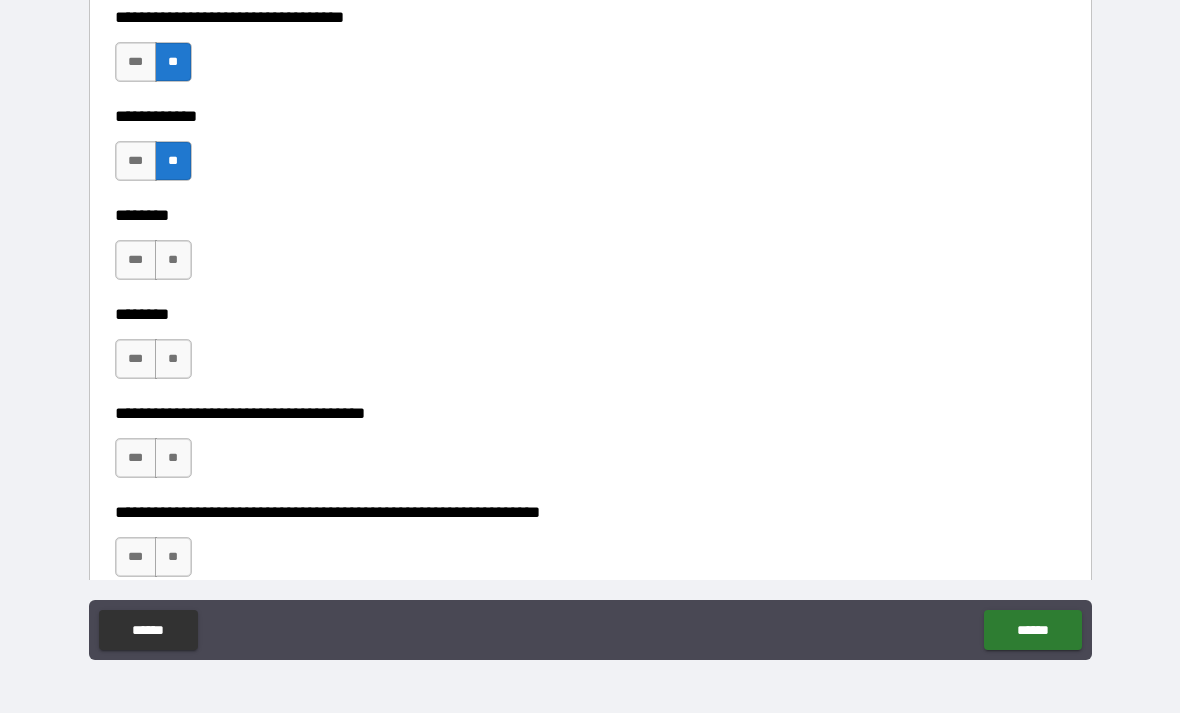 scroll, scrollTop: 7519, scrollLeft: 0, axis: vertical 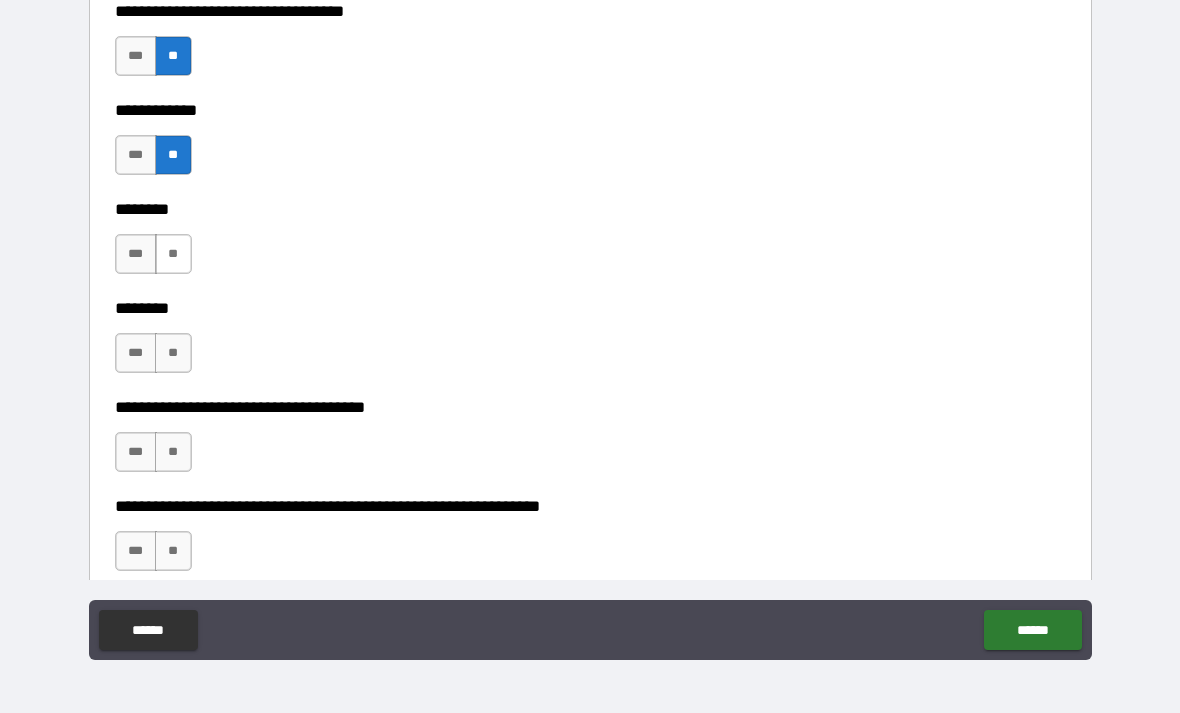 click on "**" at bounding box center [173, 254] 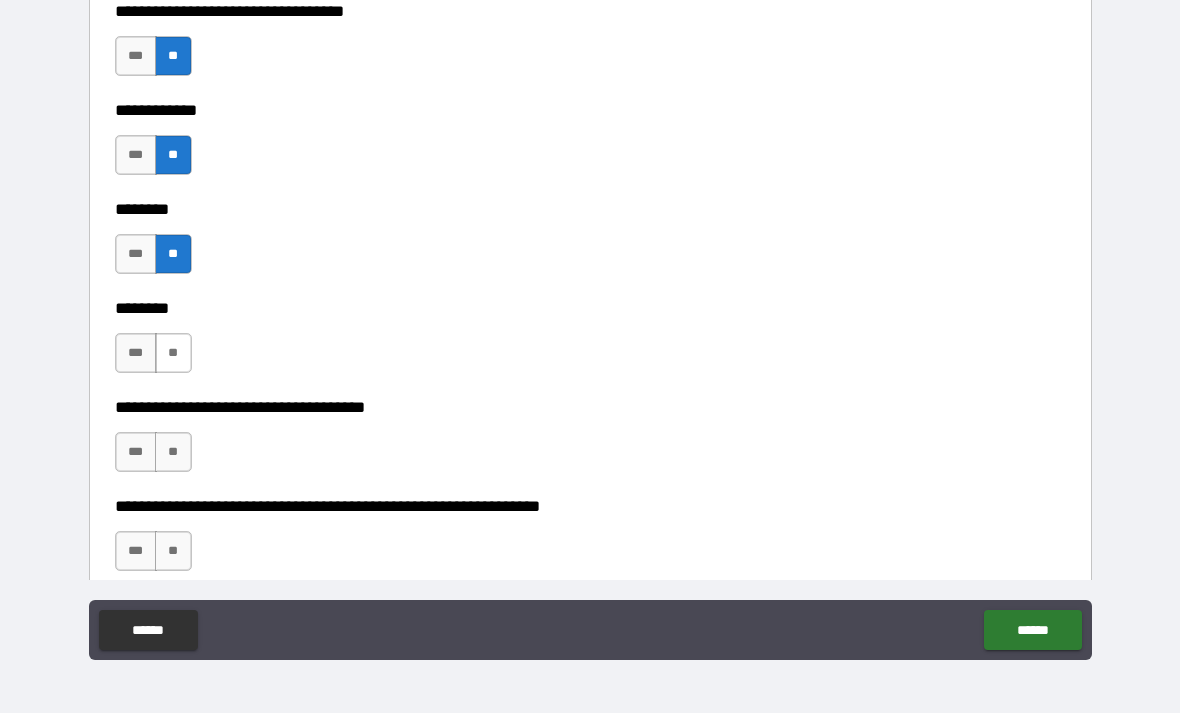 click on "**" at bounding box center (173, 353) 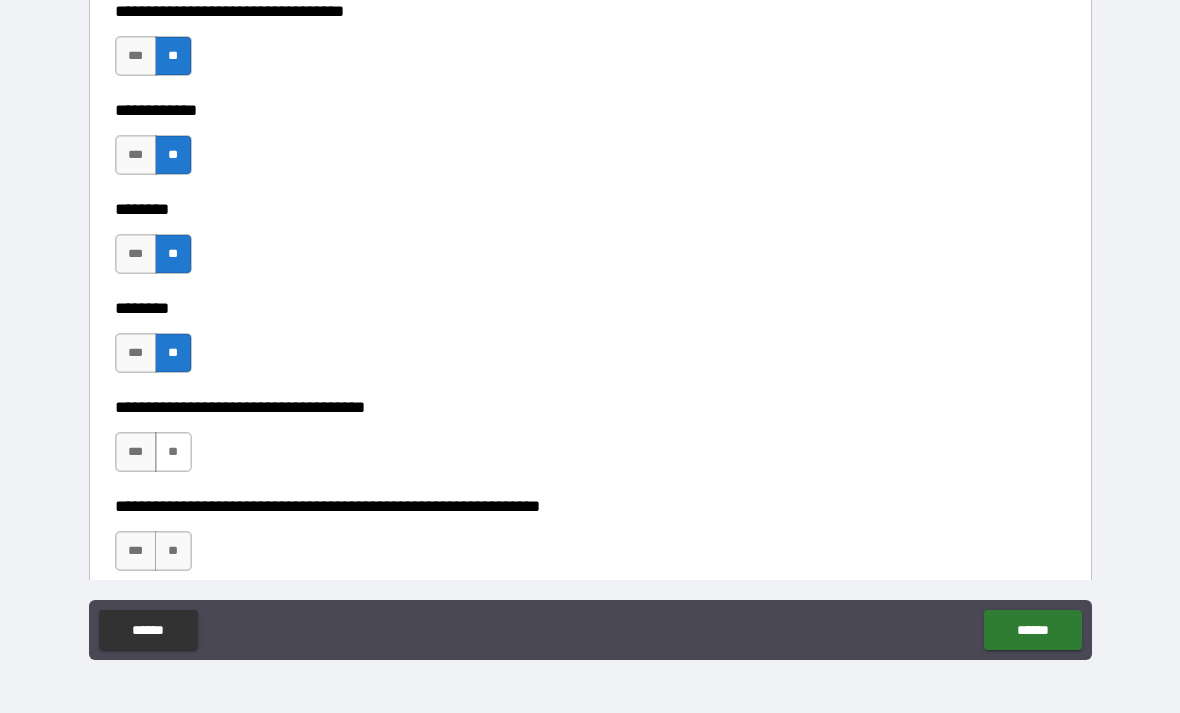 click on "**" at bounding box center [173, 452] 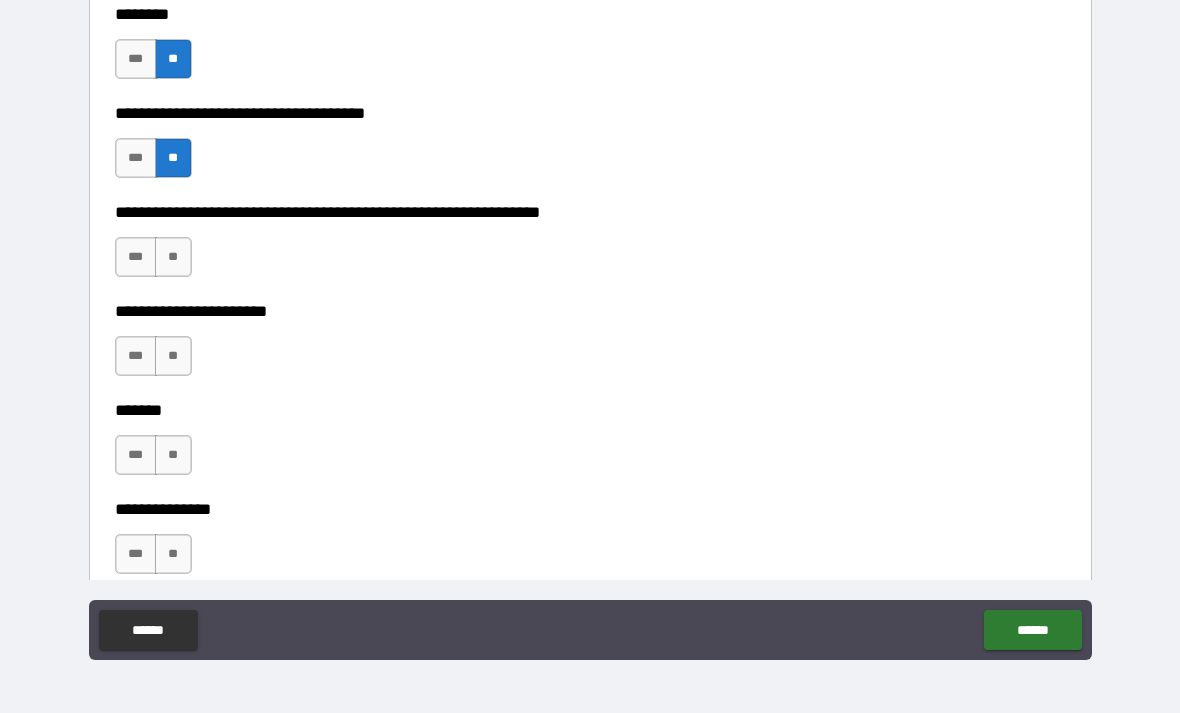 scroll, scrollTop: 7847, scrollLeft: 0, axis: vertical 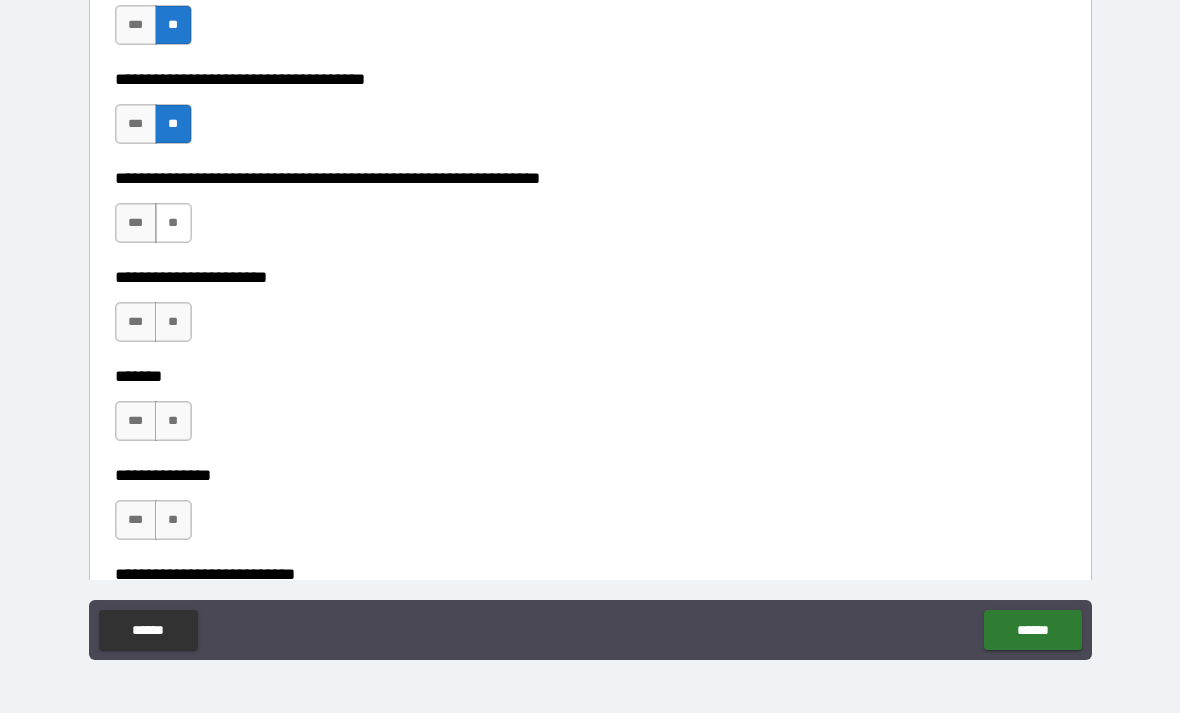 click on "**" at bounding box center [173, 223] 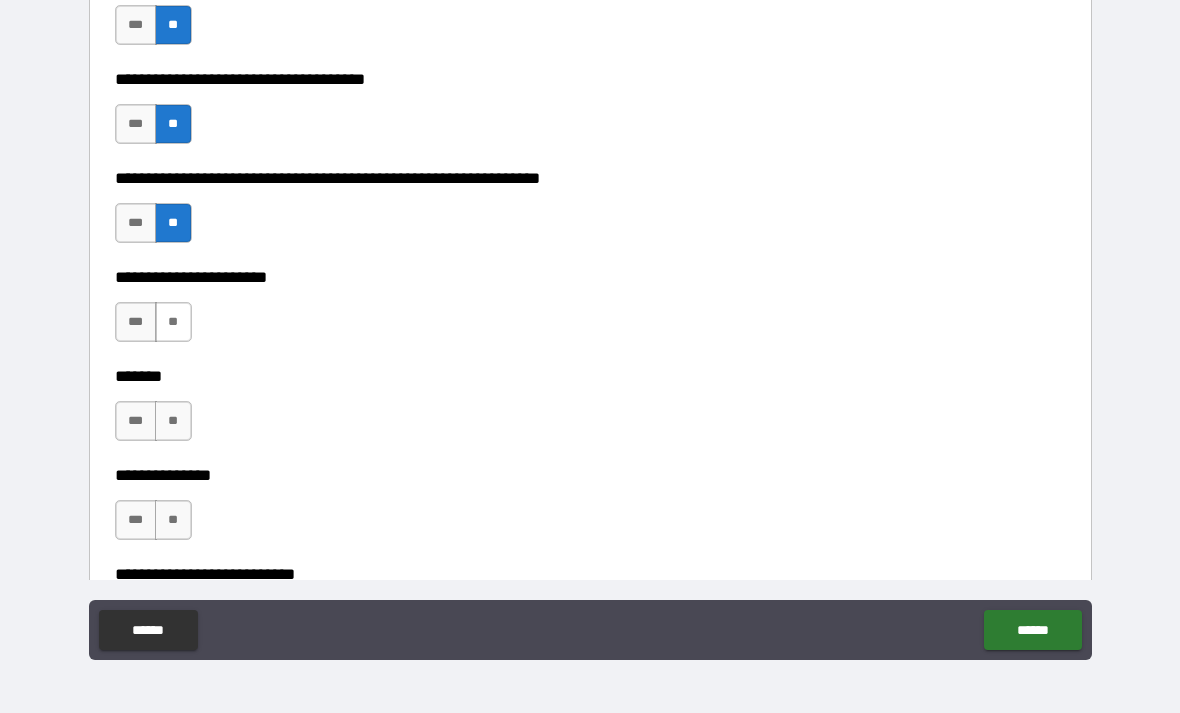 click on "**" at bounding box center [173, 322] 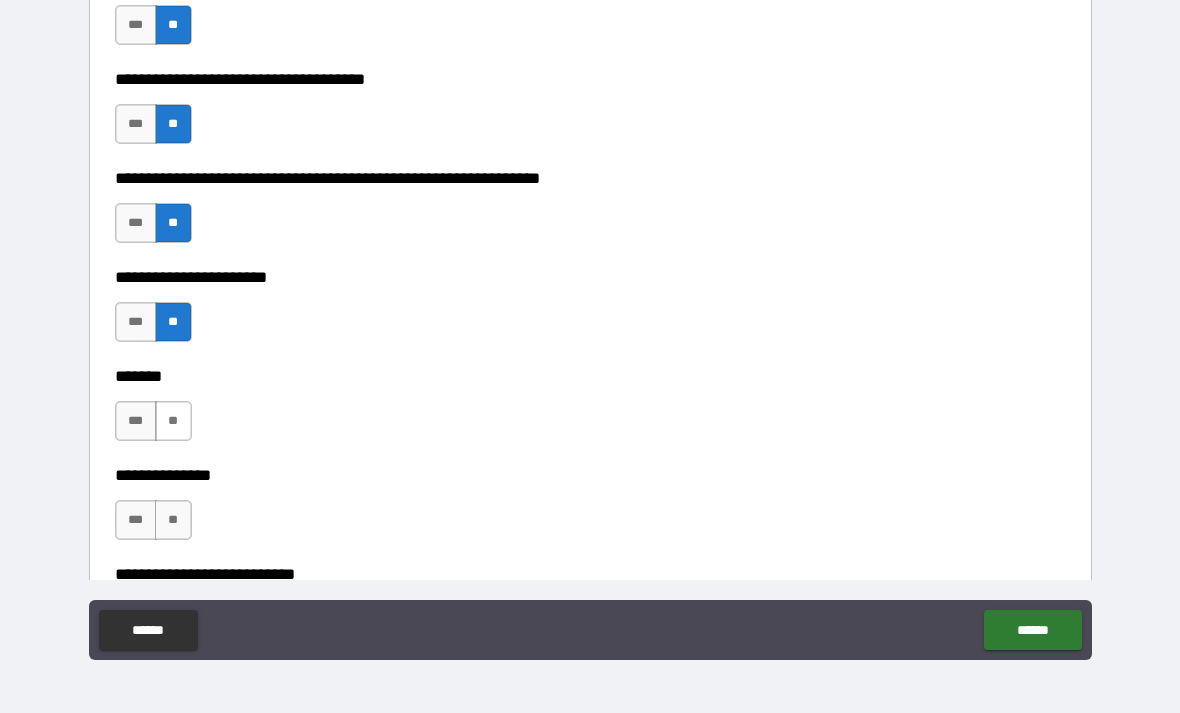 click on "**" at bounding box center (173, 421) 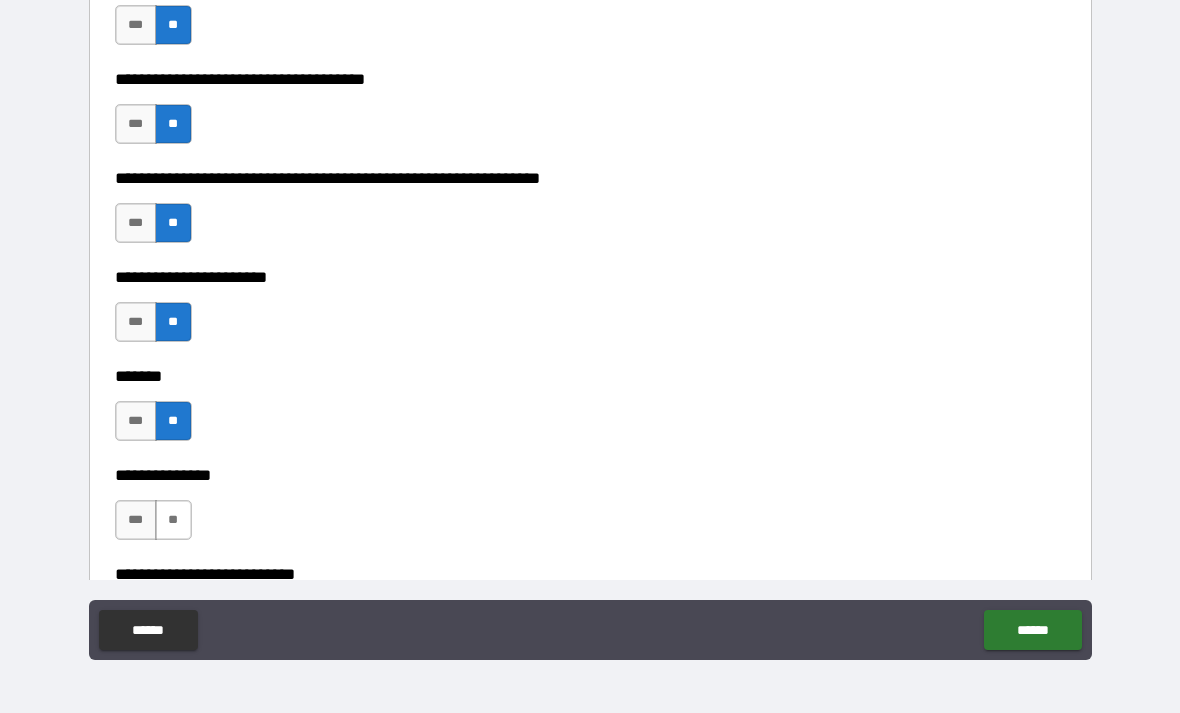 click on "**" at bounding box center (173, 520) 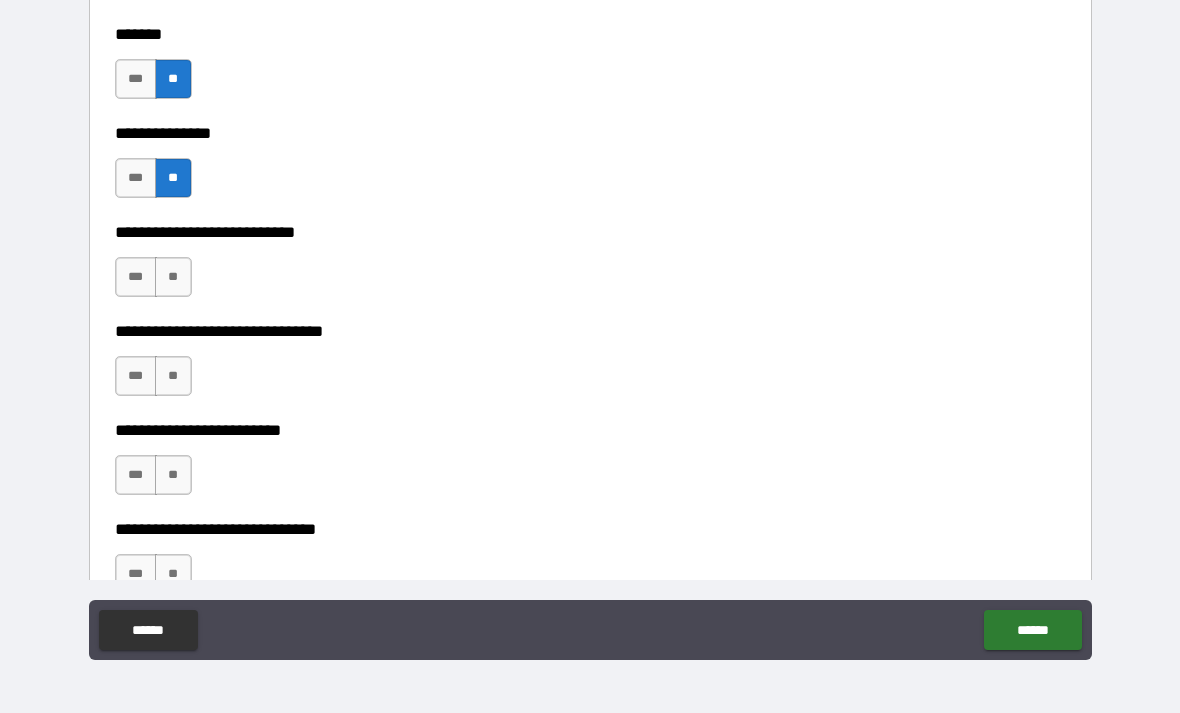 scroll, scrollTop: 8198, scrollLeft: 0, axis: vertical 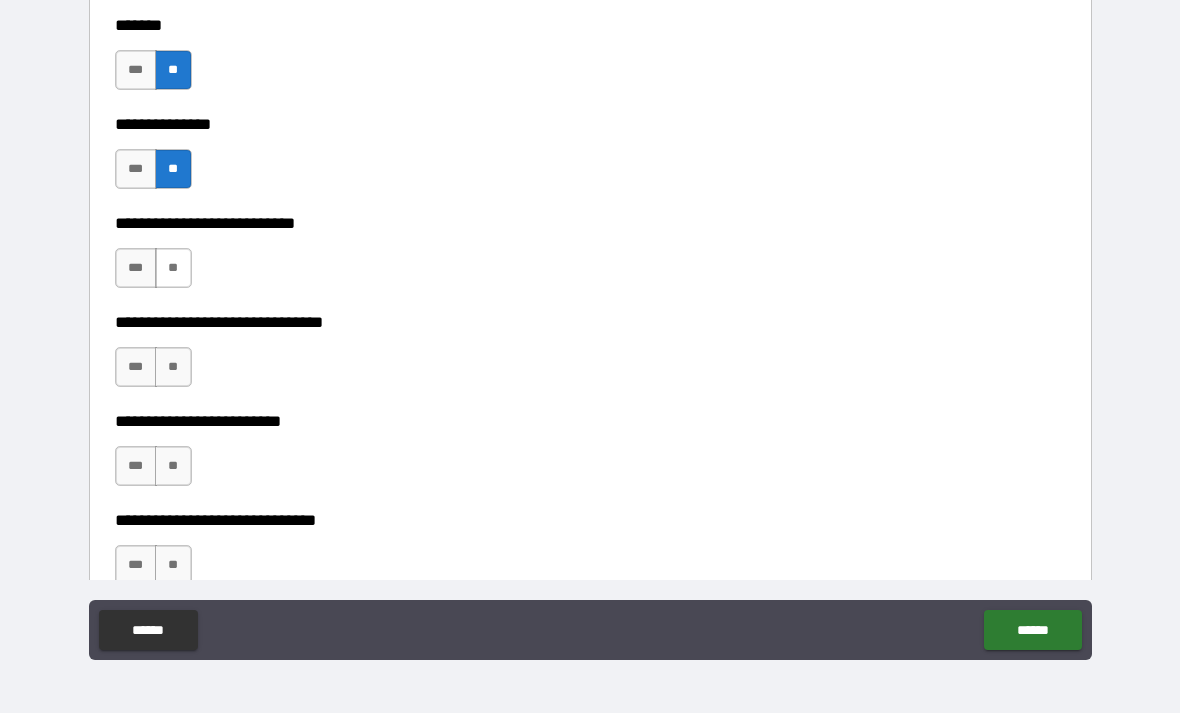 click on "**" at bounding box center (173, 268) 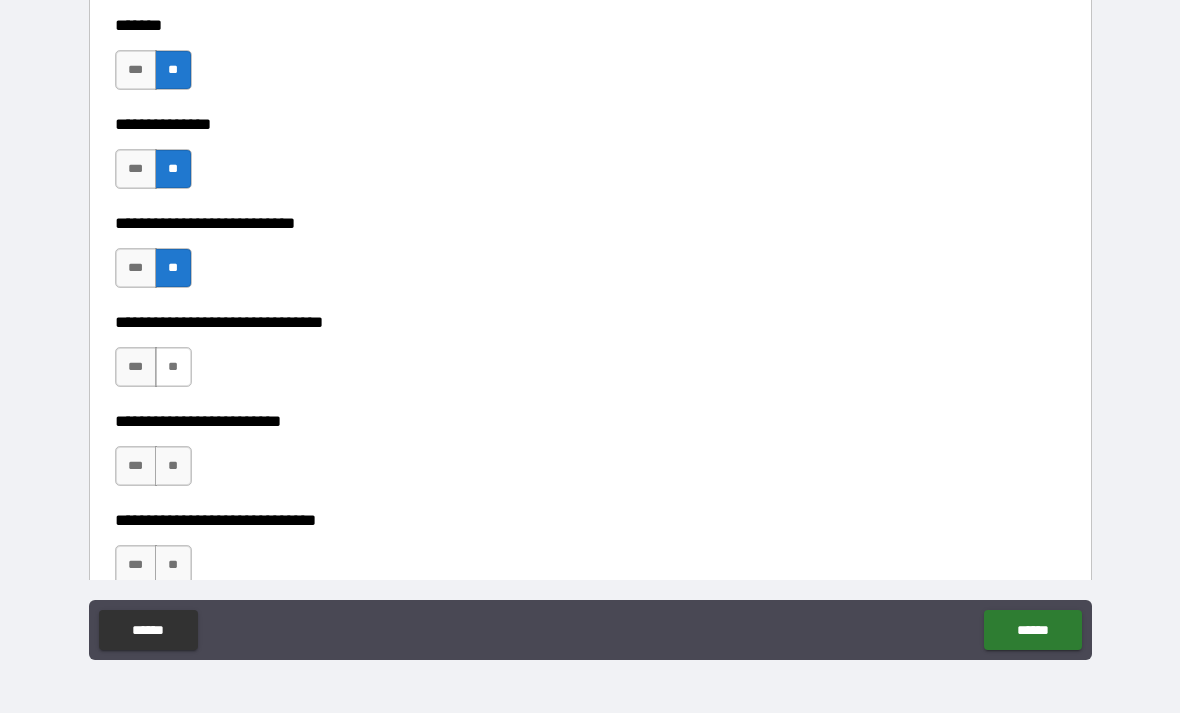 click on "**" at bounding box center (173, 367) 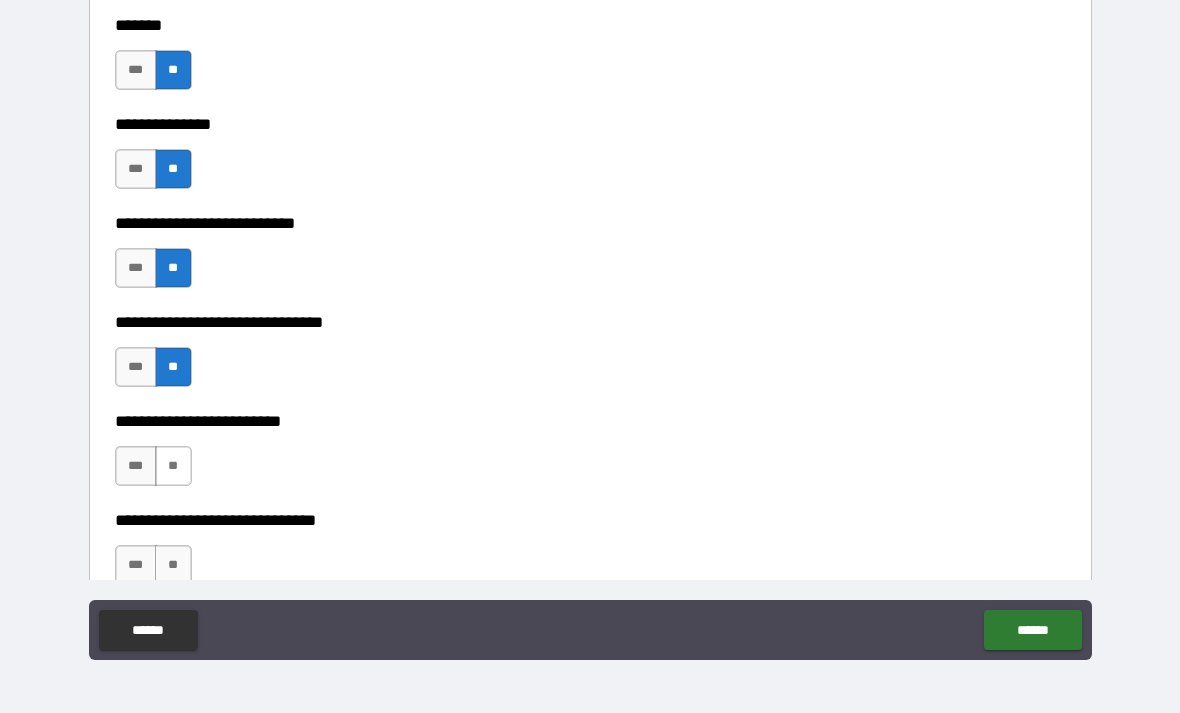 click on "**" at bounding box center [173, 466] 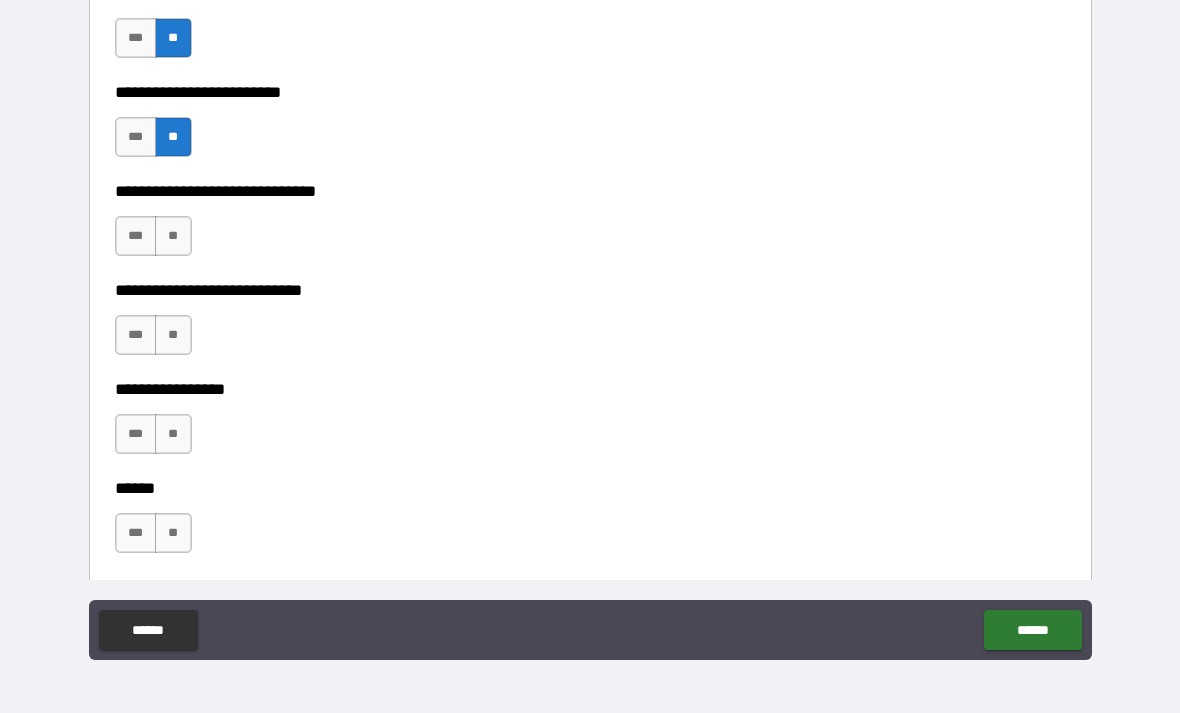scroll, scrollTop: 8530, scrollLeft: 0, axis: vertical 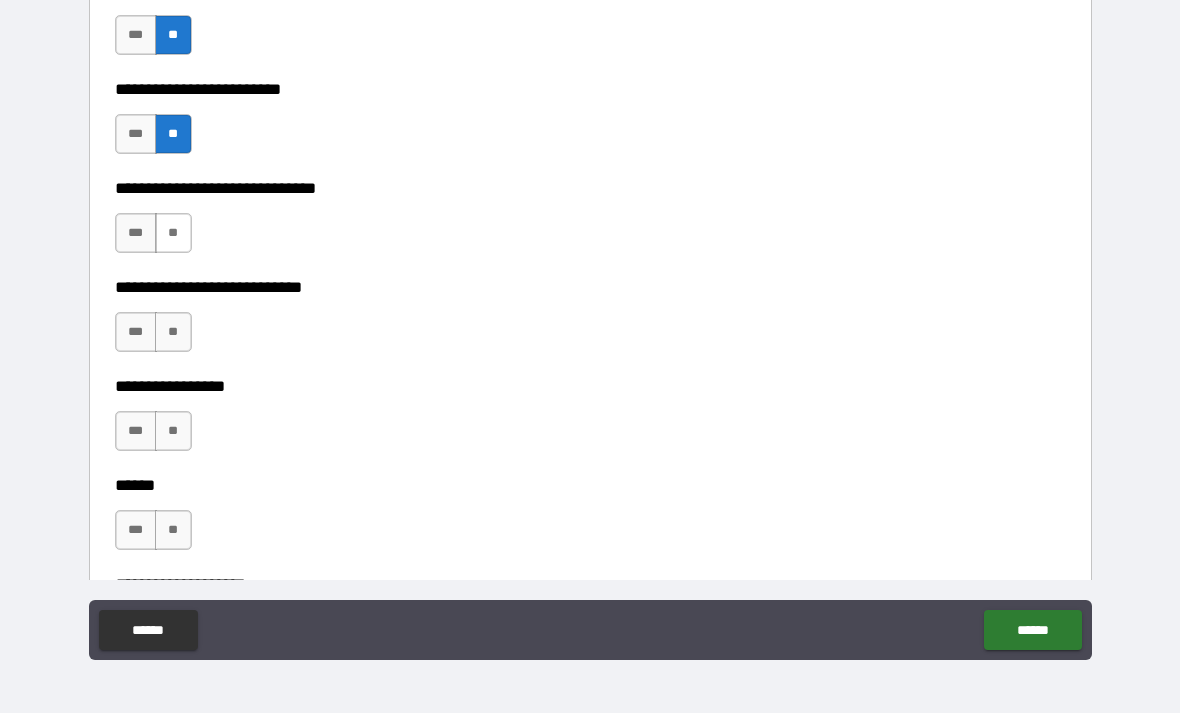 click on "**" at bounding box center [173, 233] 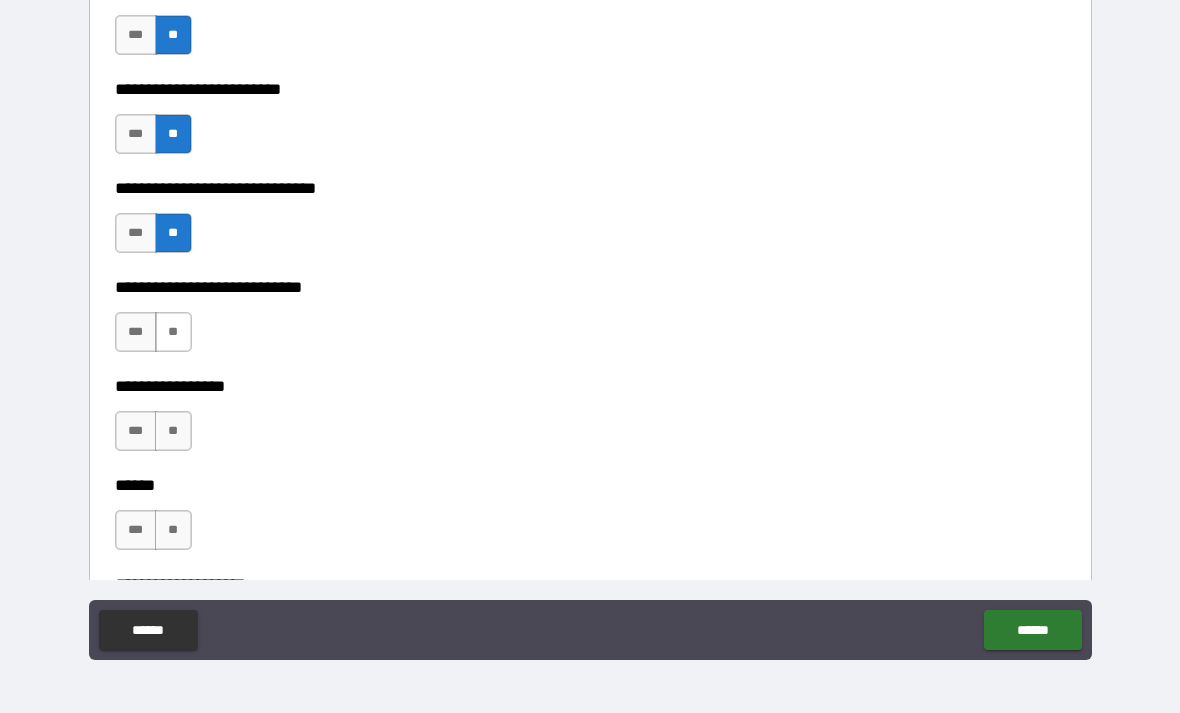 click on "**" at bounding box center (173, 332) 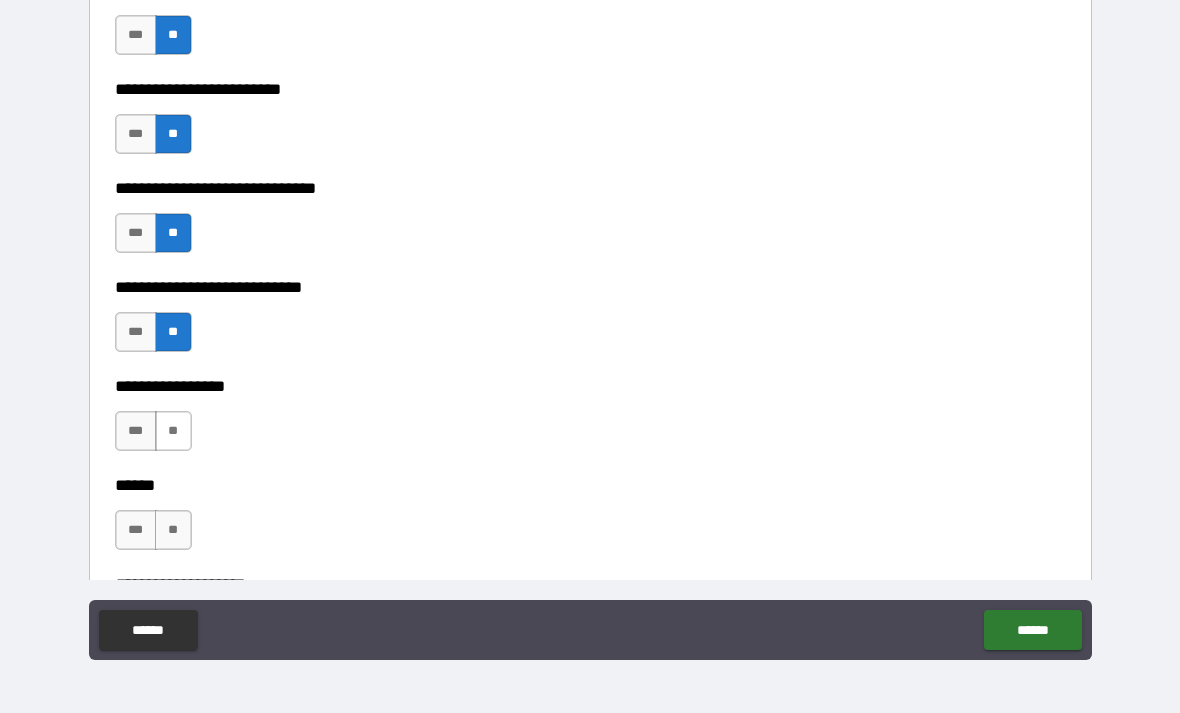 click on "**" at bounding box center (173, 431) 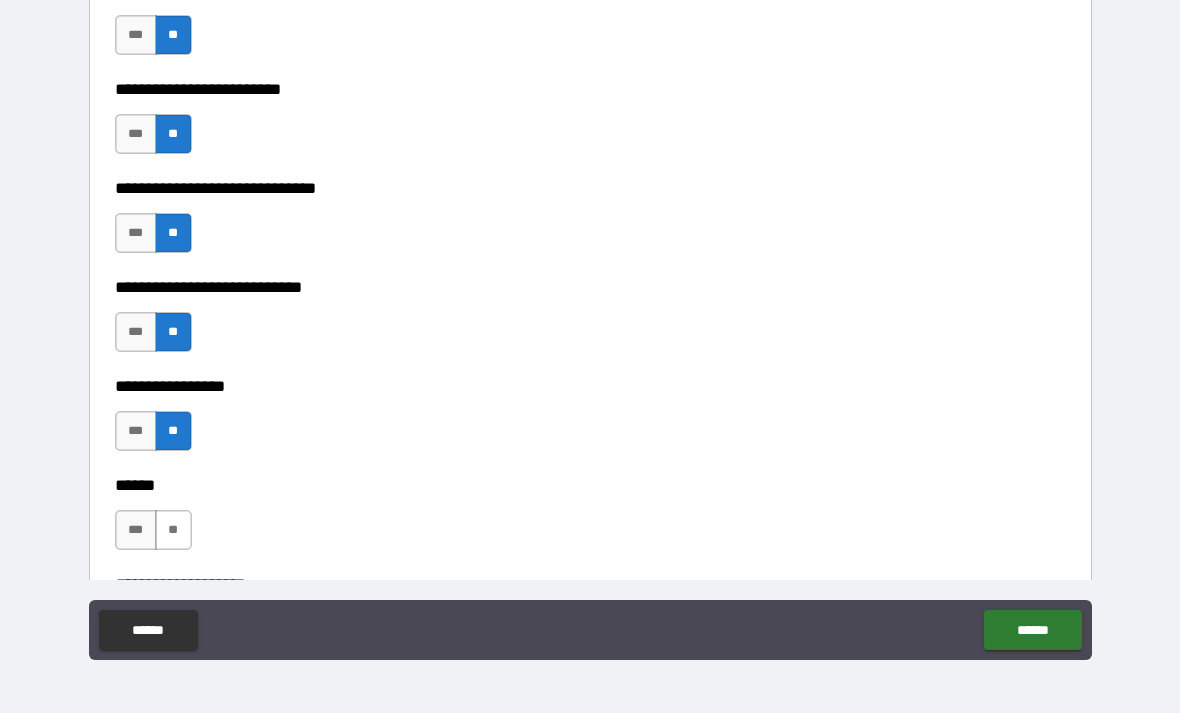 click on "**" at bounding box center (173, 530) 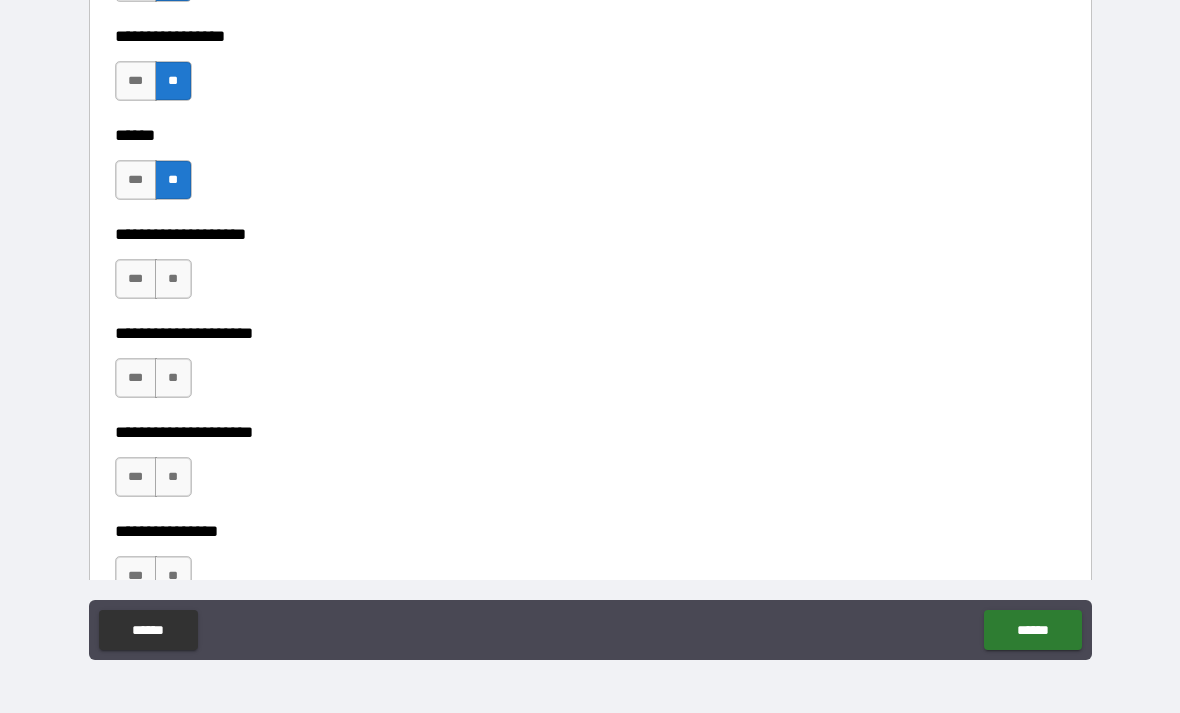 scroll, scrollTop: 8876, scrollLeft: 0, axis: vertical 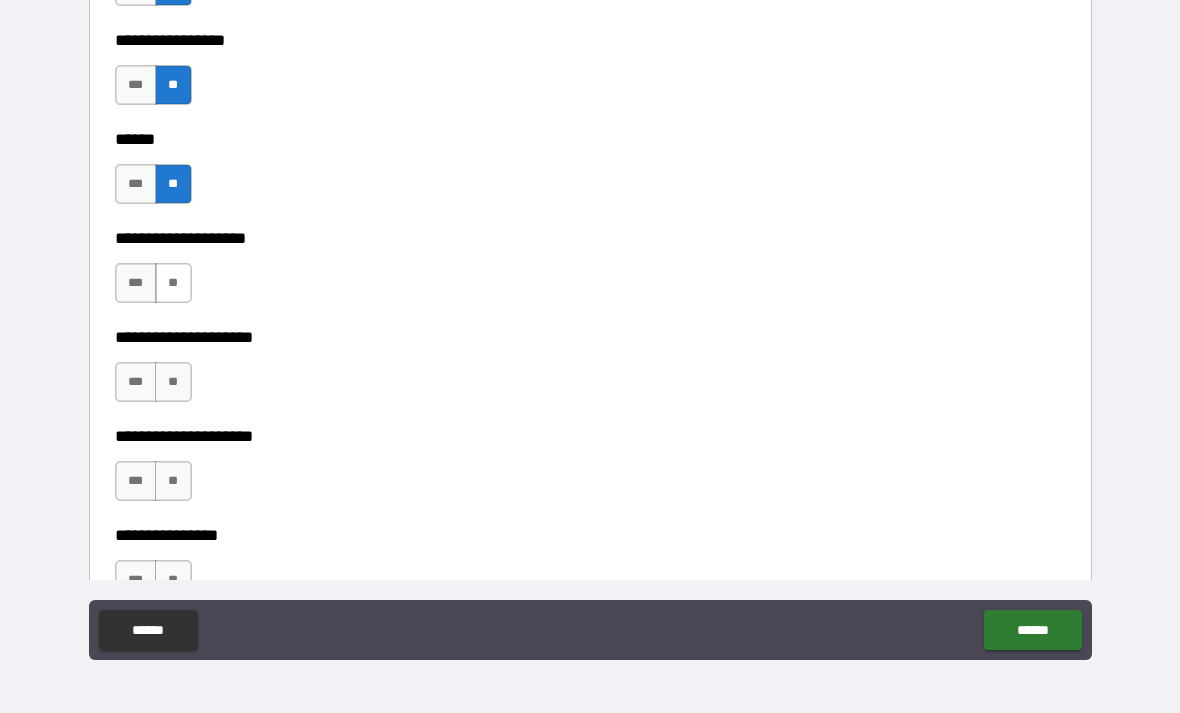 click on "**" at bounding box center (173, 283) 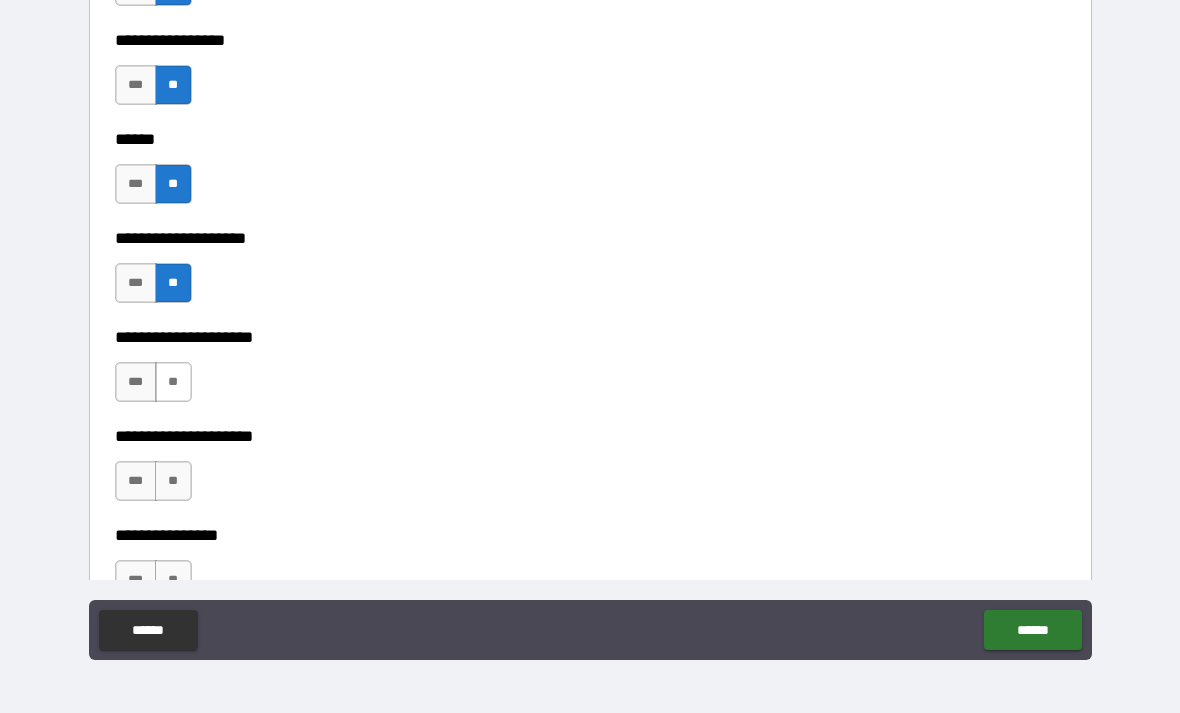 click on "**" at bounding box center (173, 382) 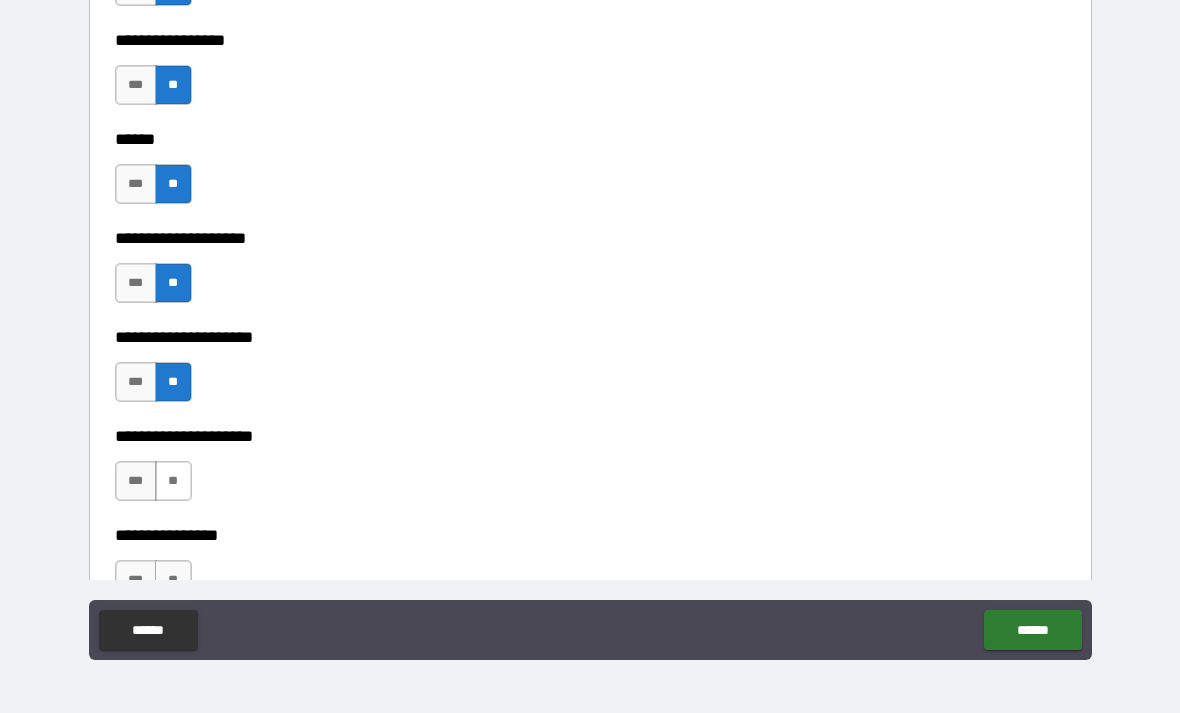 click on "**" at bounding box center (173, 481) 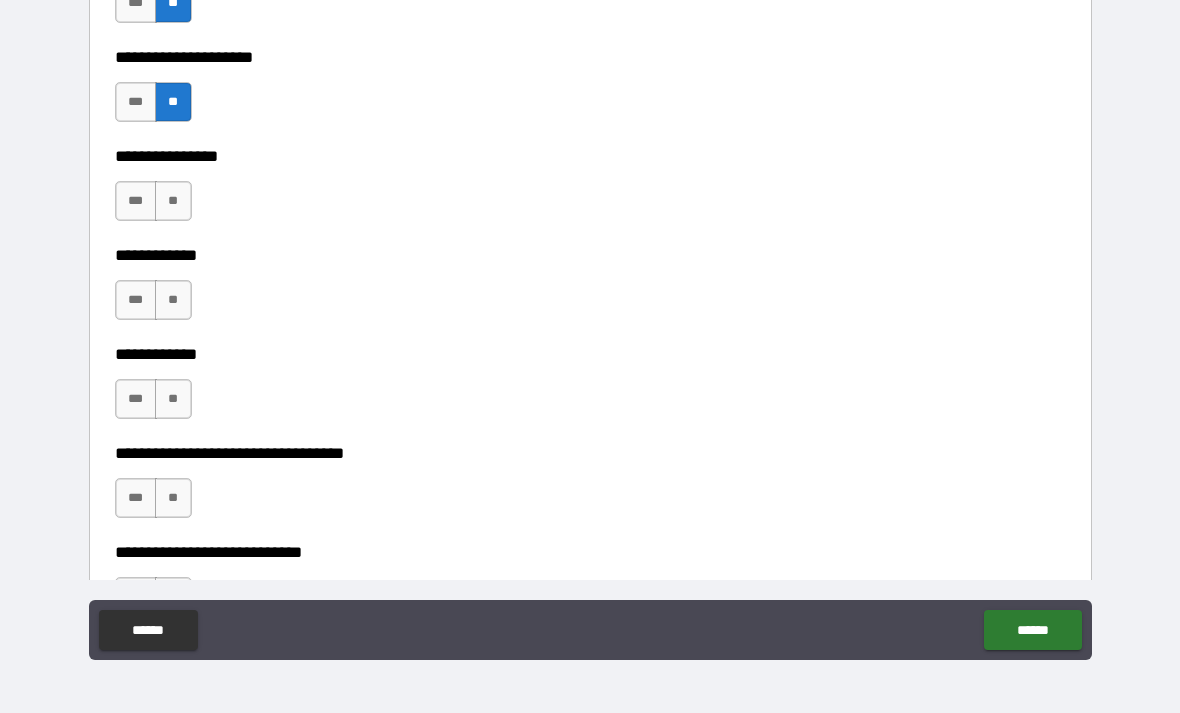 scroll, scrollTop: 9257, scrollLeft: 0, axis: vertical 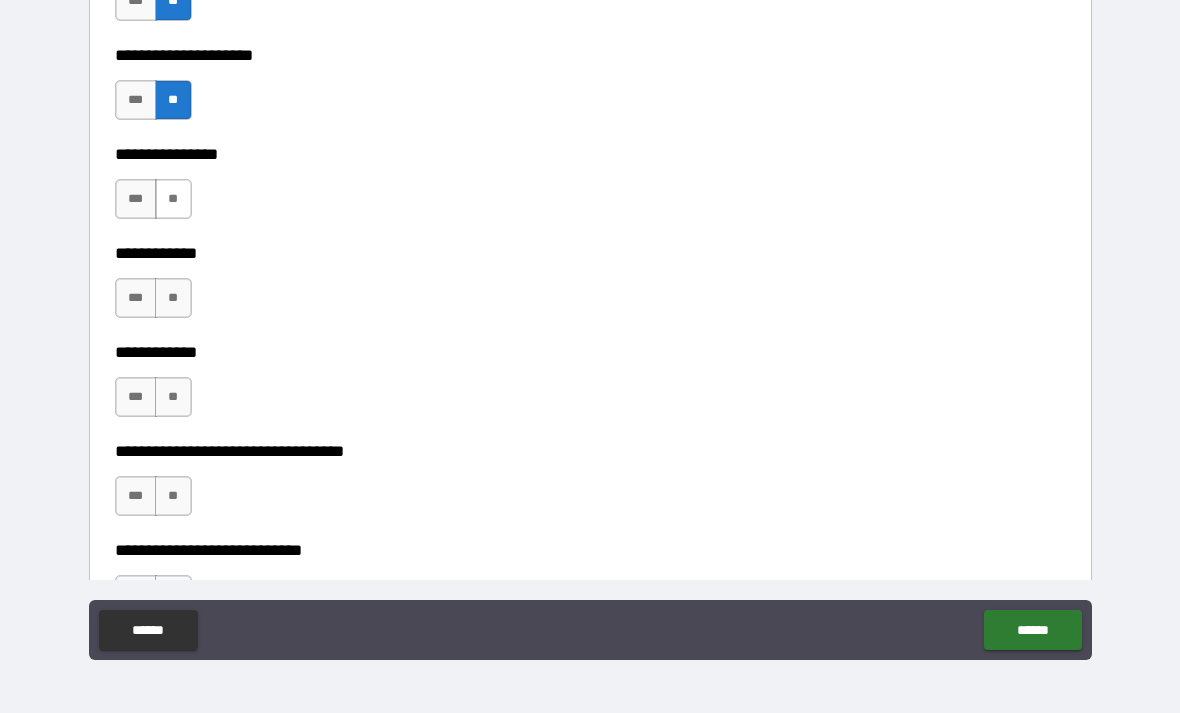 click on "**" at bounding box center (173, 199) 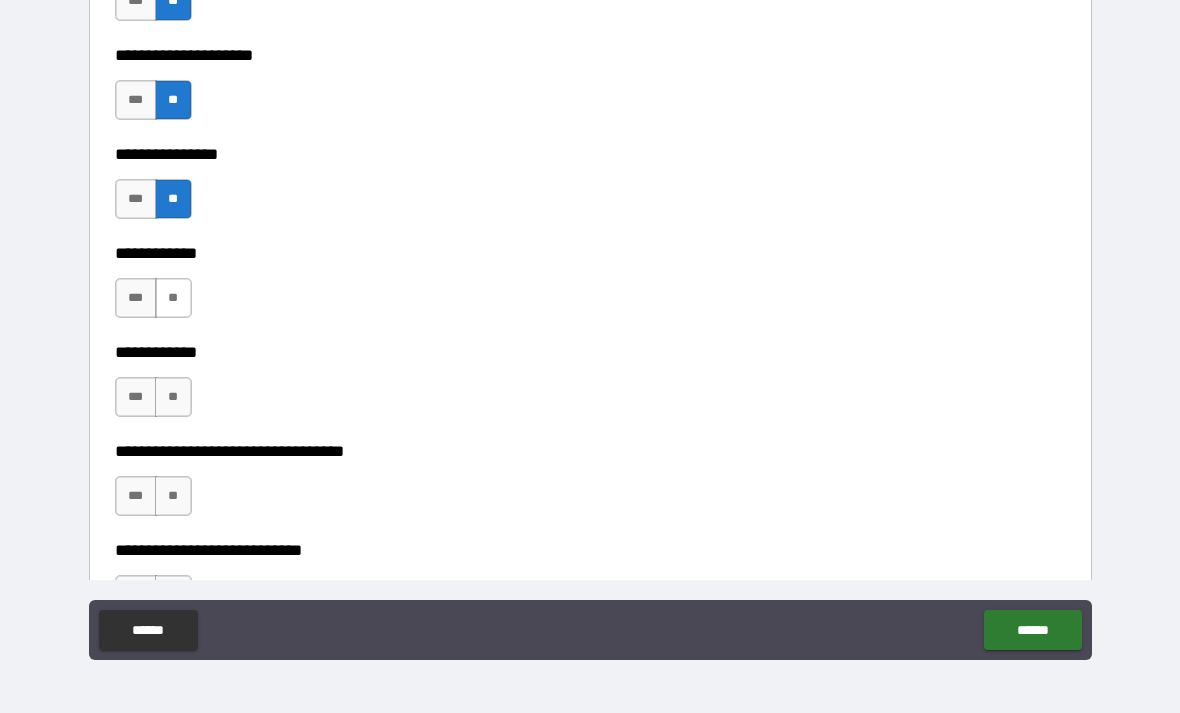 click on "**" at bounding box center (173, 298) 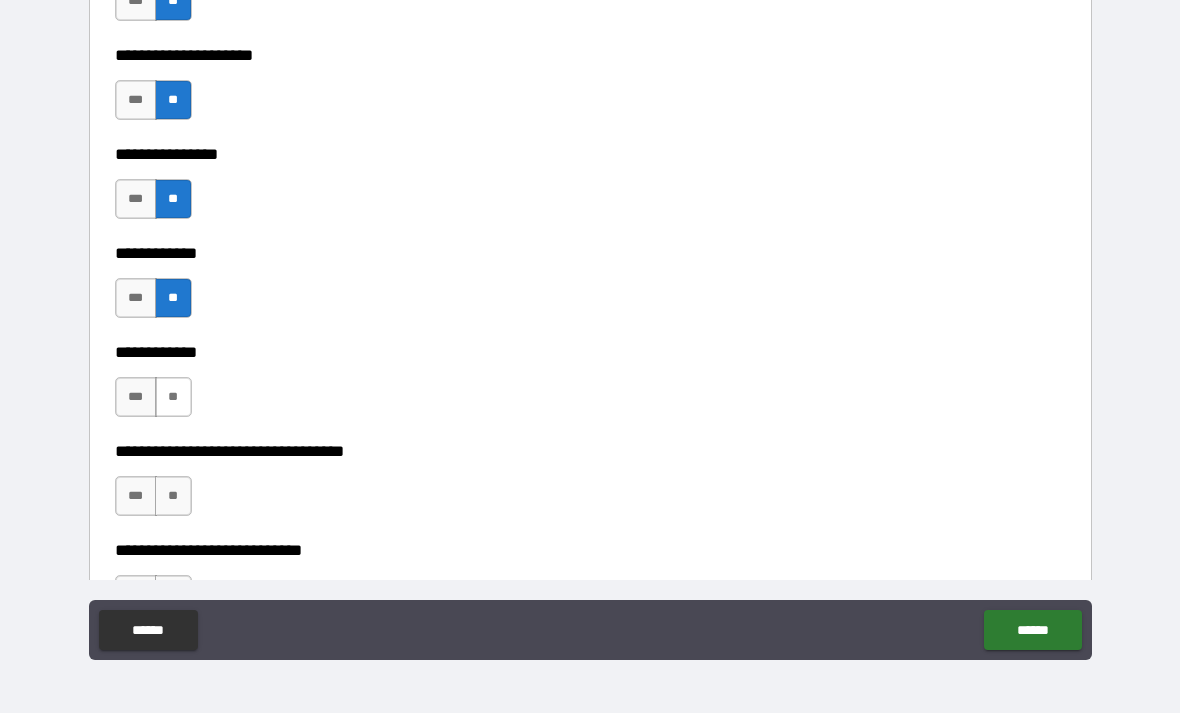 click on "**" at bounding box center [173, 397] 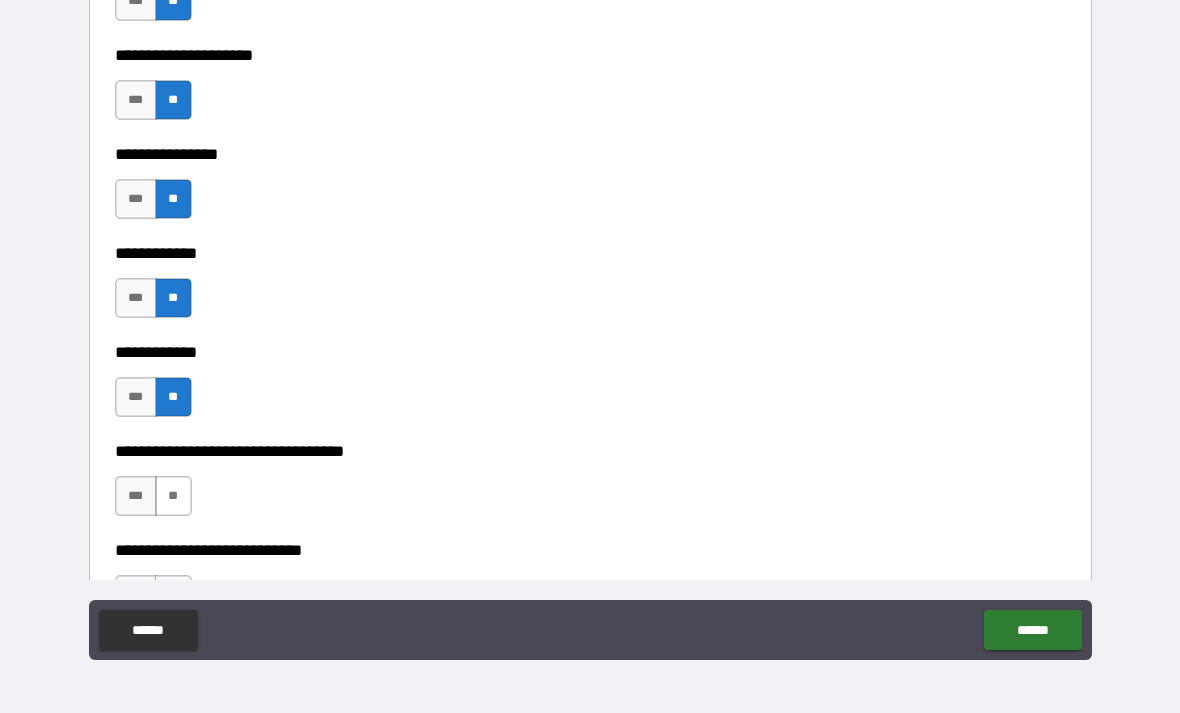 click on "**" at bounding box center [173, 496] 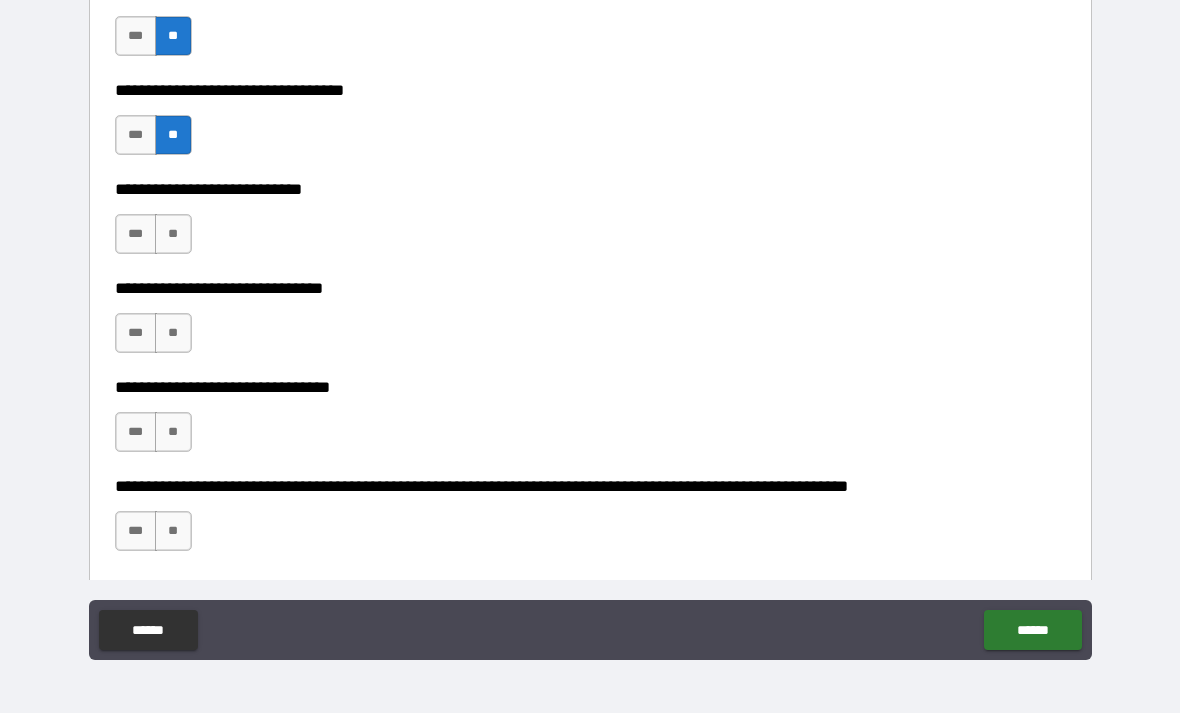 scroll, scrollTop: 9621, scrollLeft: 0, axis: vertical 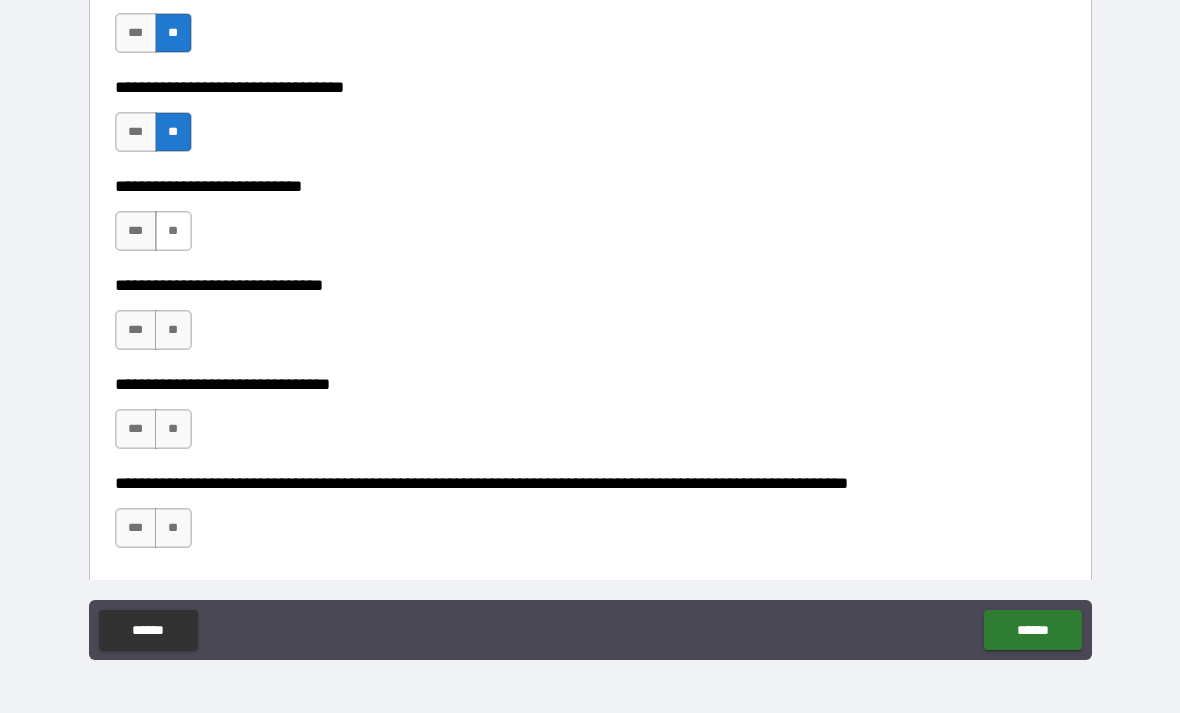 click on "**" at bounding box center (173, 231) 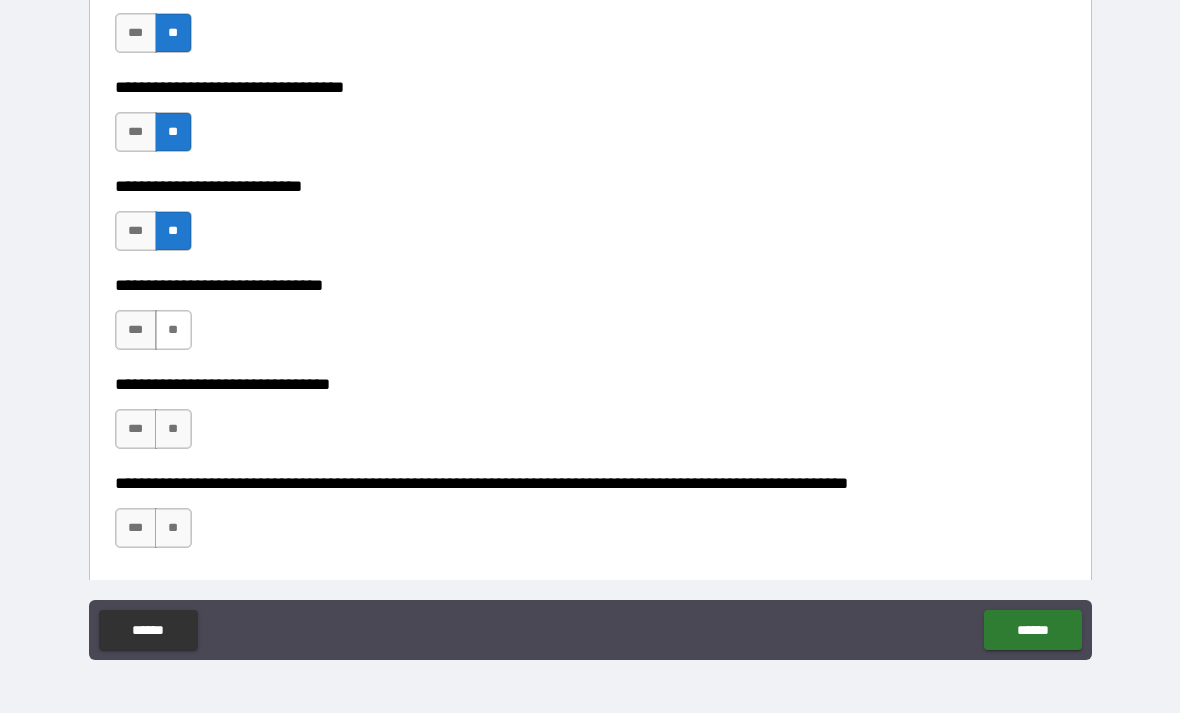 click on "**" at bounding box center (173, 330) 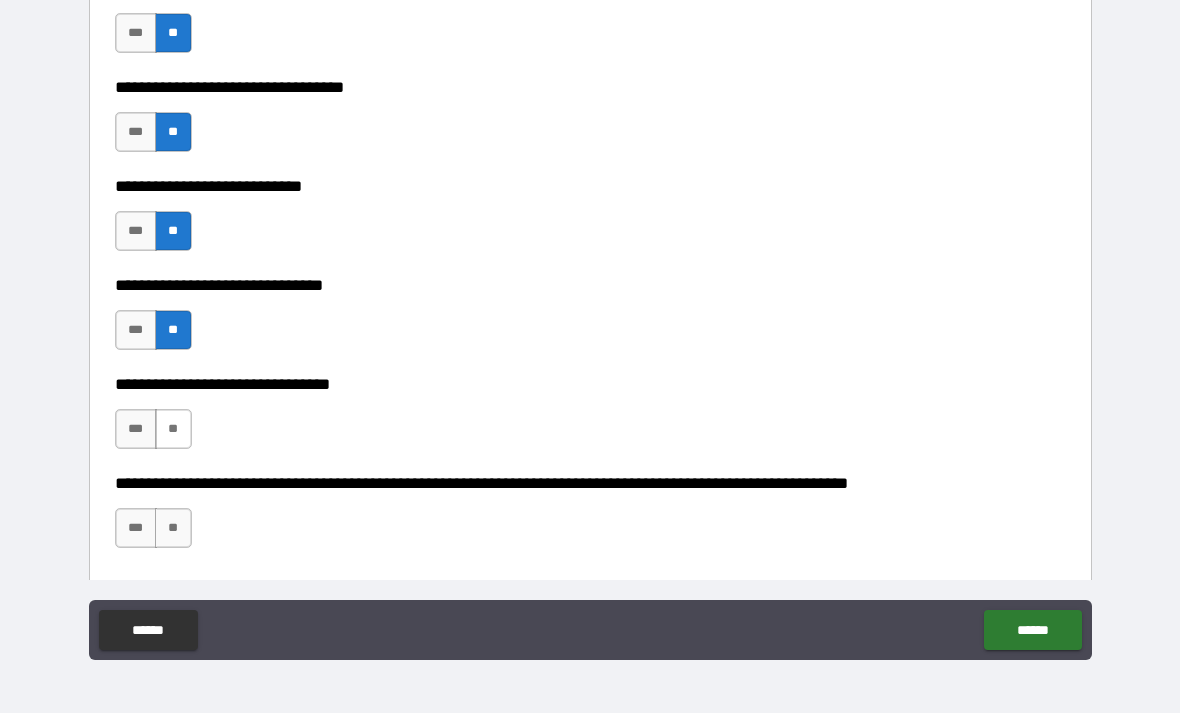 click on "**" at bounding box center [173, 429] 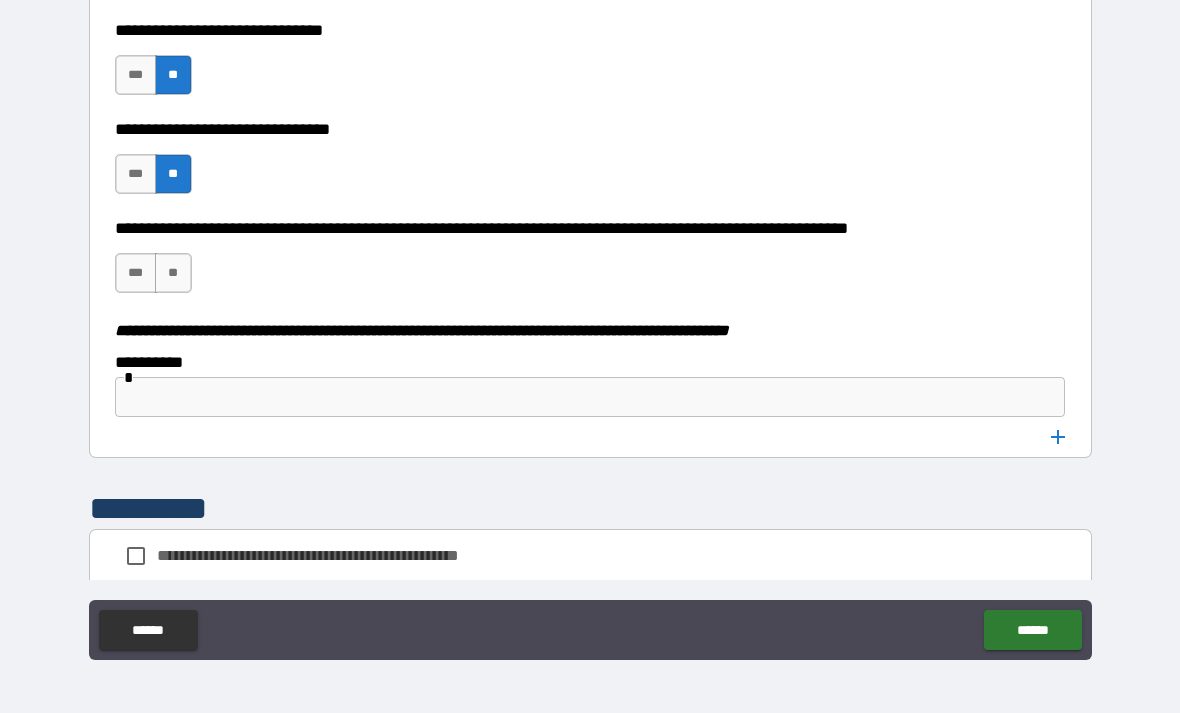 scroll, scrollTop: 9880, scrollLeft: 0, axis: vertical 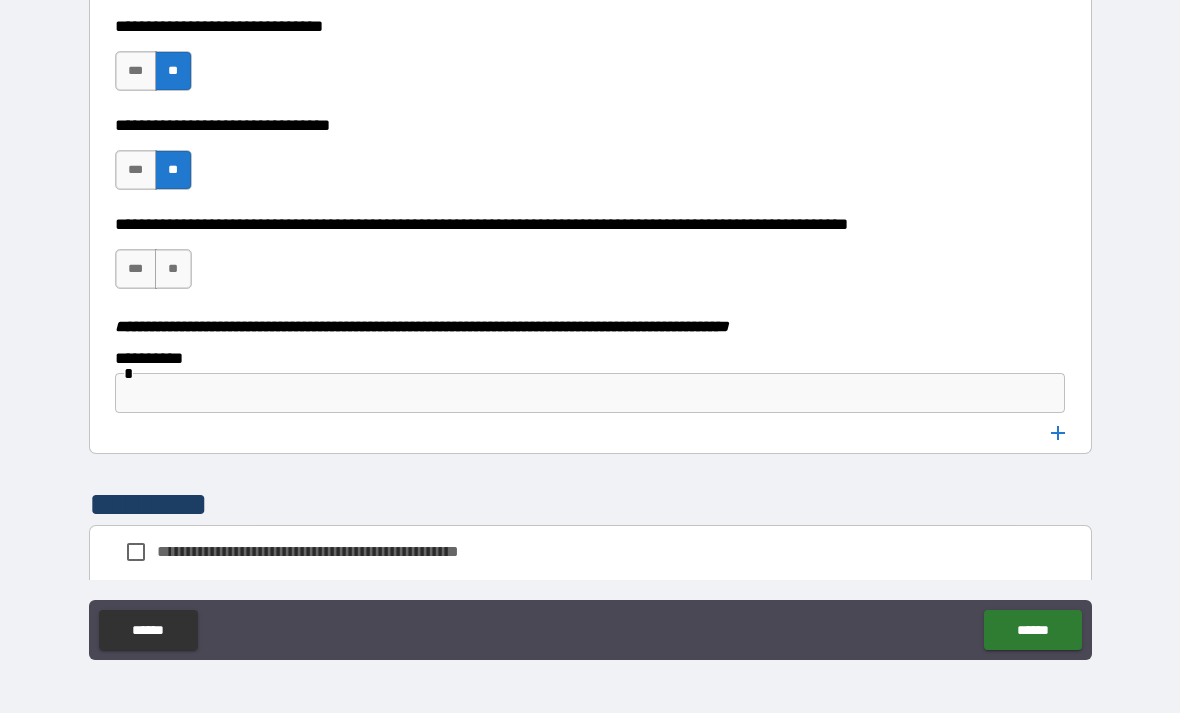 click on "**" at bounding box center [173, 269] 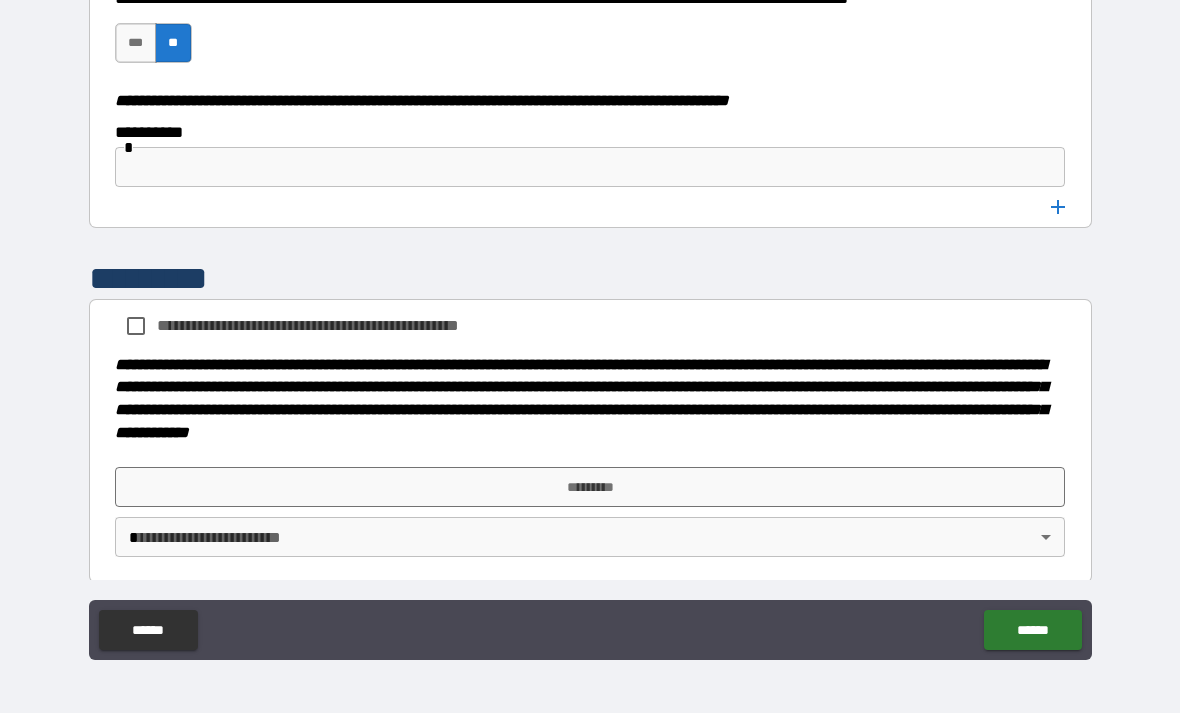 scroll, scrollTop: 10105, scrollLeft: 0, axis: vertical 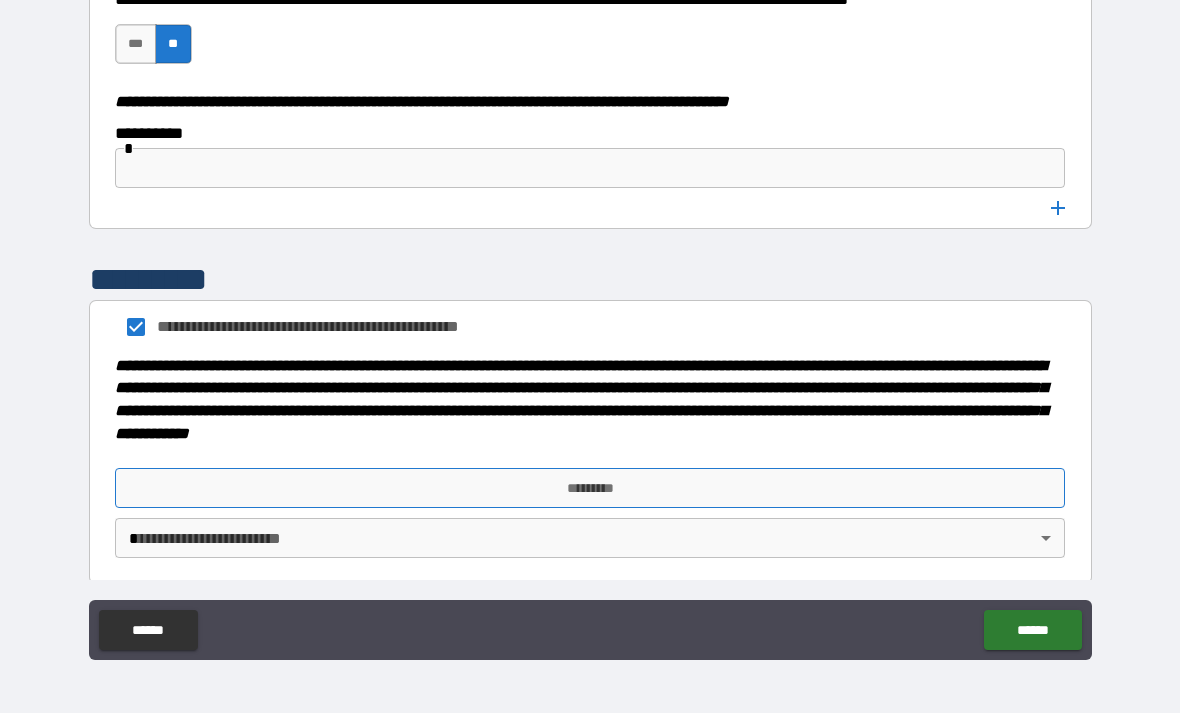 click on "*********" at bounding box center (590, 488) 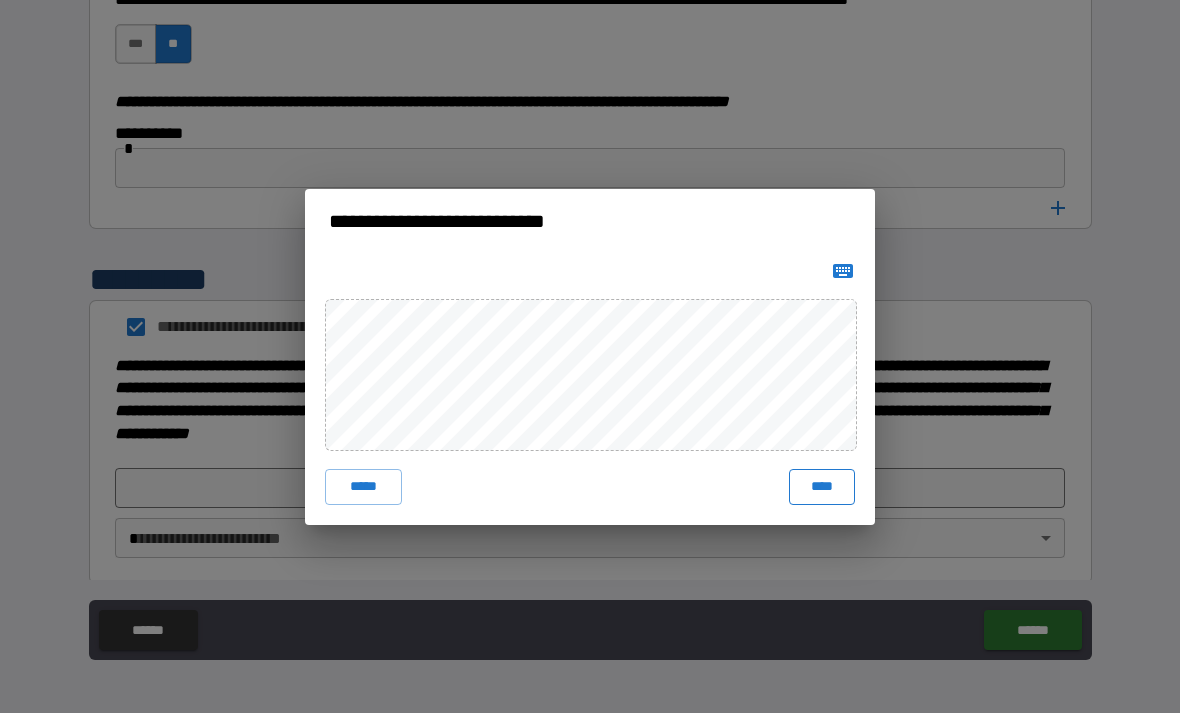 click on "****" at bounding box center [822, 487] 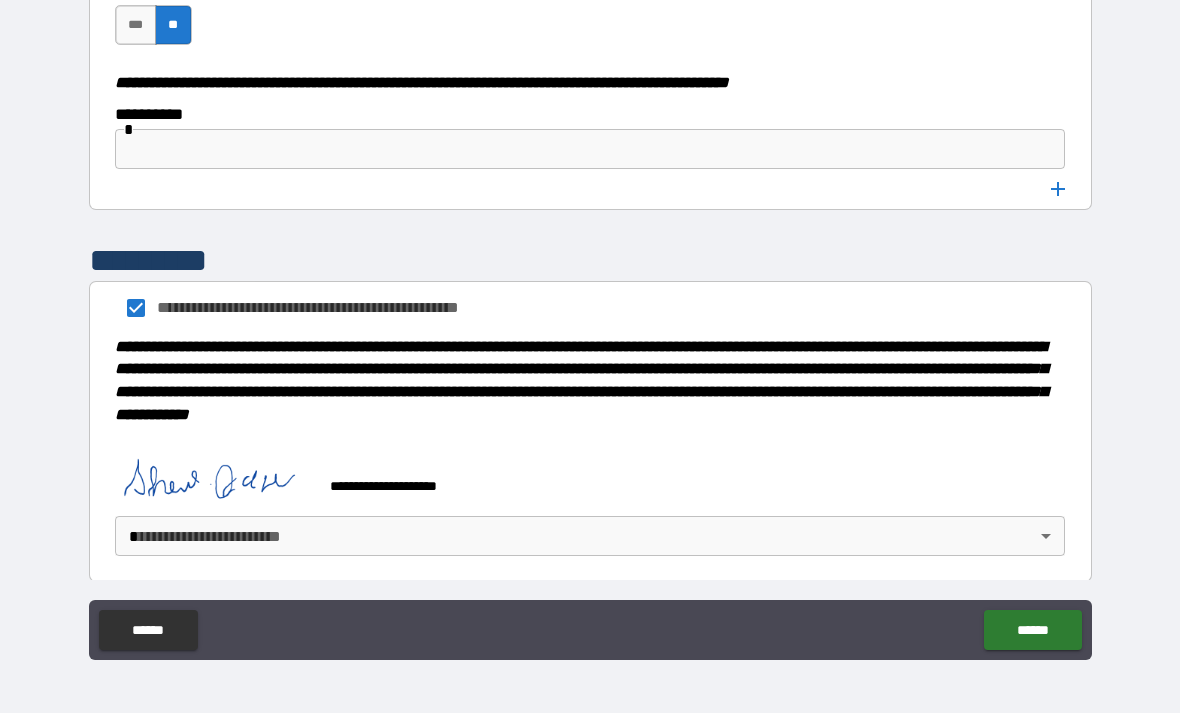 scroll, scrollTop: 10122, scrollLeft: 0, axis: vertical 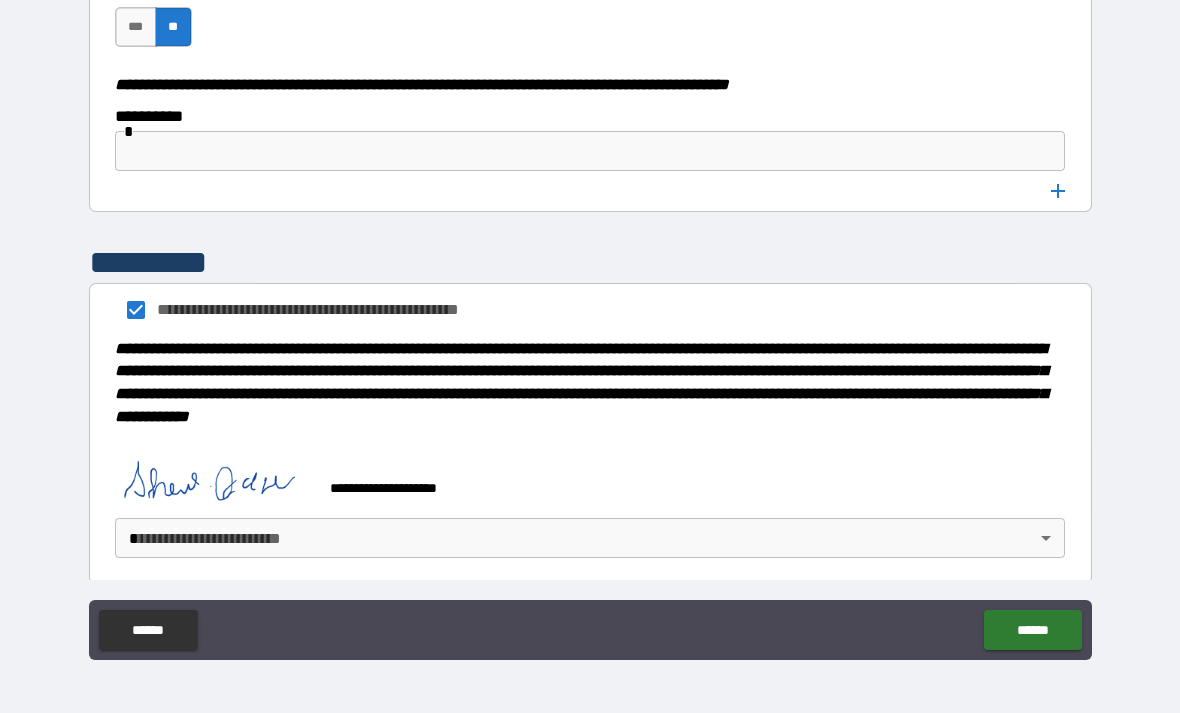 click on "**********" at bounding box center [590, 324] 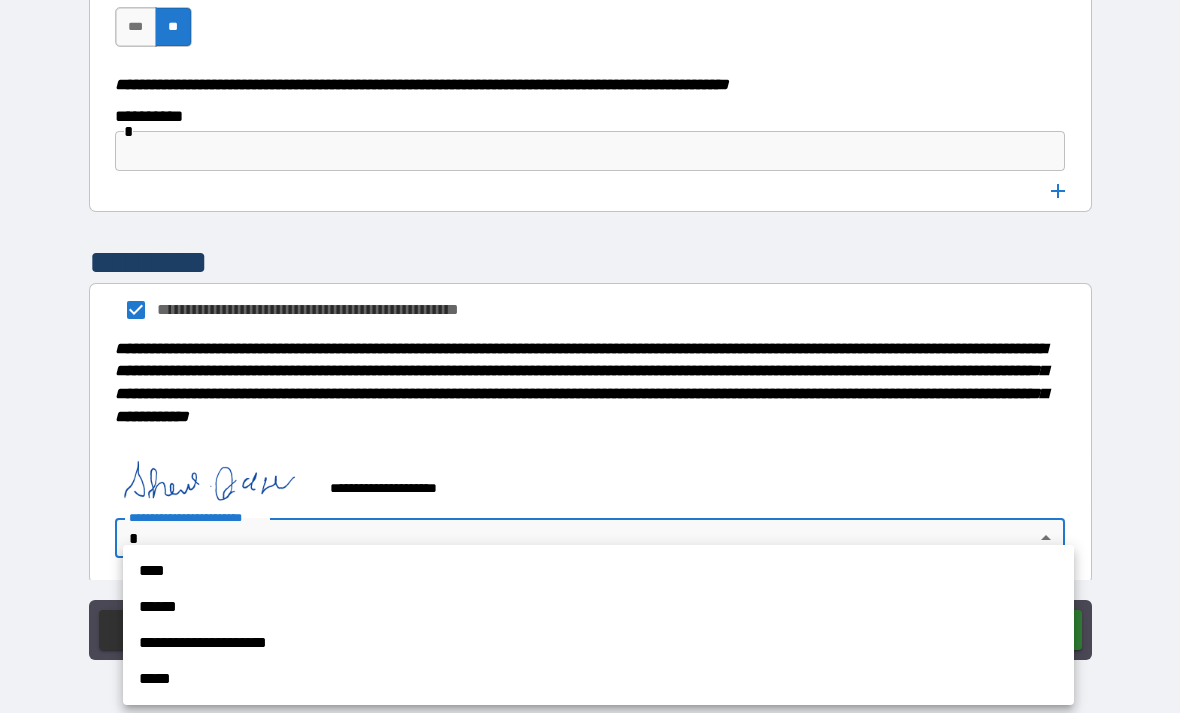click on "****" at bounding box center [598, 571] 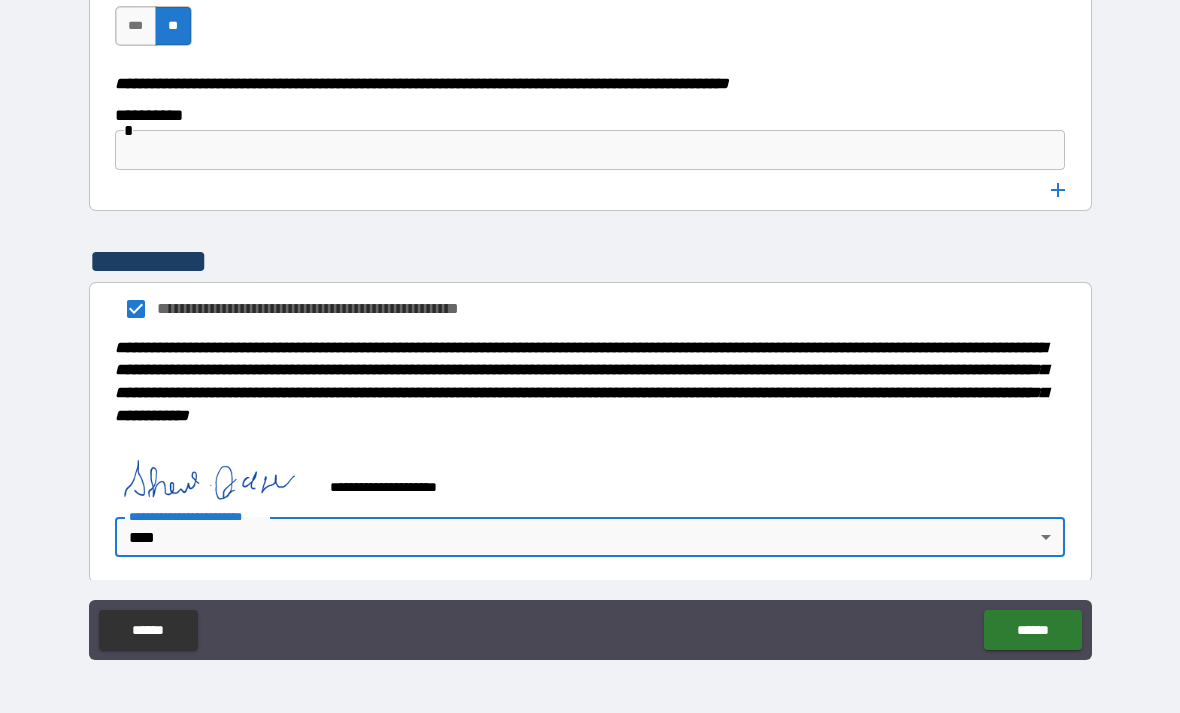 scroll, scrollTop: 10122, scrollLeft: 0, axis: vertical 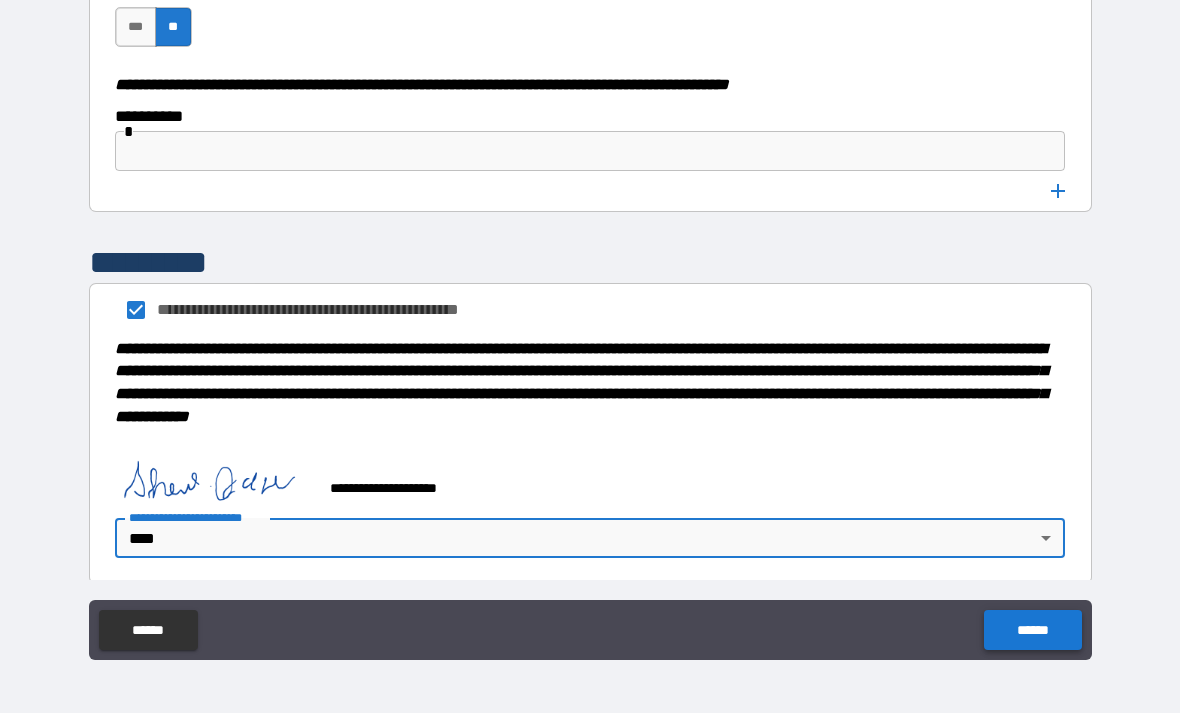 click on "******" at bounding box center (1032, 630) 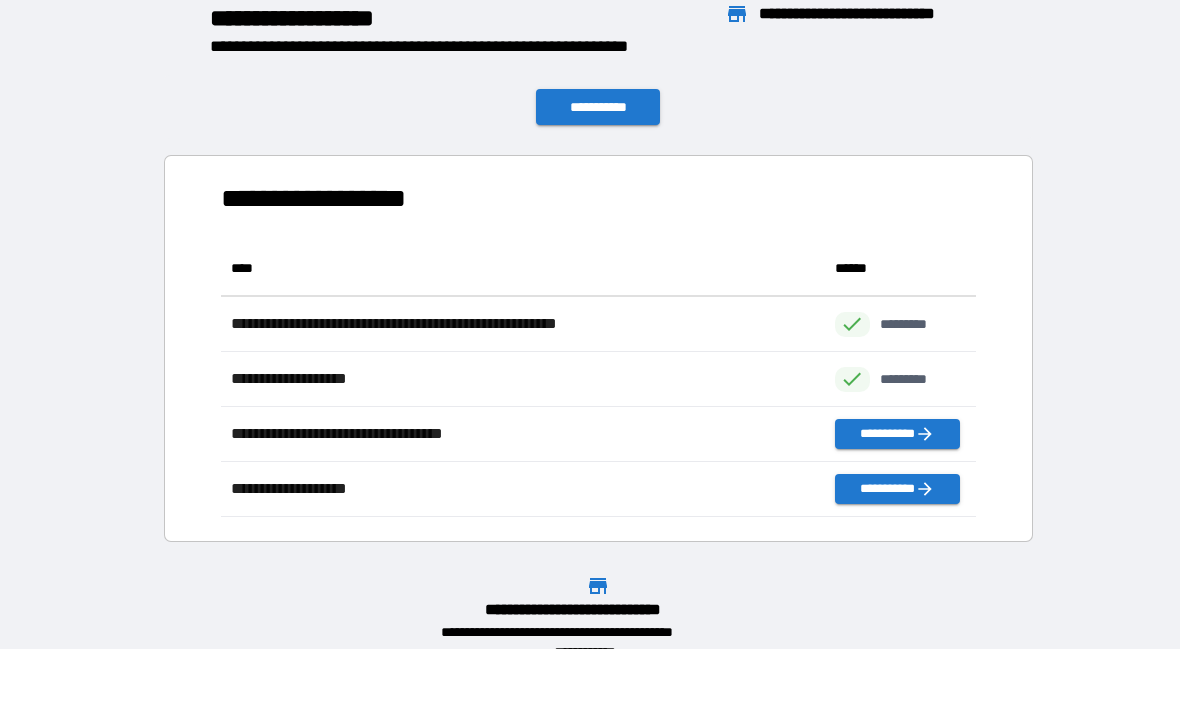 scroll, scrollTop: 1, scrollLeft: 1, axis: both 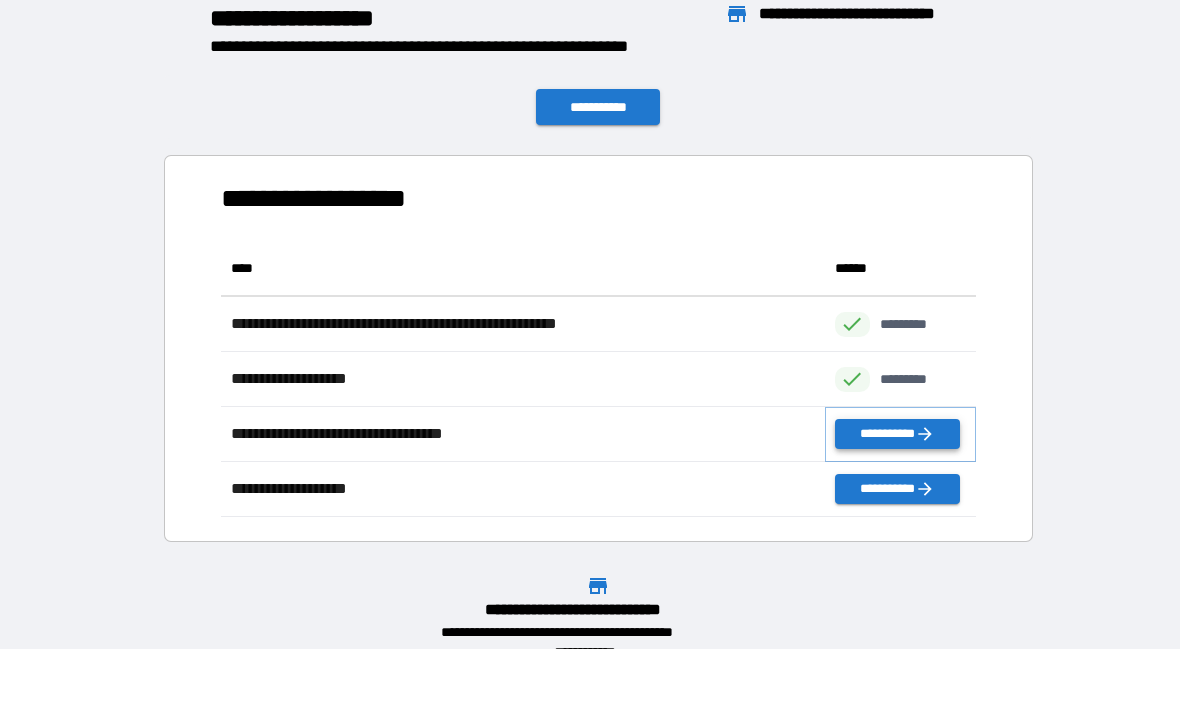 click on "**********" at bounding box center [897, 434] 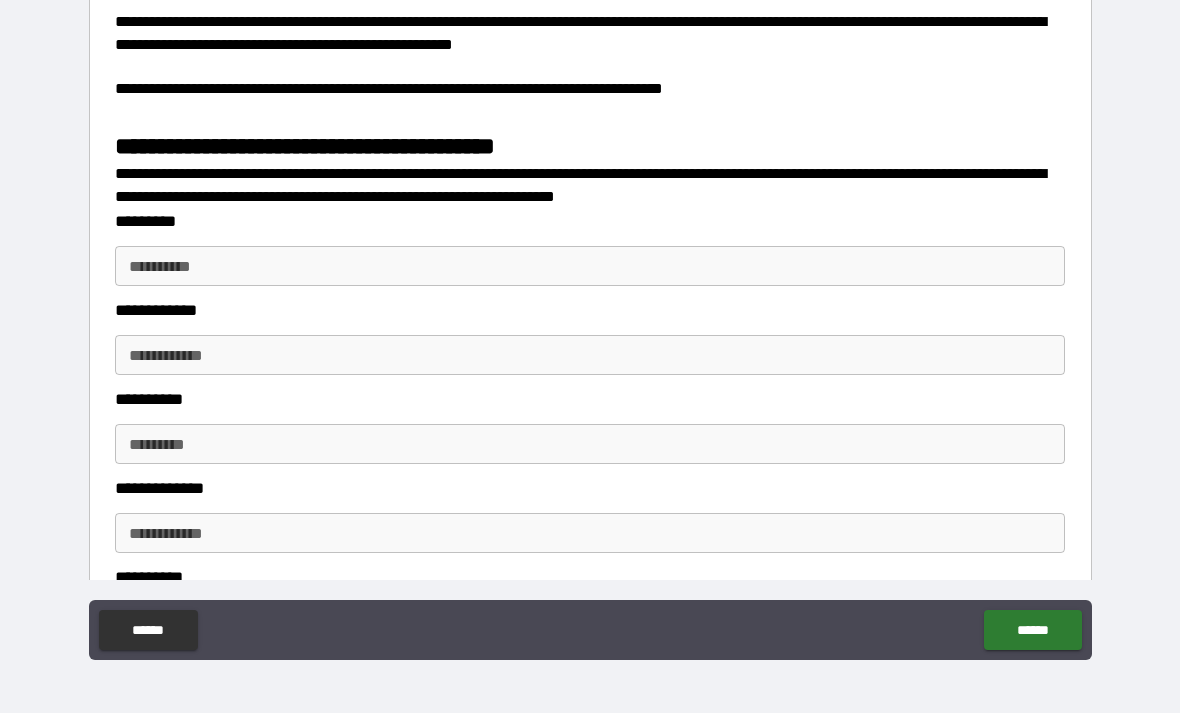 scroll, scrollTop: 2053, scrollLeft: 0, axis: vertical 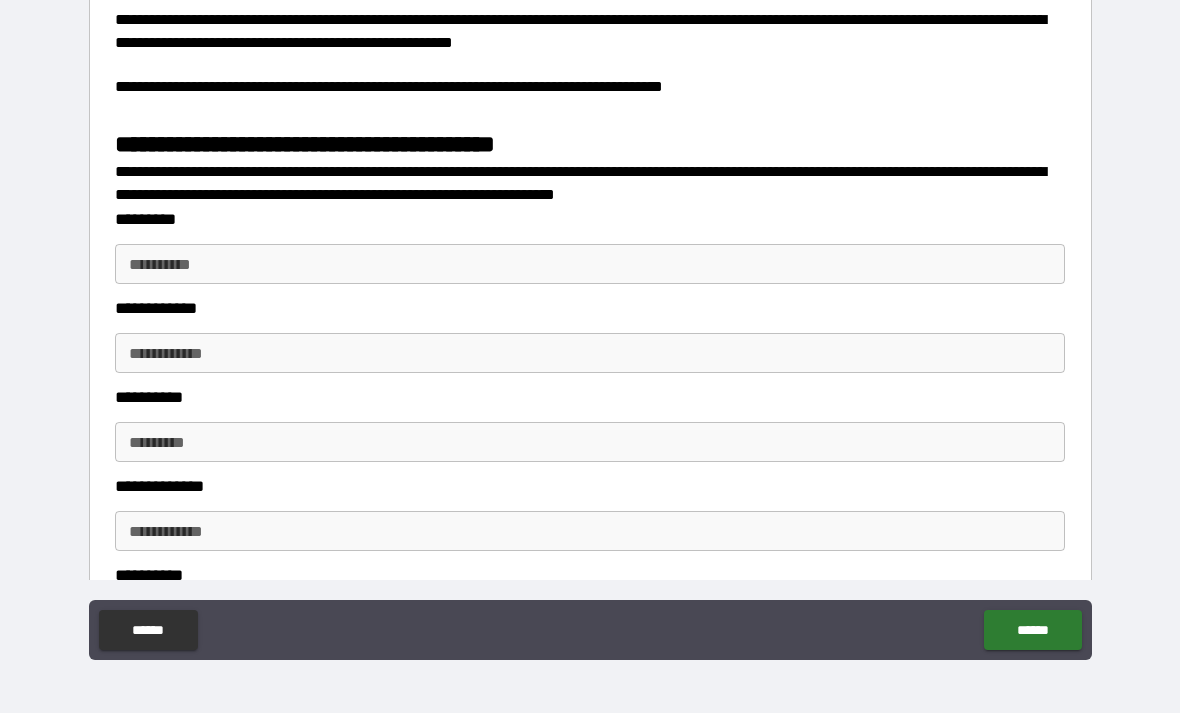 click on "**********" at bounding box center [590, 264] 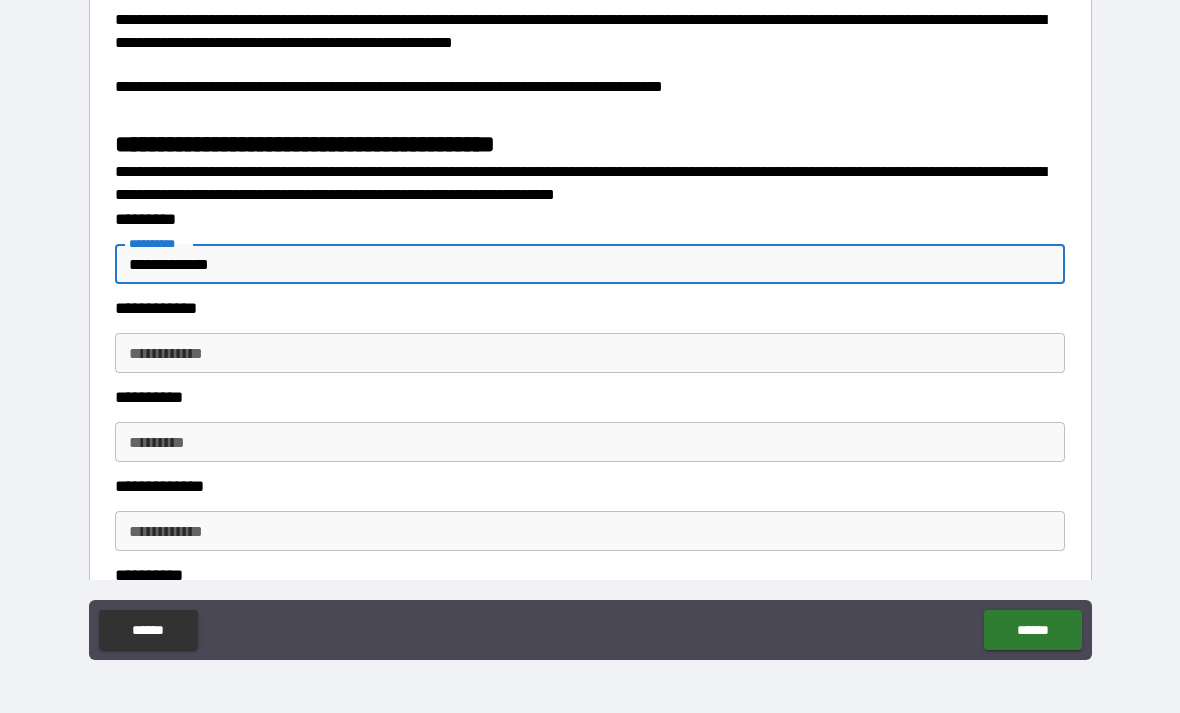 type on "**********" 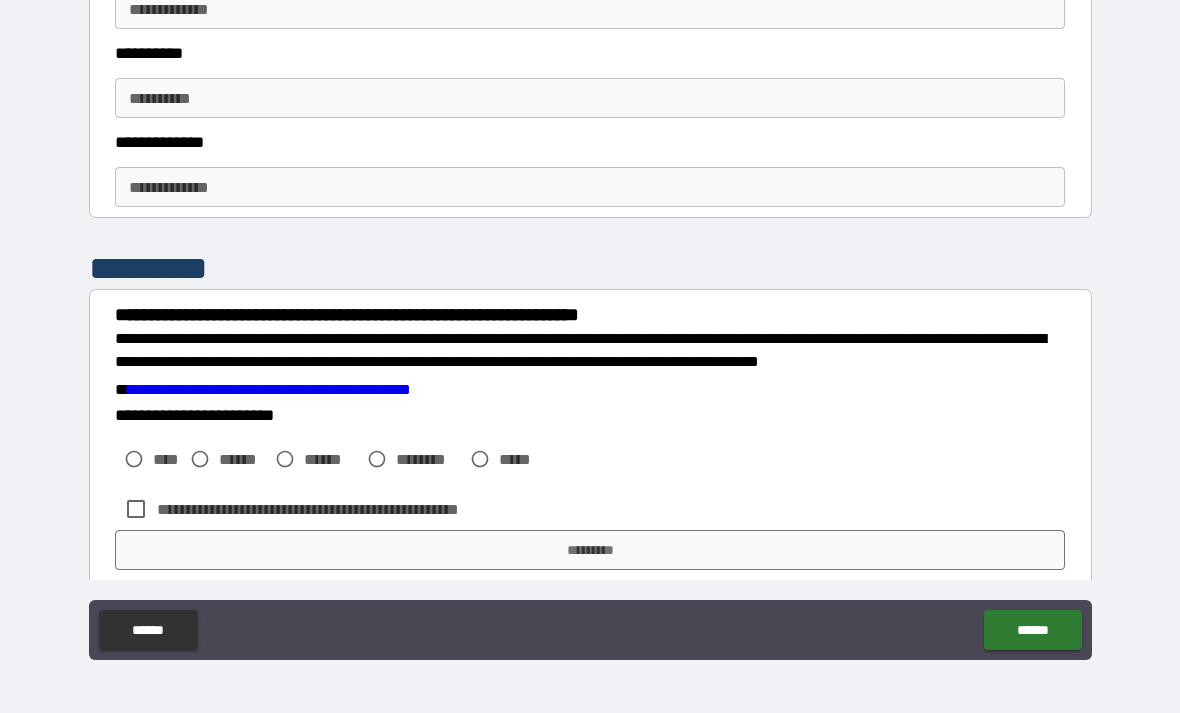 scroll, scrollTop: 2751, scrollLeft: 0, axis: vertical 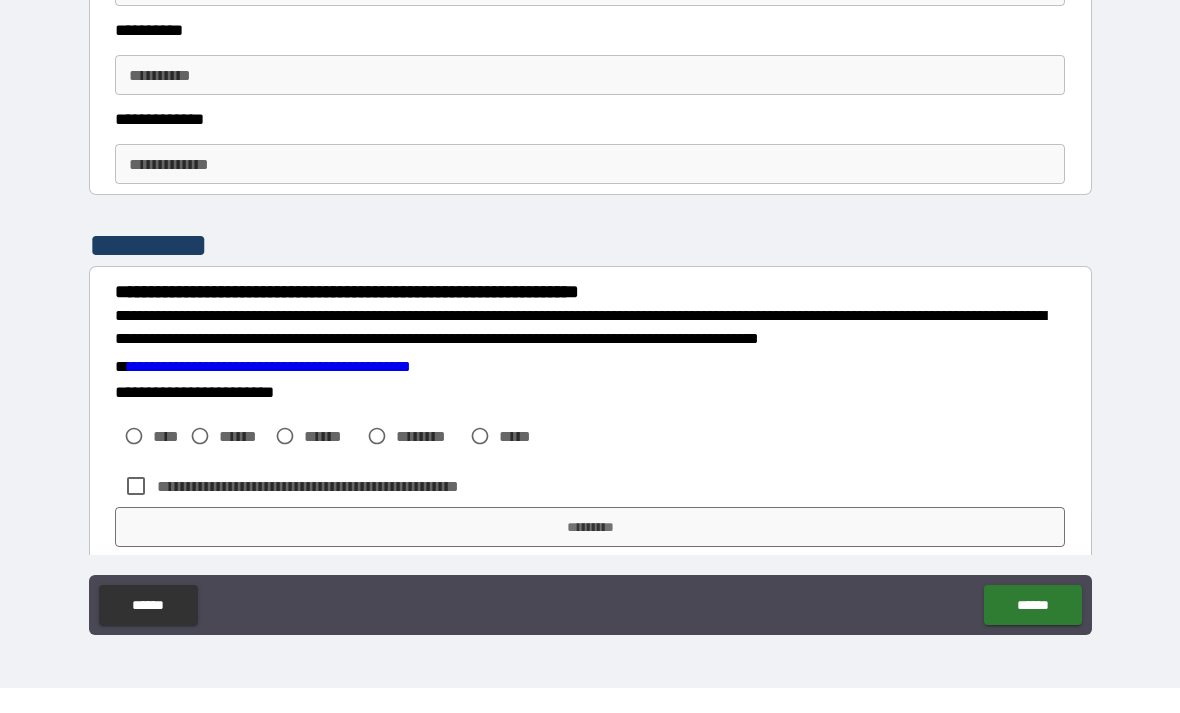 type on "**********" 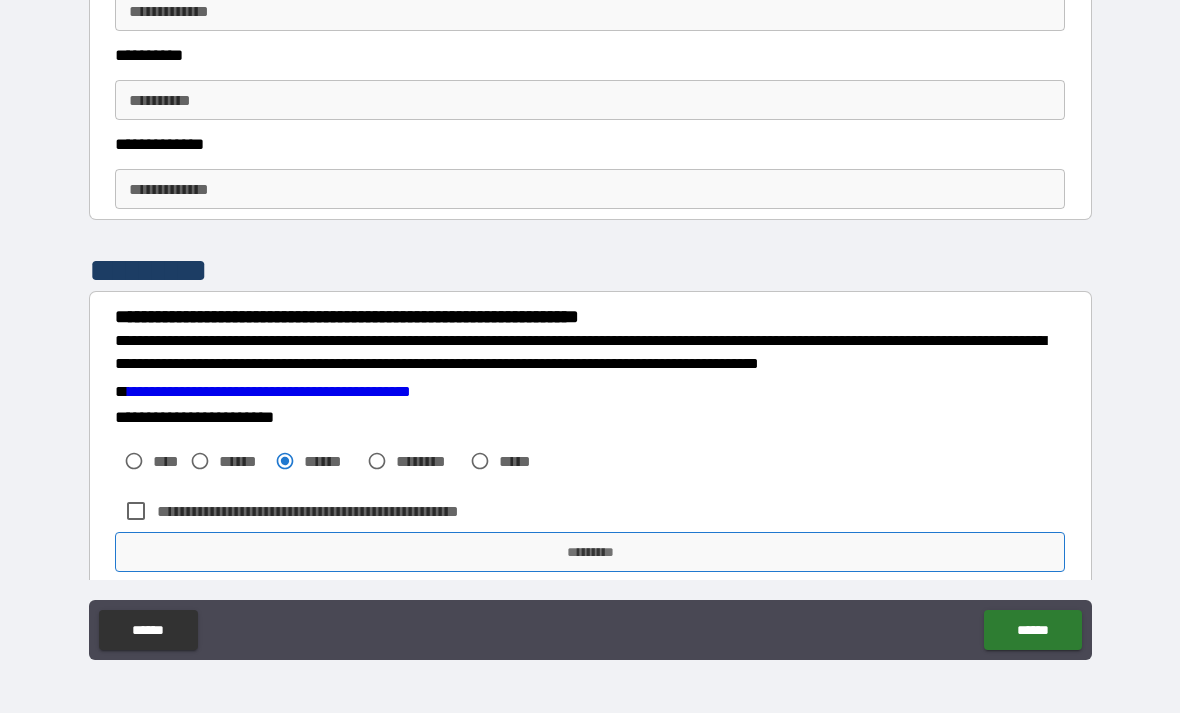 click on "*********" at bounding box center [590, 552] 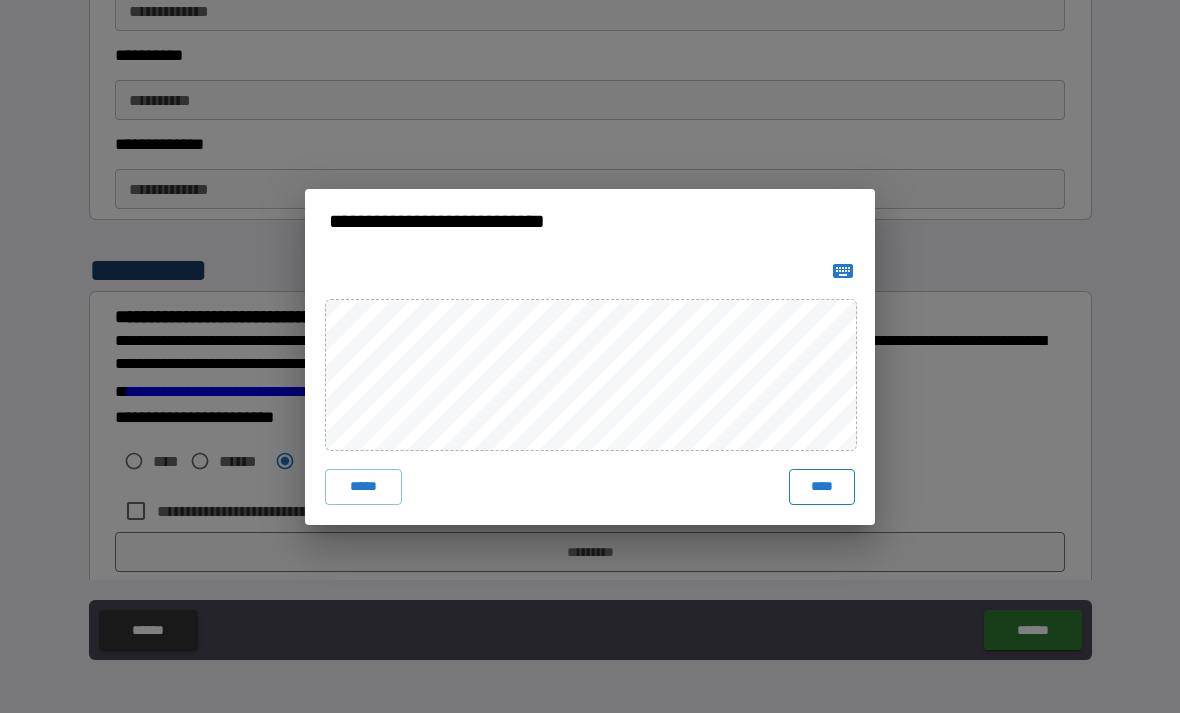 click on "****" at bounding box center [822, 487] 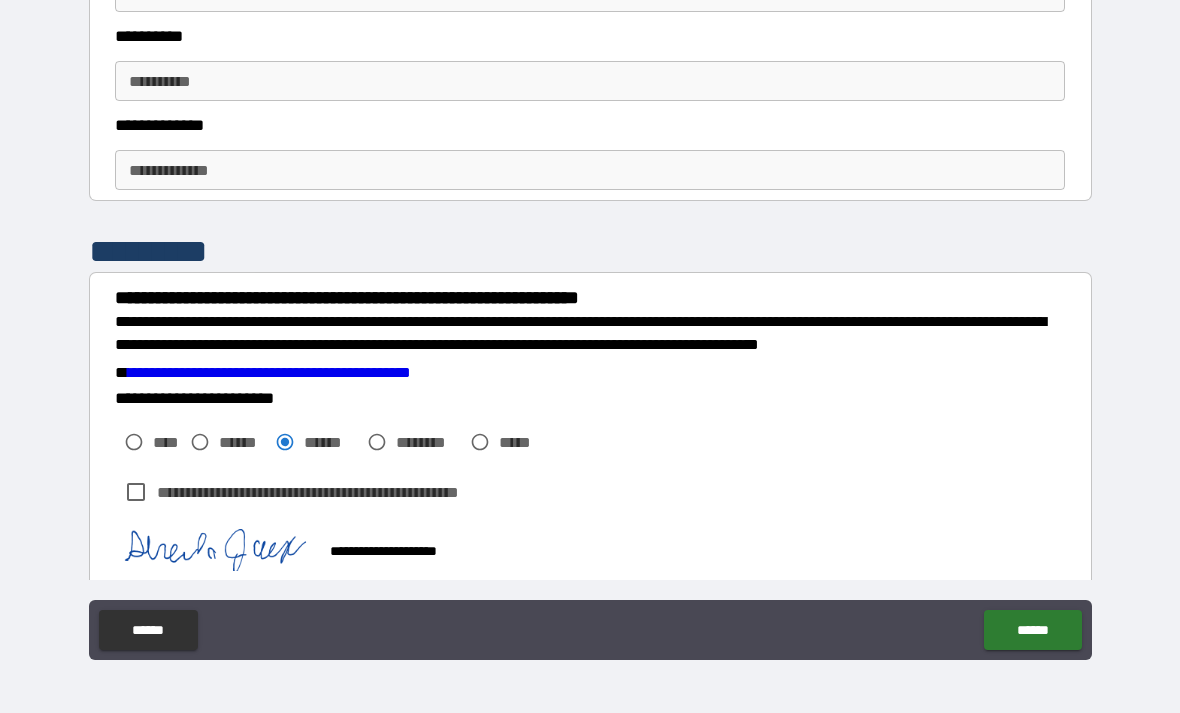 scroll, scrollTop: 2768, scrollLeft: 0, axis: vertical 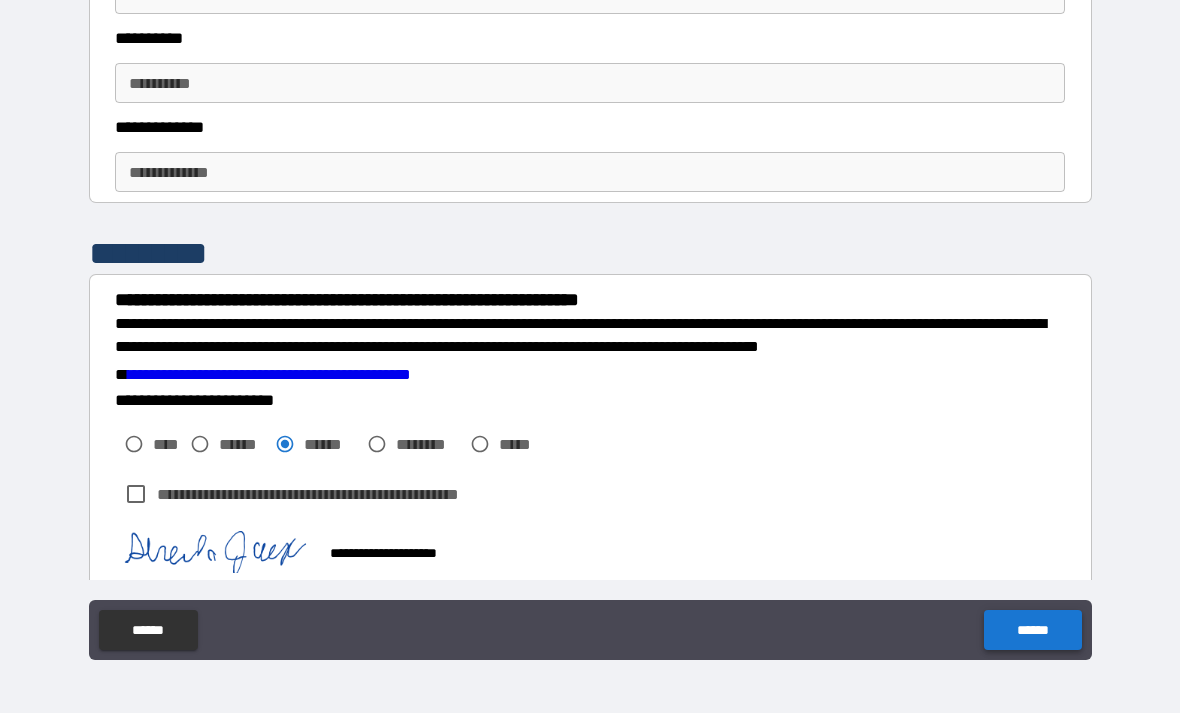 click on "******" at bounding box center (1032, 630) 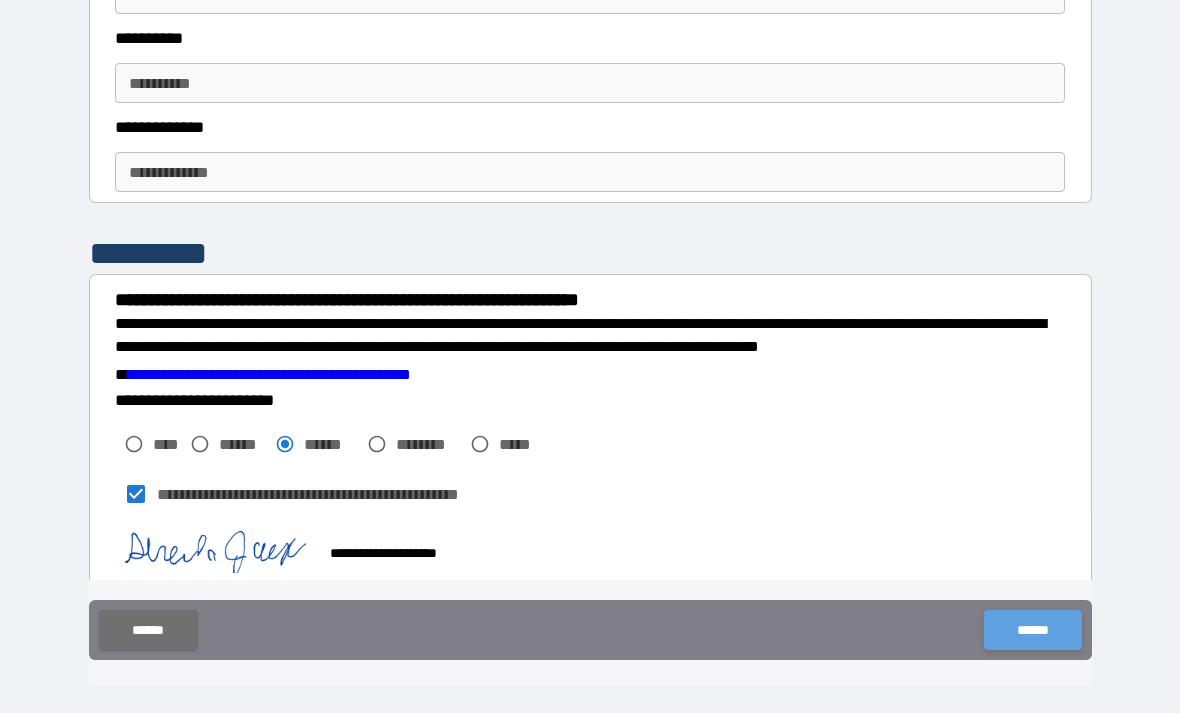 click on "******" at bounding box center (1032, 630) 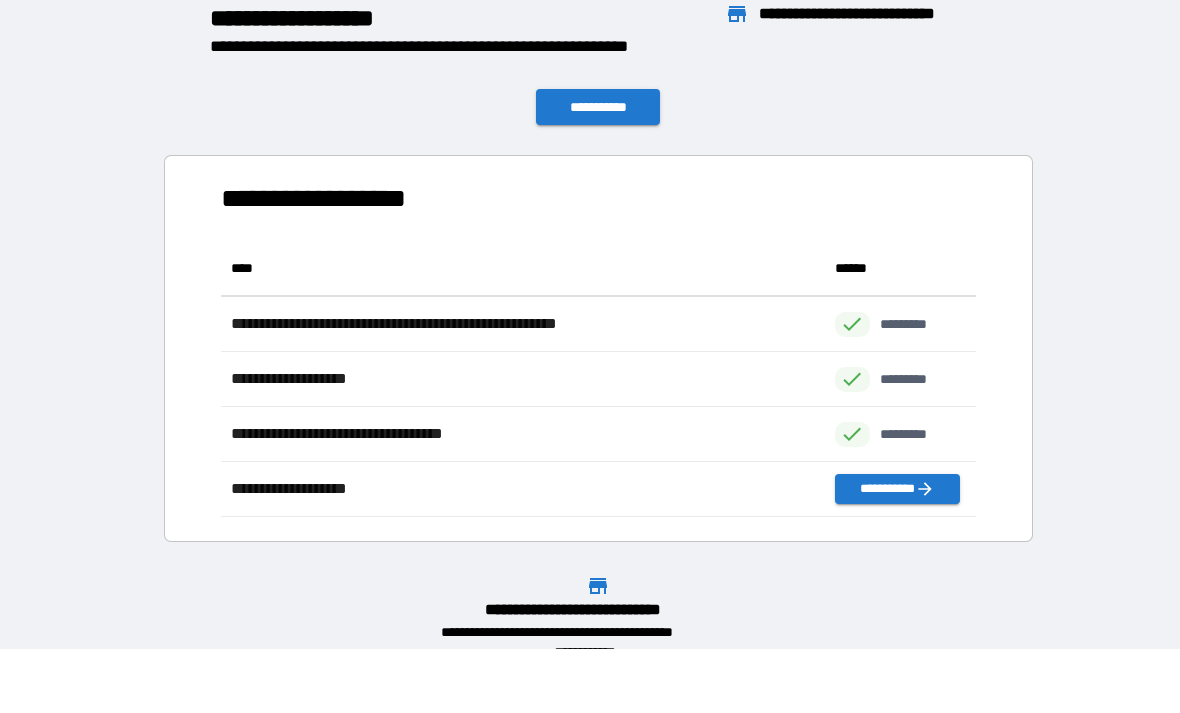 scroll, scrollTop: 1, scrollLeft: 1, axis: both 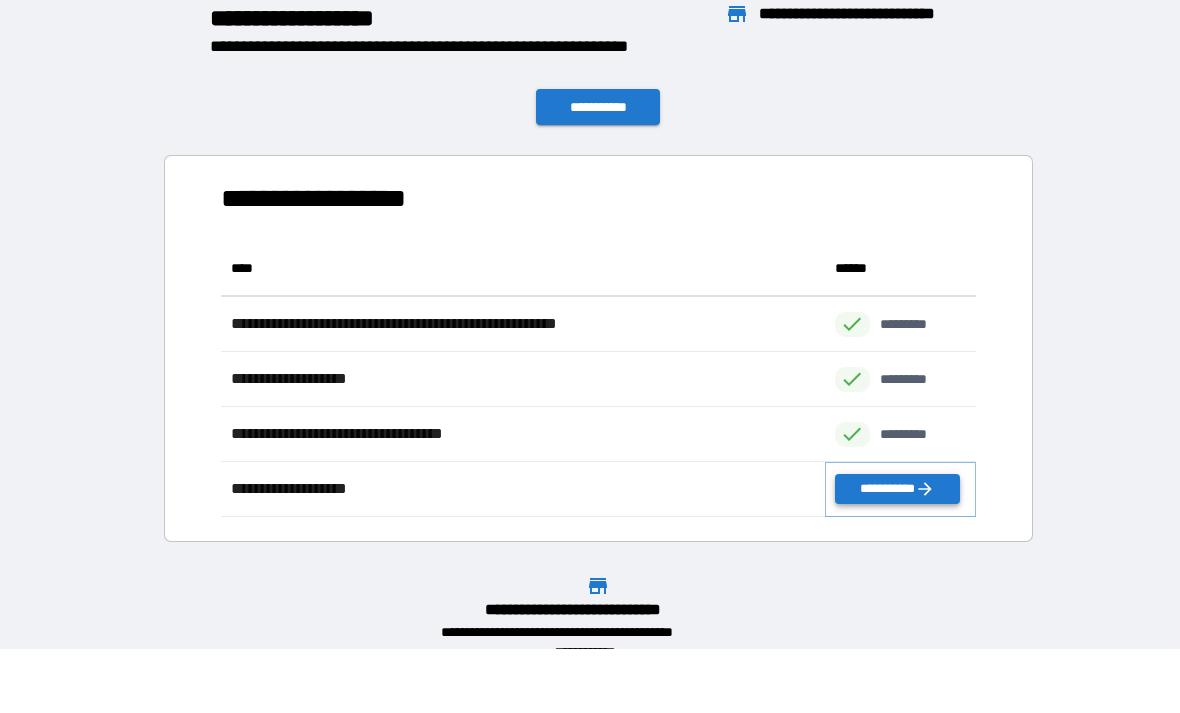 click on "**********" at bounding box center (897, 489) 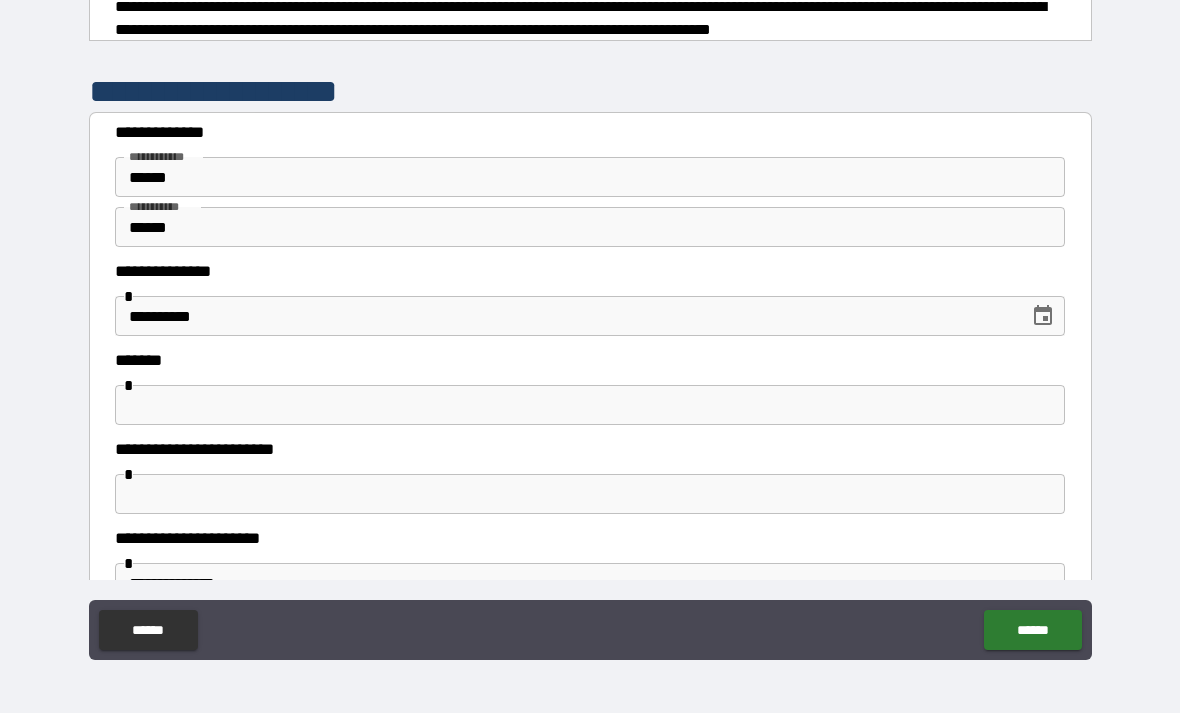 click at bounding box center (590, 405) 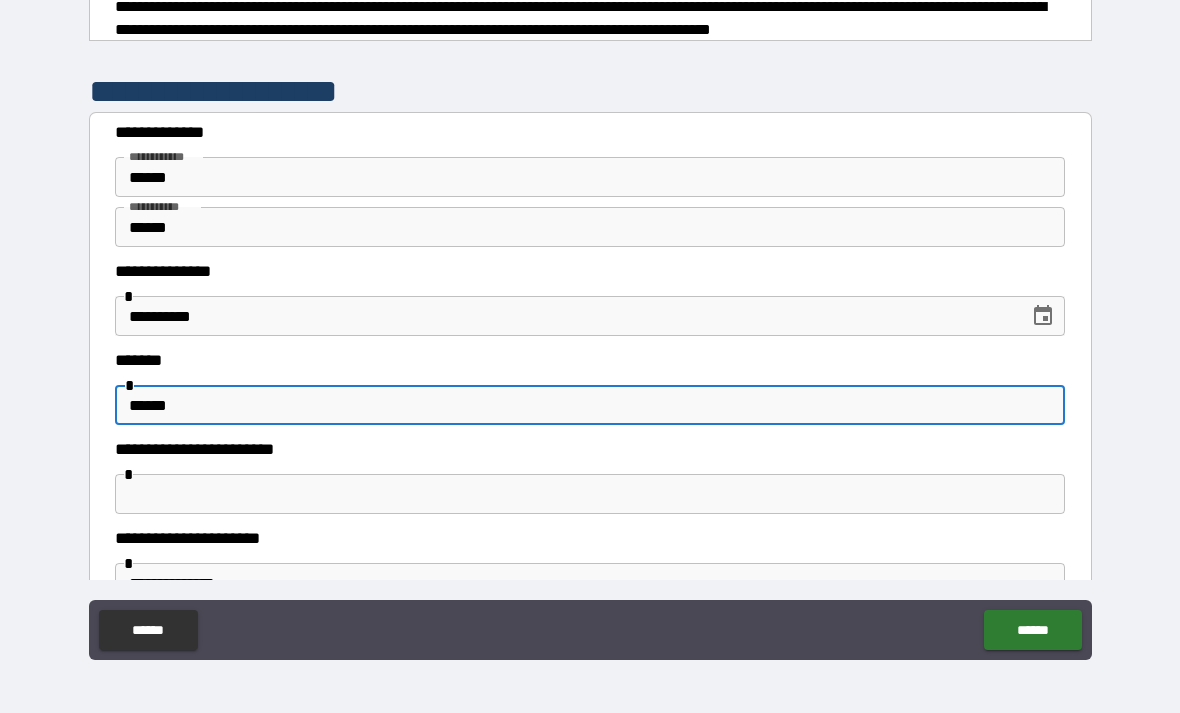 type on "******" 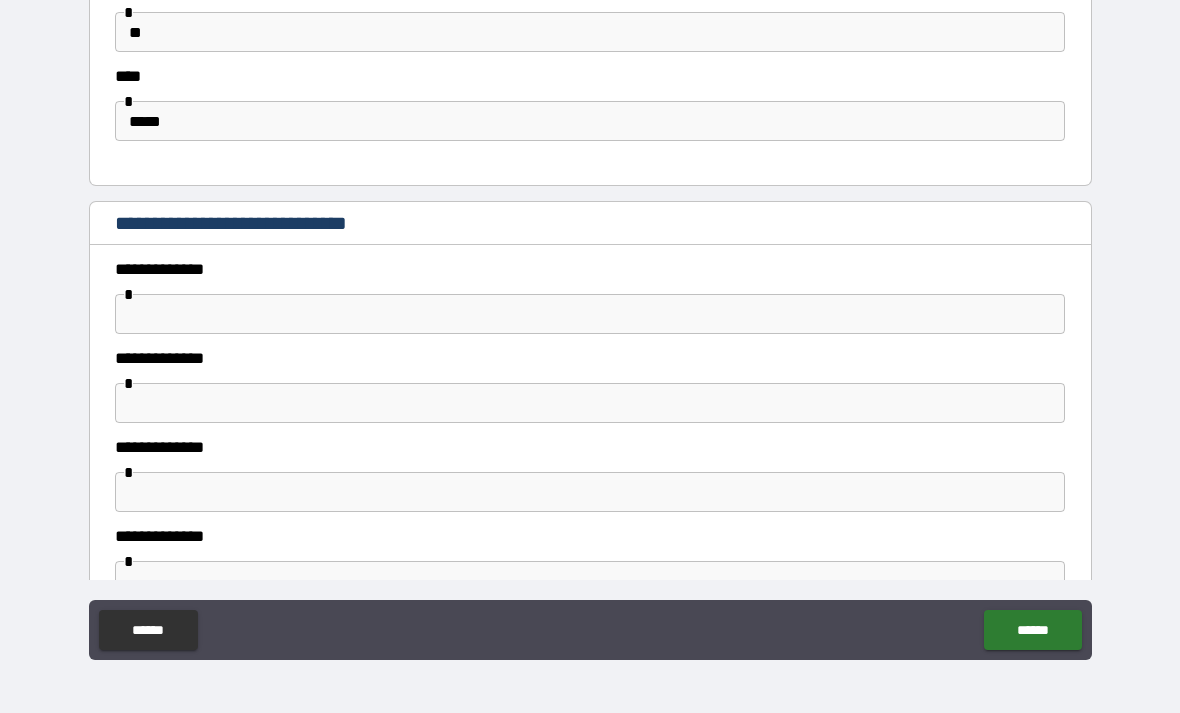 scroll, scrollTop: 1002, scrollLeft: 0, axis: vertical 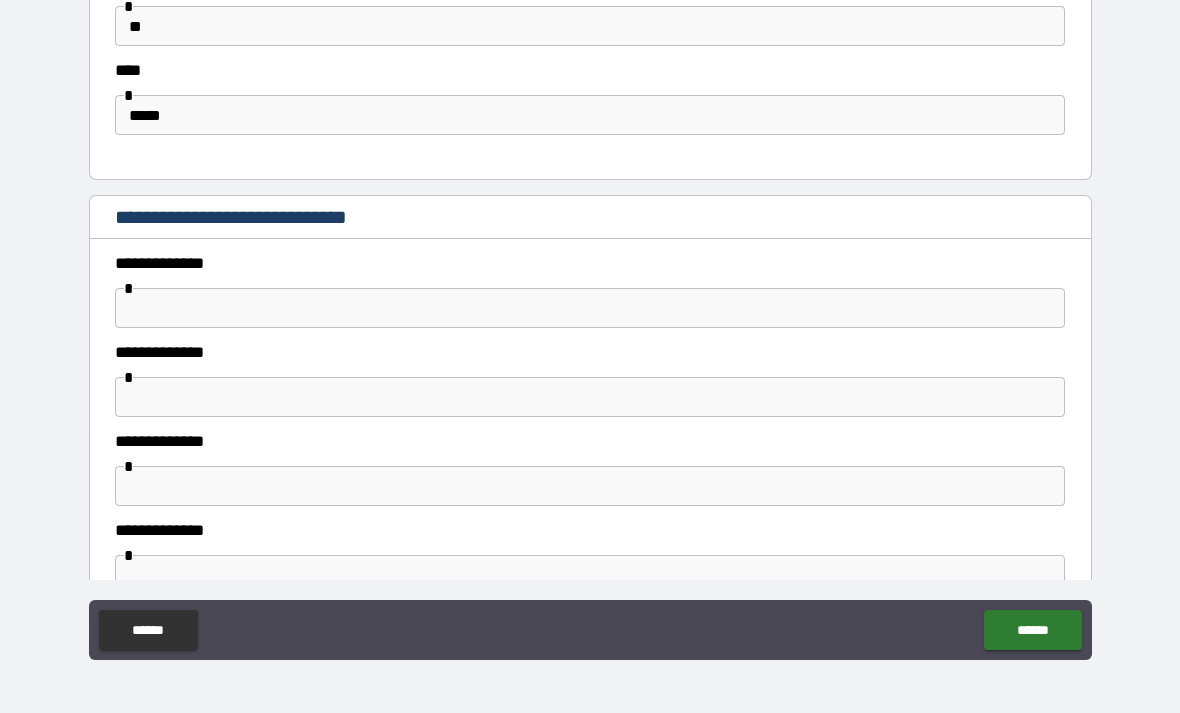 type on "**********" 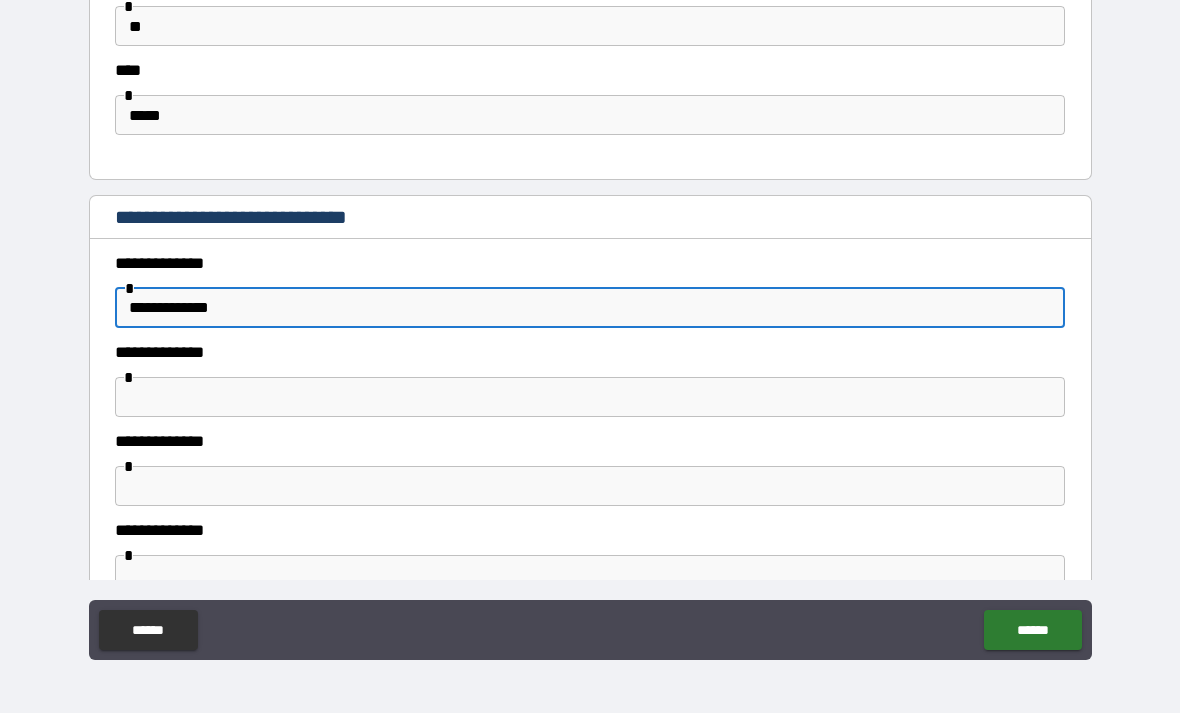 type on "**********" 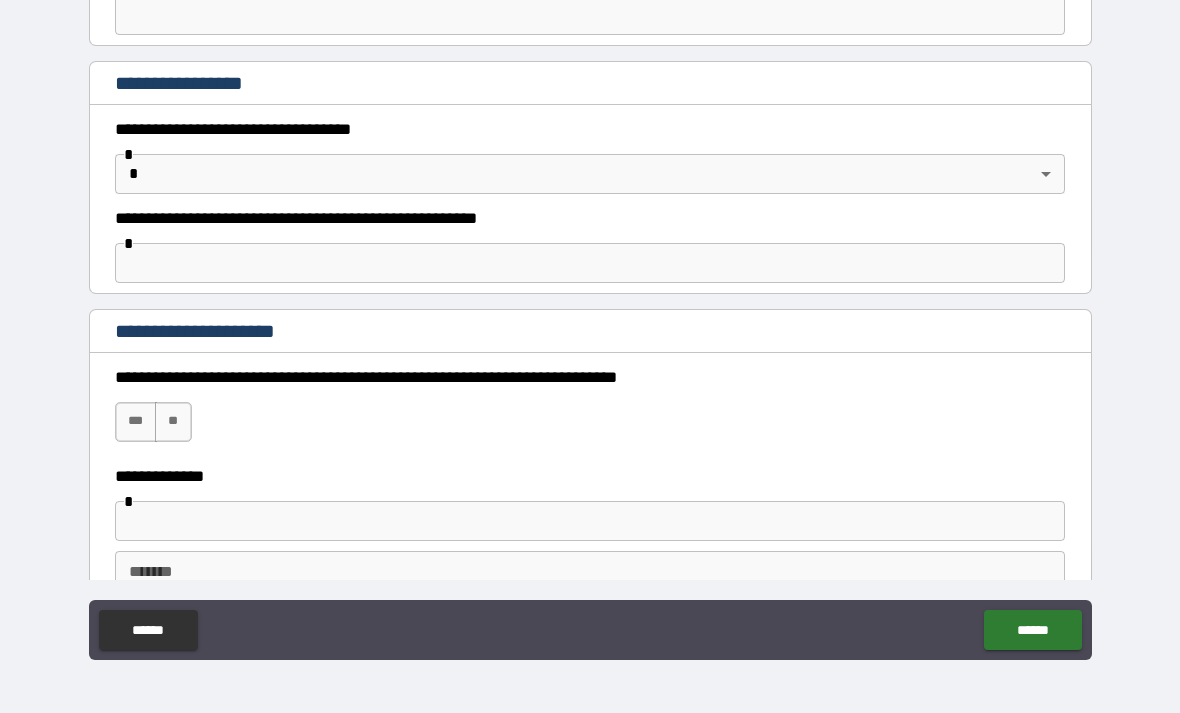 scroll, scrollTop: 1563, scrollLeft: 0, axis: vertical 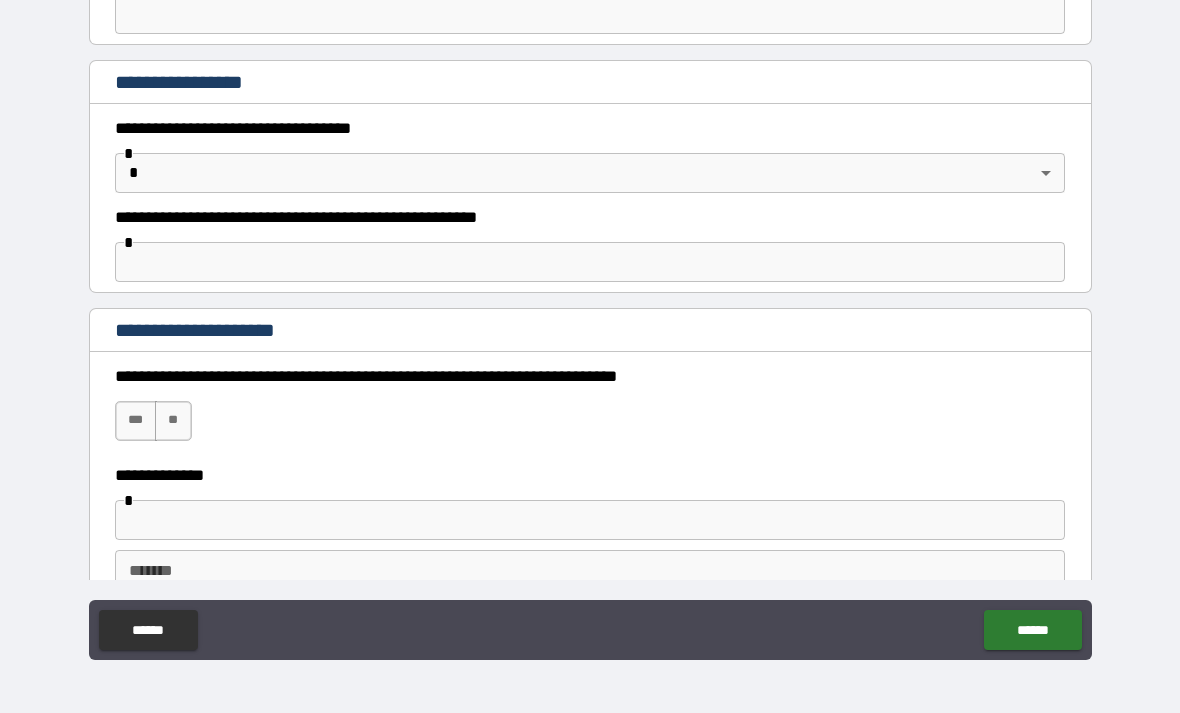 type on "**********" 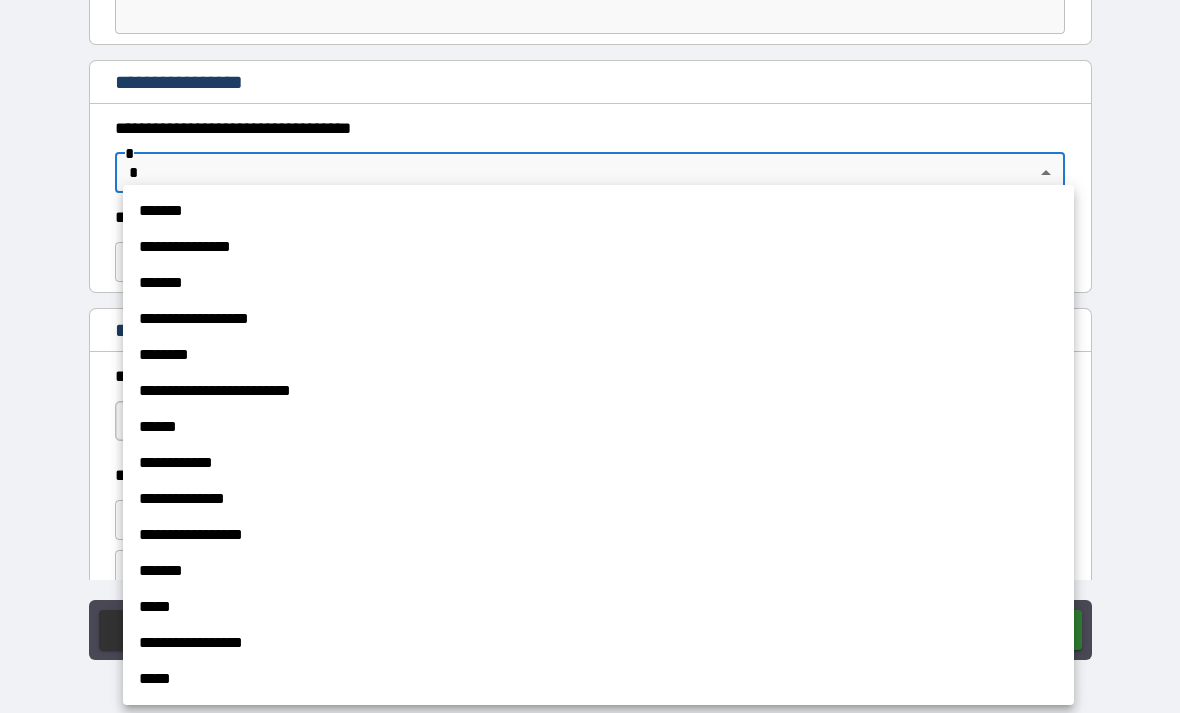 click on "*******" at bounding box center [598, 211] 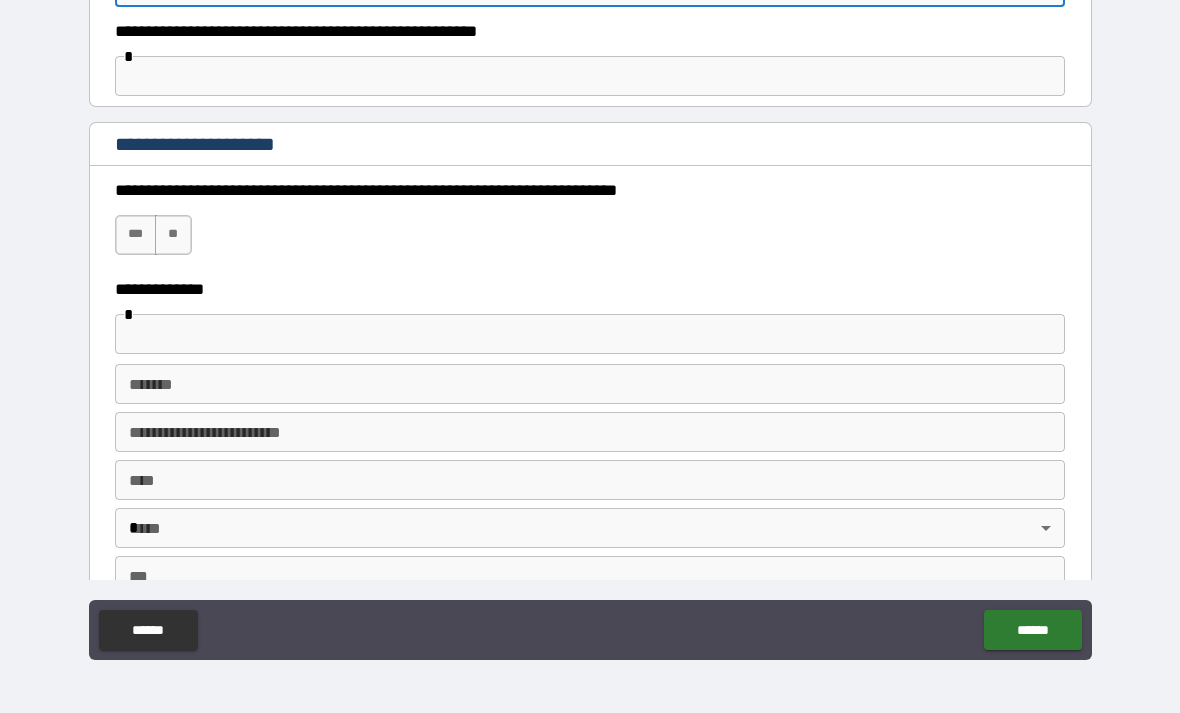 scroll, scrollTop: 1750, scrollLeft: 0, axis: vertical 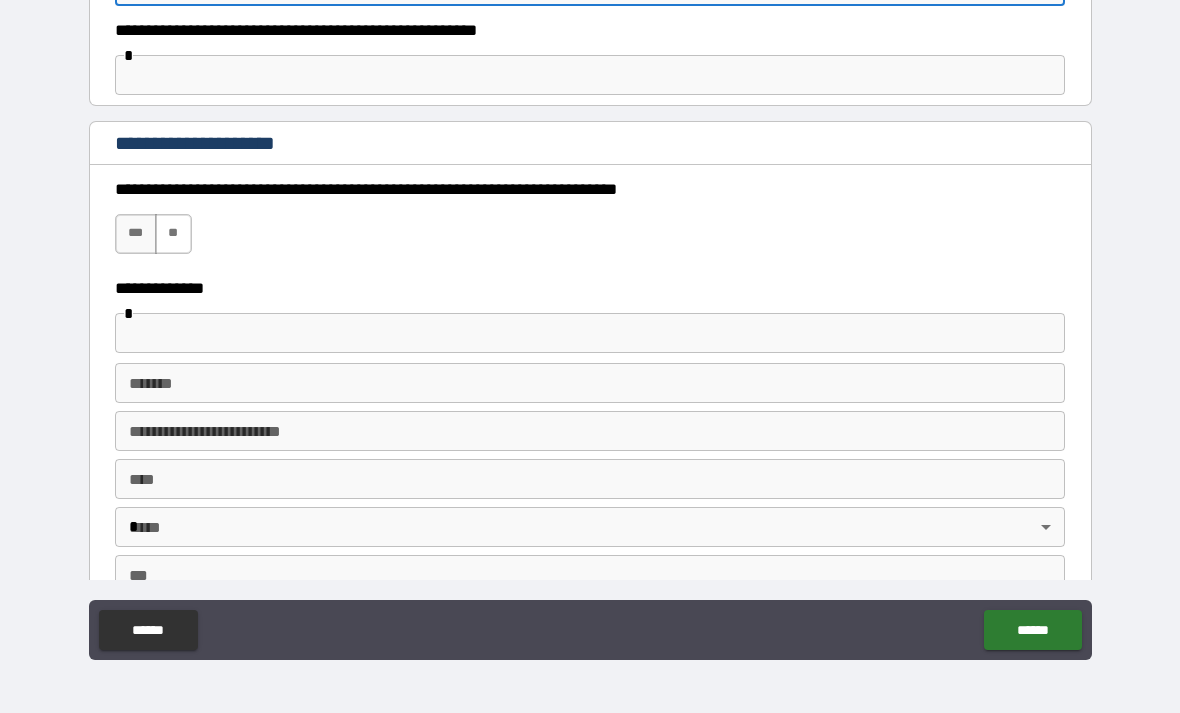 click on "**" at bounding box center (173, 234) 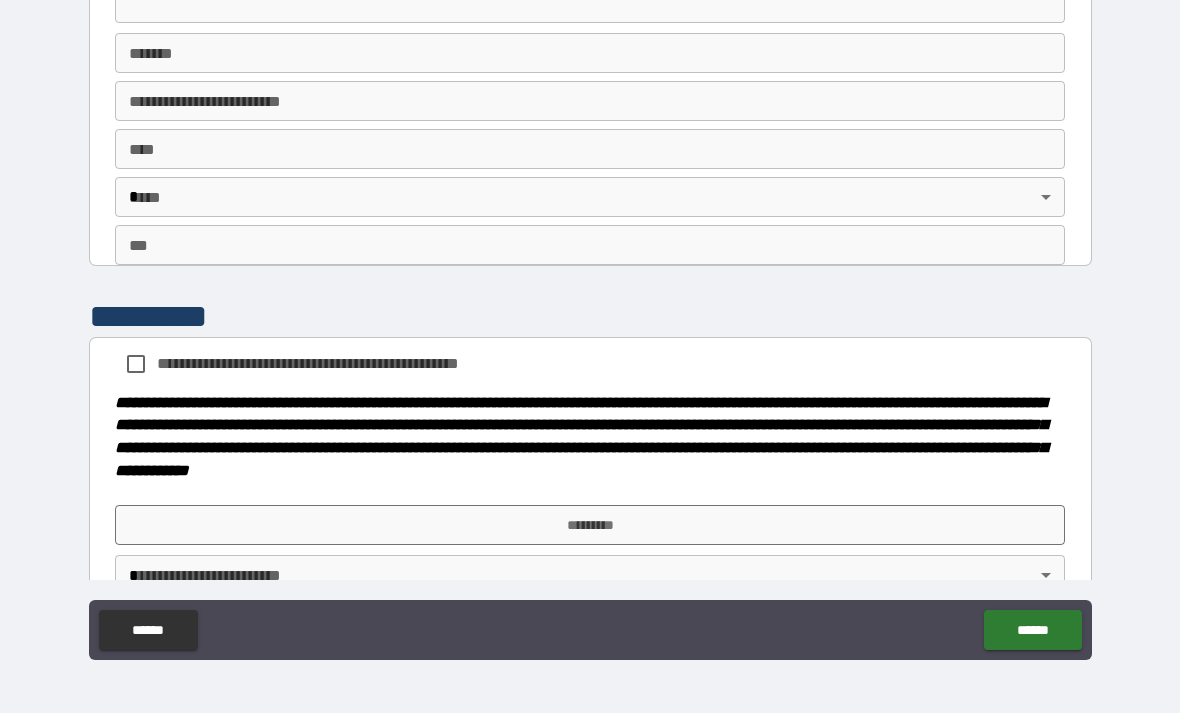 scroll, scrollTop: 2091, scrollLeft: 0, axis: vertical 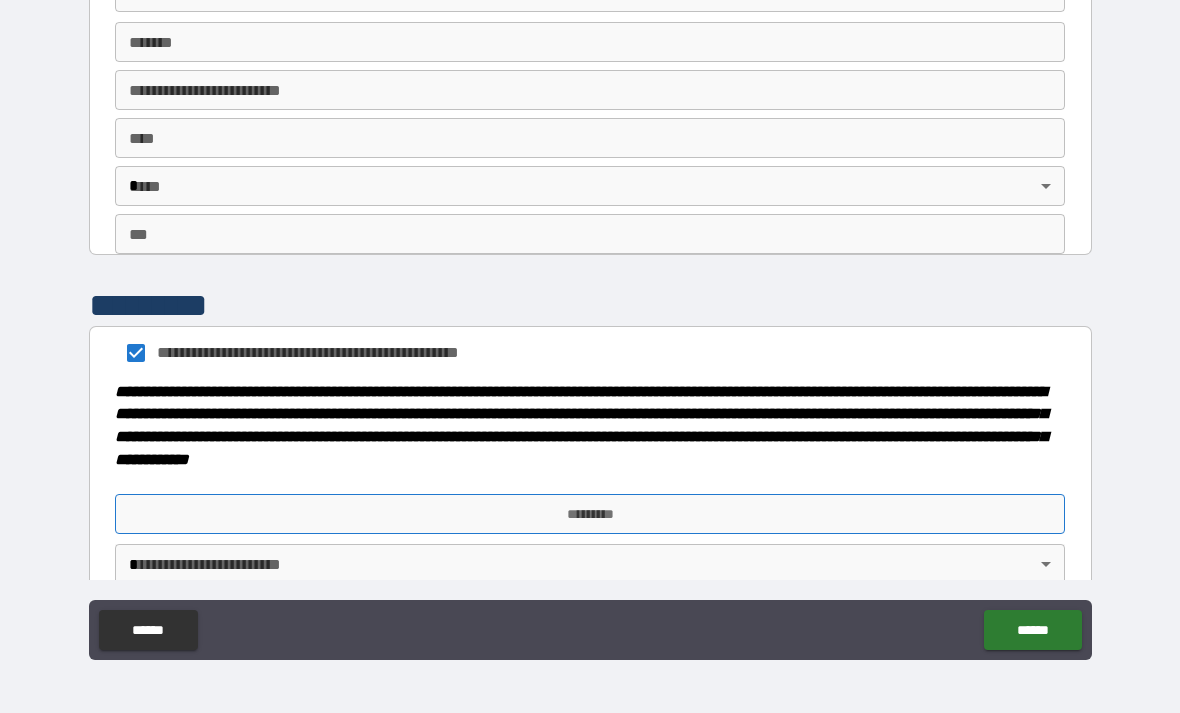 click on "*********" at bounding box center (590, 514) 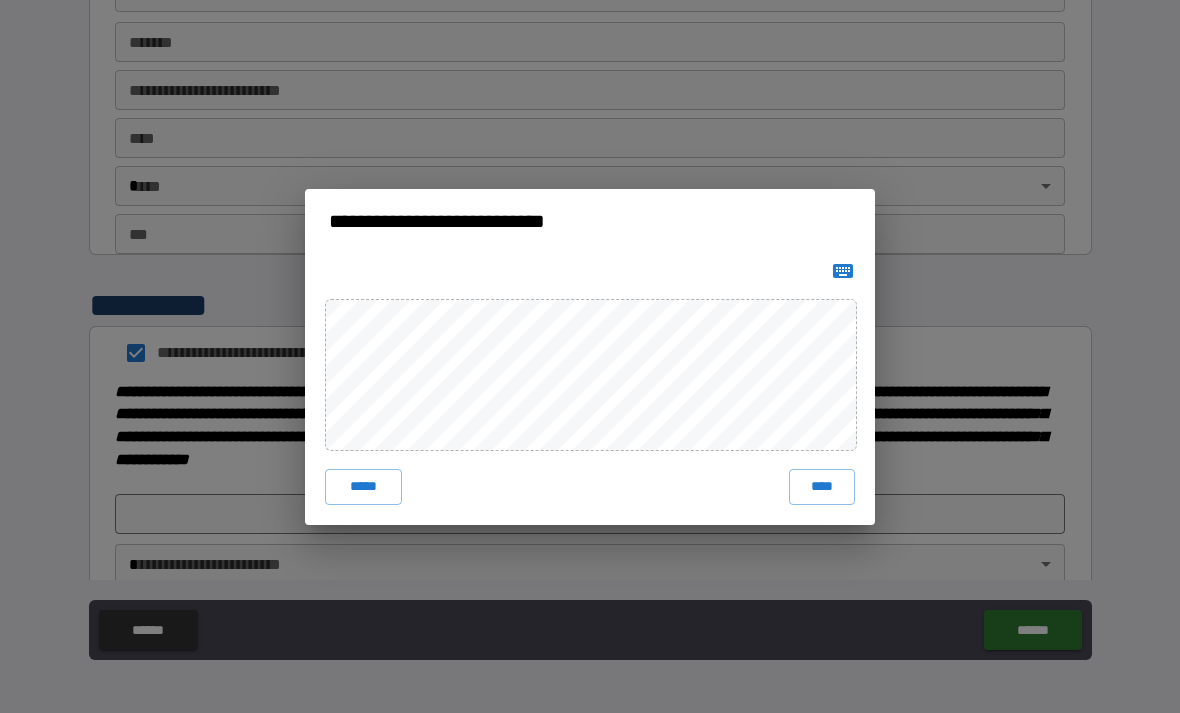 click on "**********" at bounding box center (590, 356) 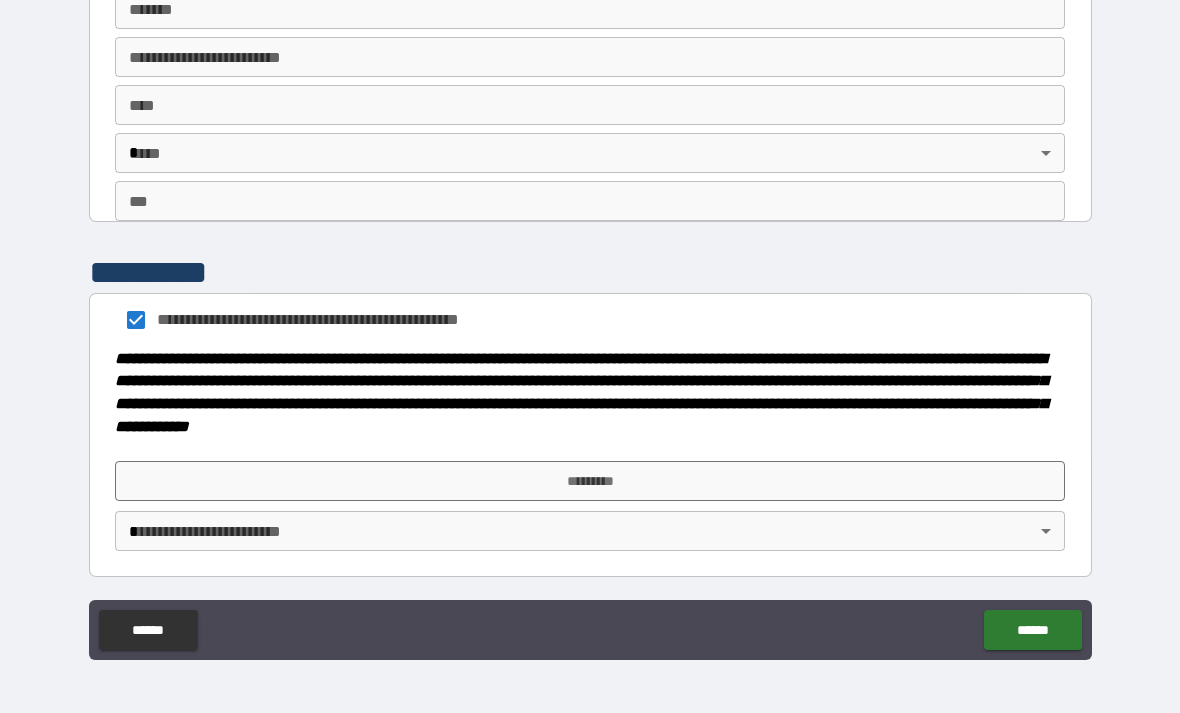 scroll, scrollTop: 2122, scrollLeft: 0, axis: vertical 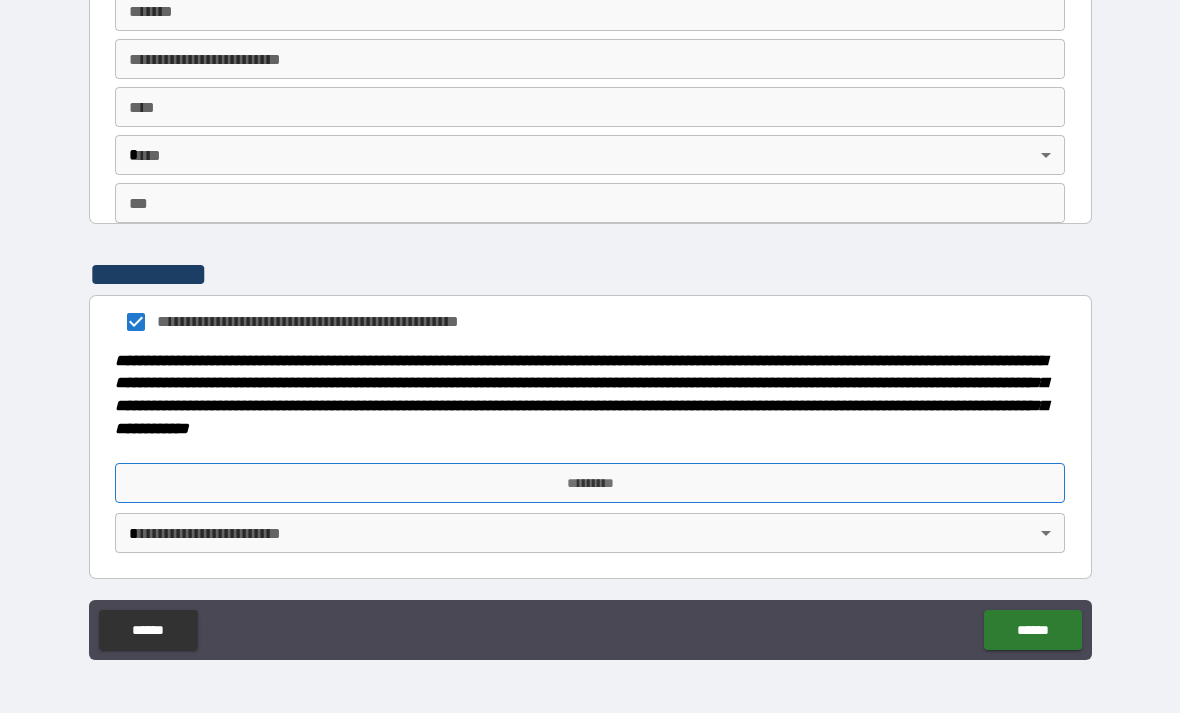 click on "*********" at bounding box center [590, 483] 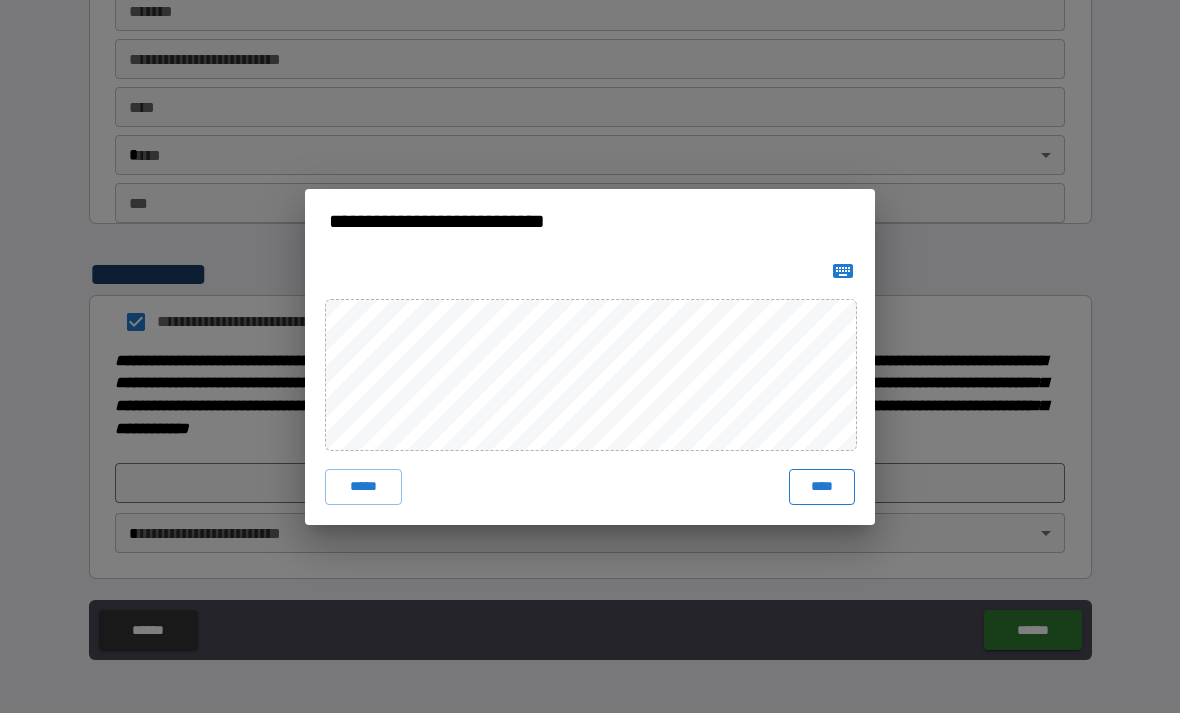 click on "****" at bounding box center (822, 487) 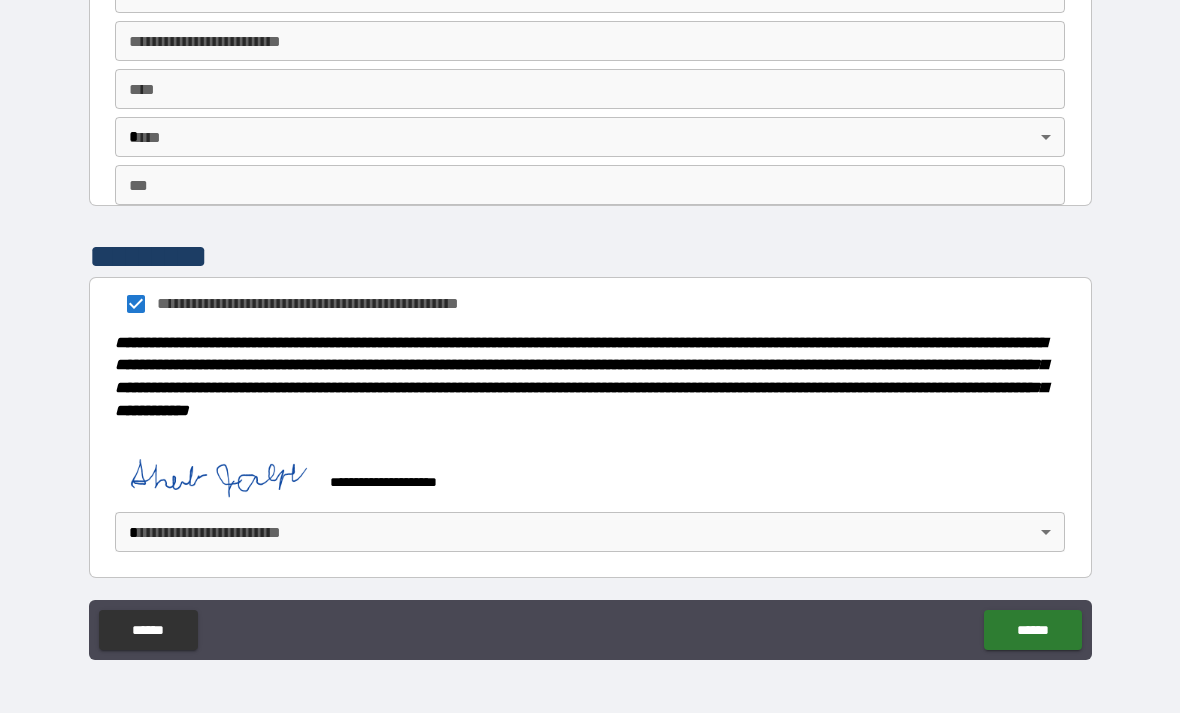 scroll, scrollTop: 2139, scrollLeft: 0, axis: vertical 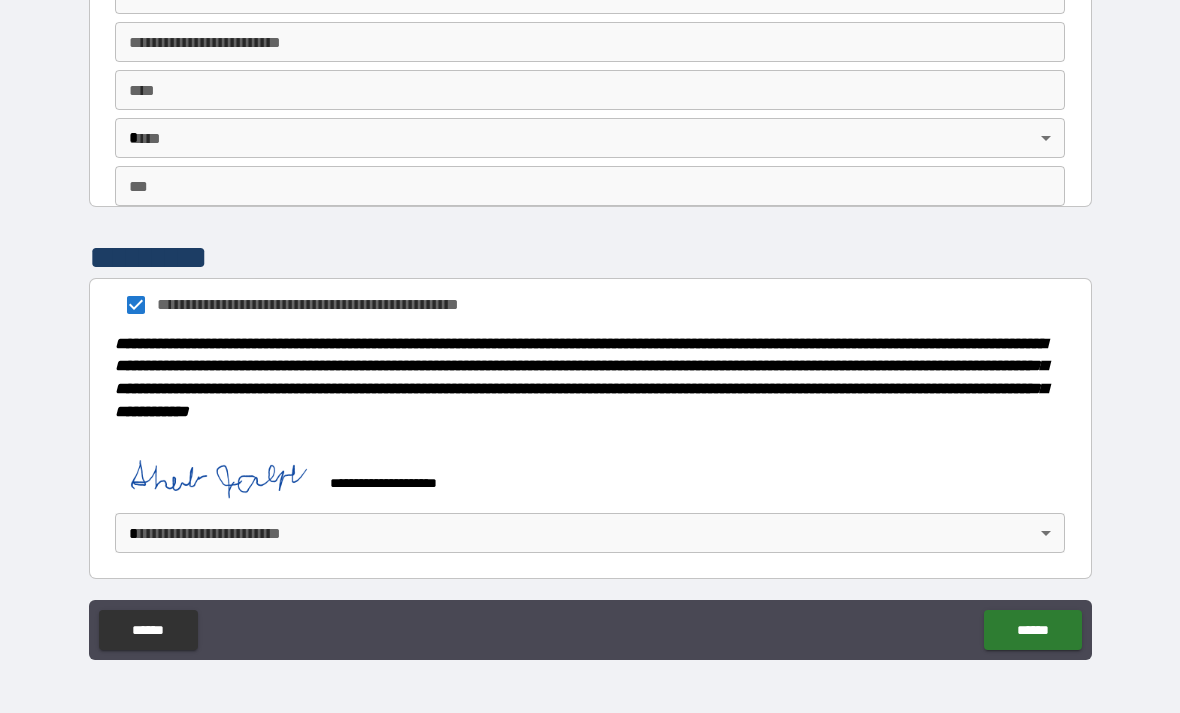 click on "**********" at bounding box center [590, 324] 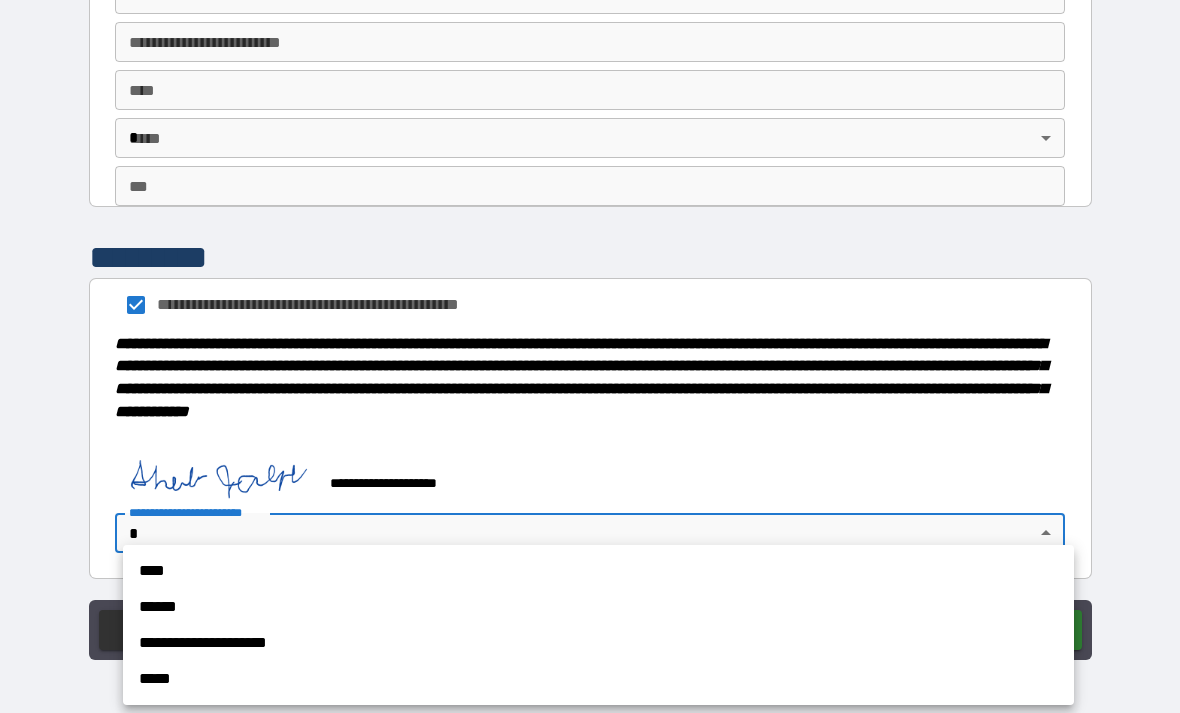 click on "****" at bounding box center (598, 571) 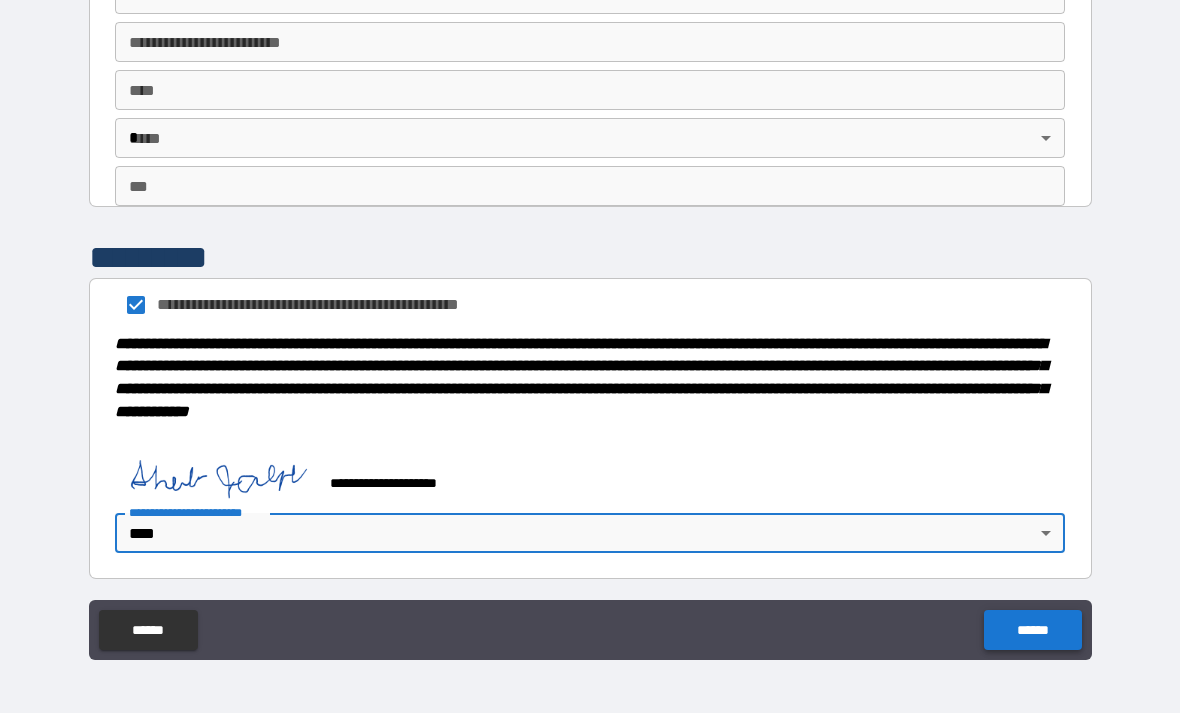 click on "******" at bounding box center [1032, 630] 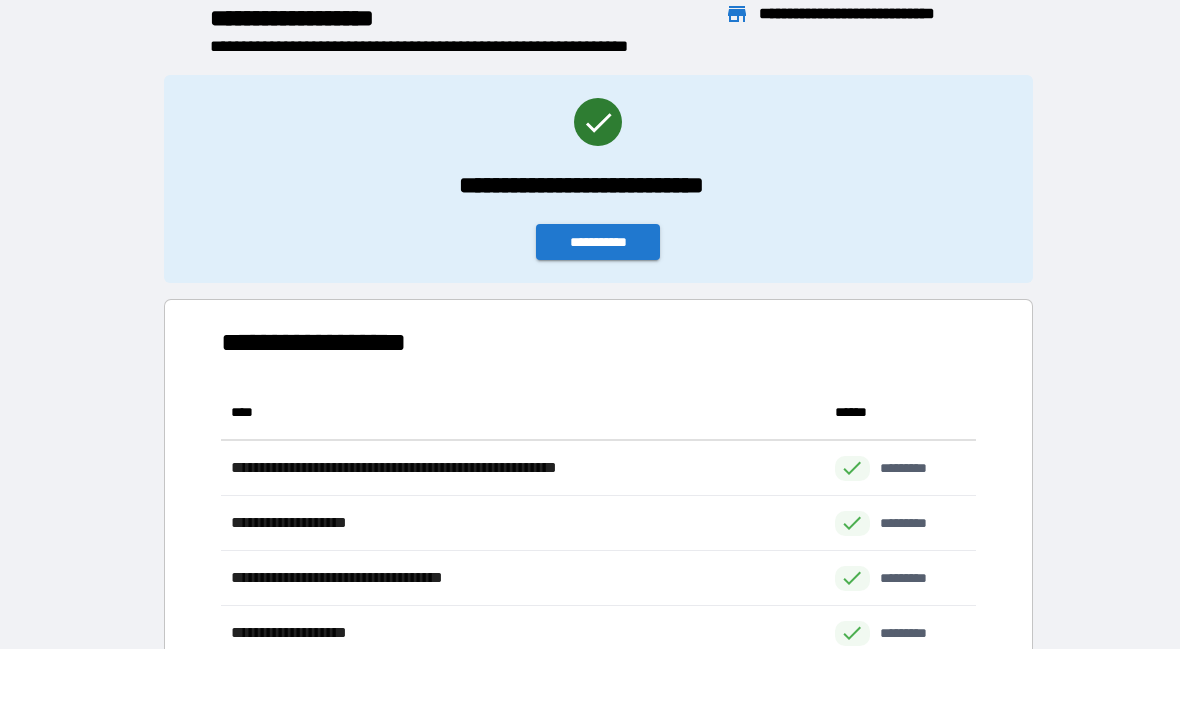 scroll, scrollTop: 1, scrollLeft: 1, axis: both 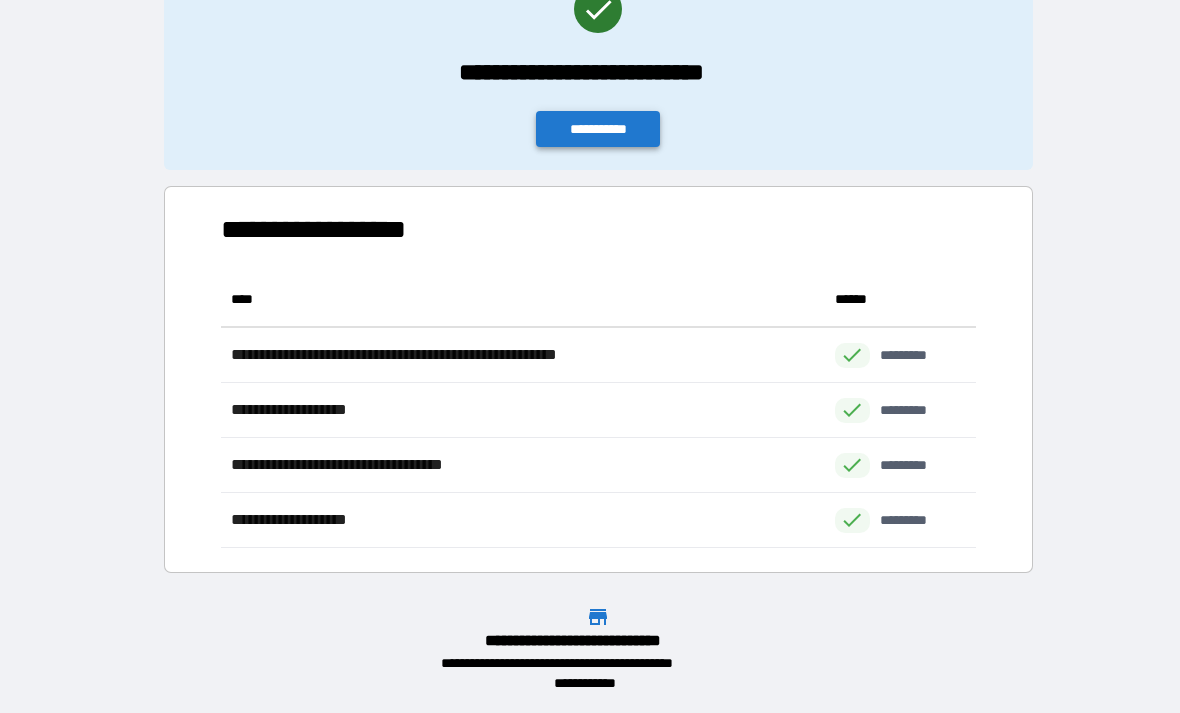 click on "**********" at bounding box center [598, 129] 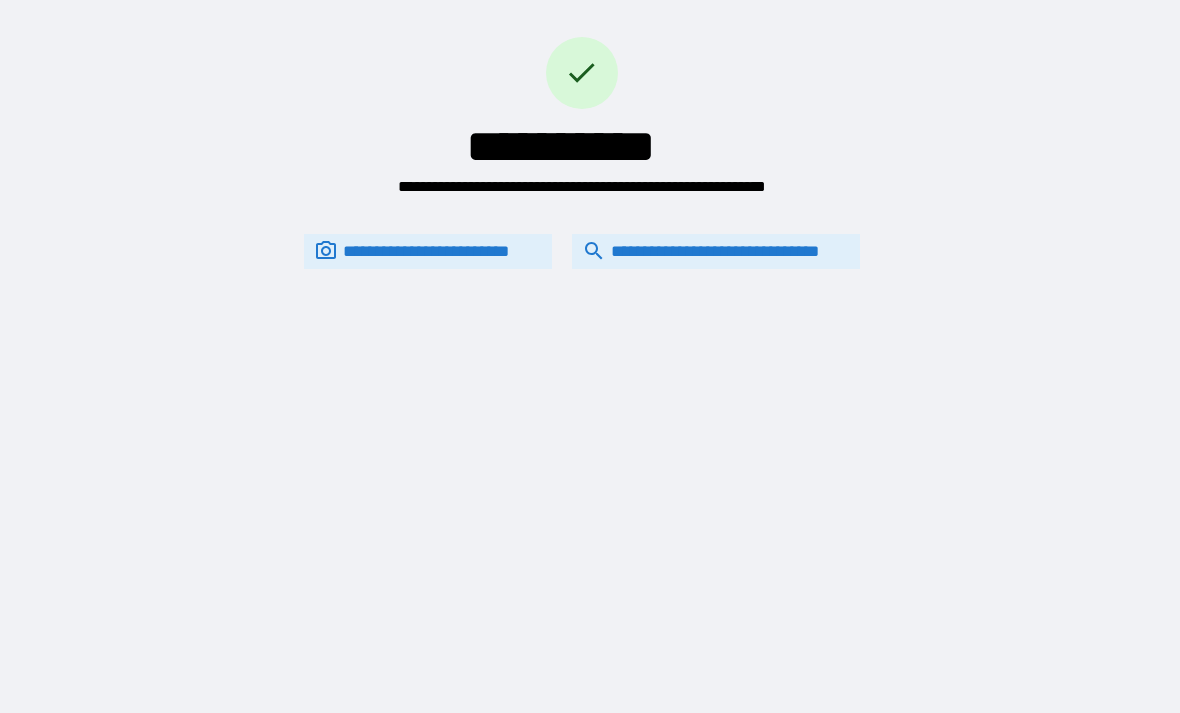 scroll, scrollTop: 0, scrollLeft: 0, axis: both 